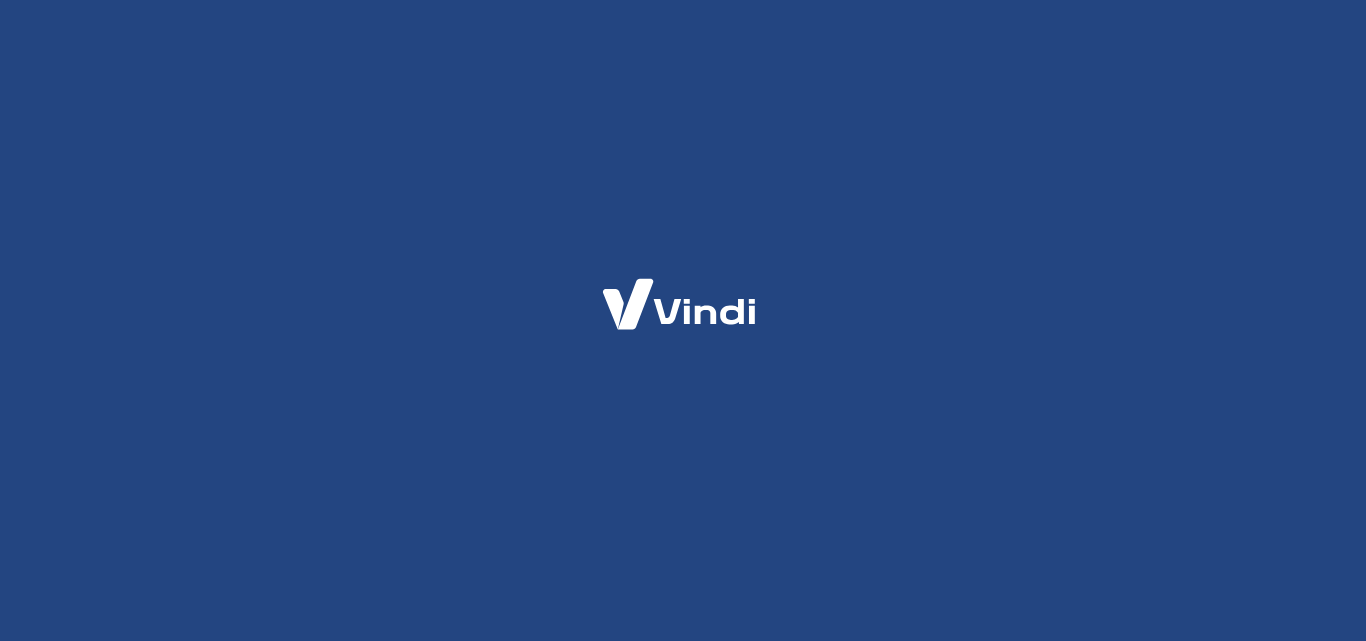 scroll, scrollTop: 0, scrollLeft: 0, axis: both 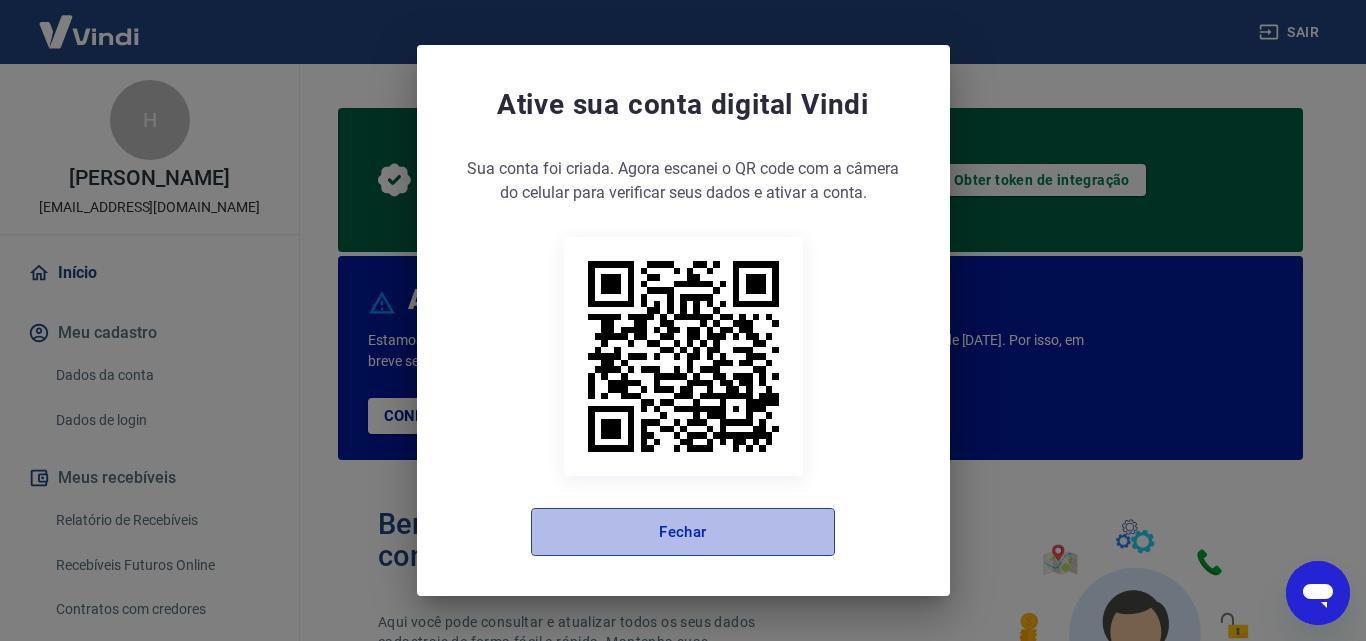 click on "Fechar" at bounding box center [683, 532] 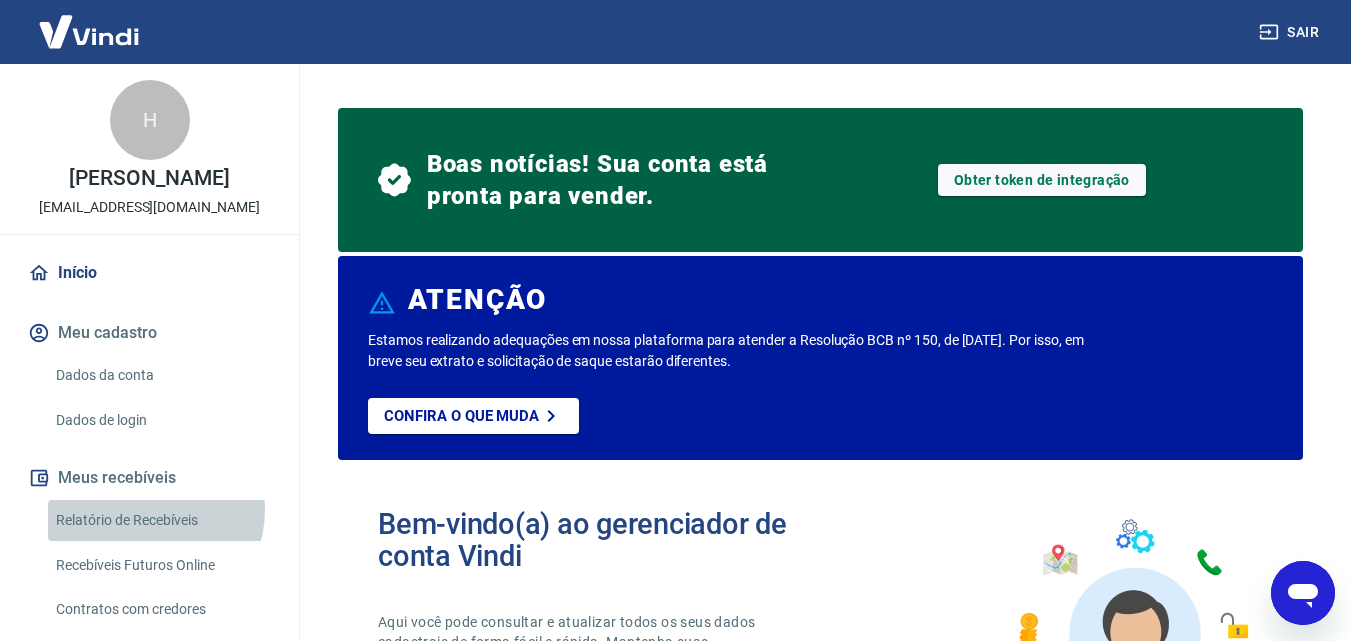 click on "Relatório de Recebíveis" at bounding box center [161, 520] 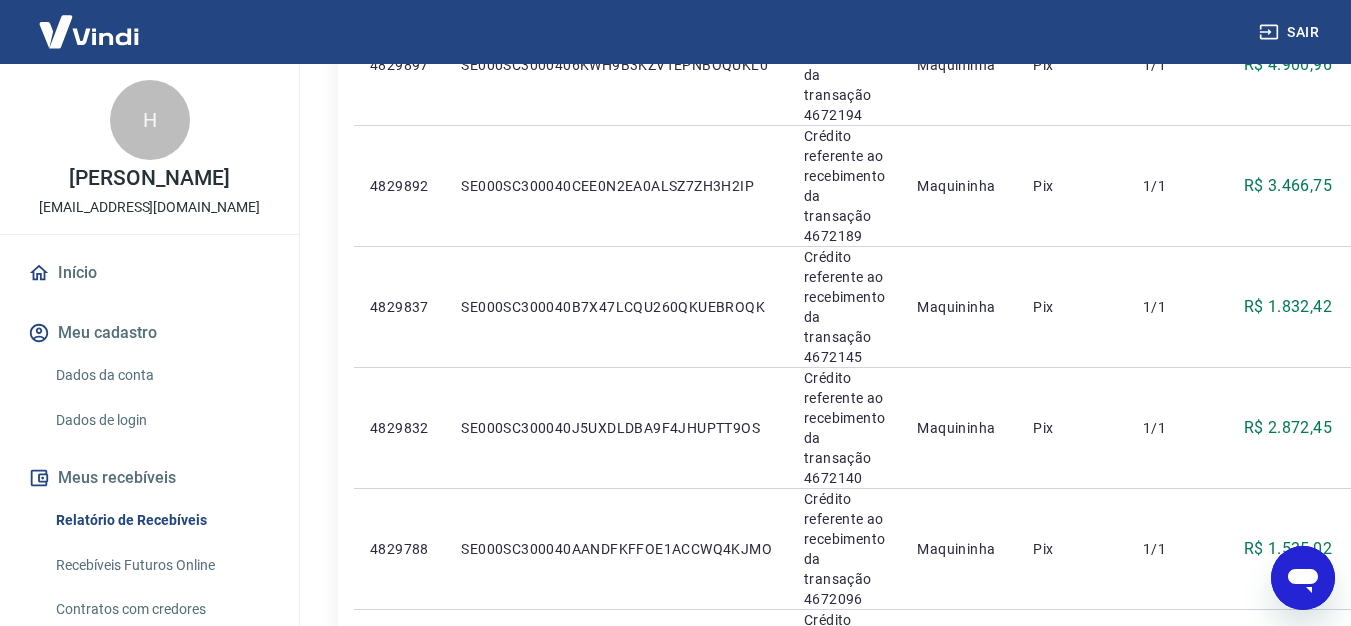 scroll, scrollTop: 480, scrollLeft: 0, axis: vertical 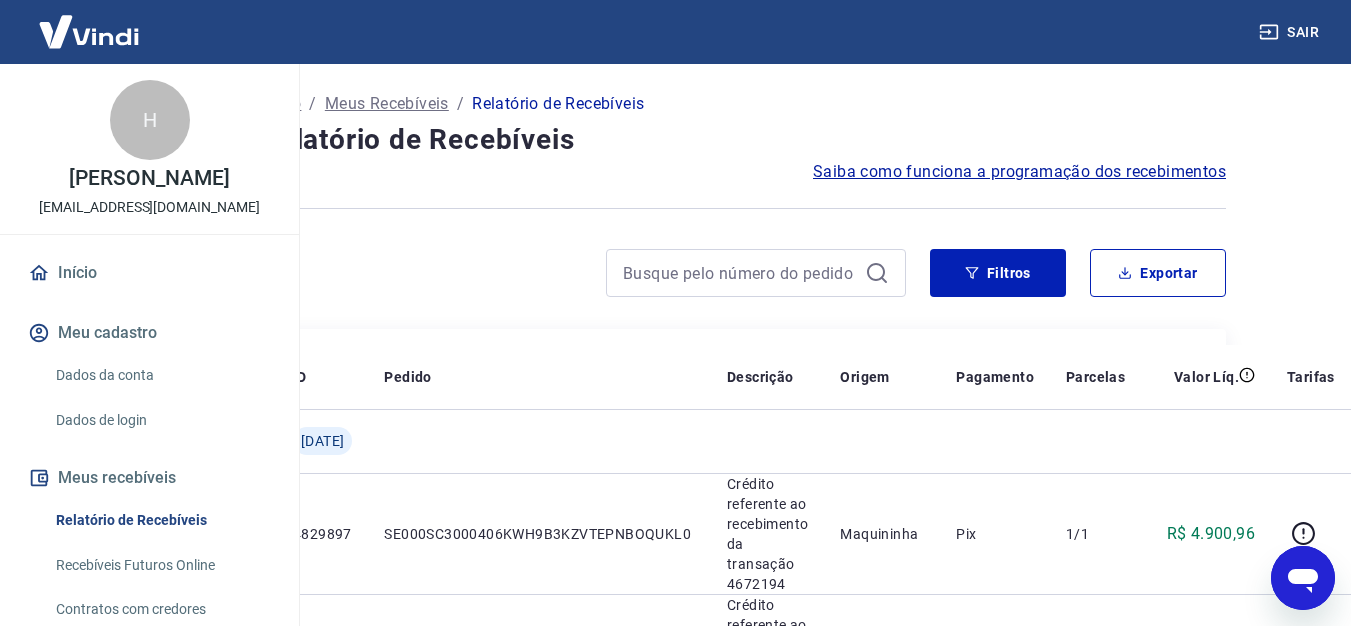 click on "Saiba como funciona a programação dos recebimentos" at bounding box center (1019, 172) 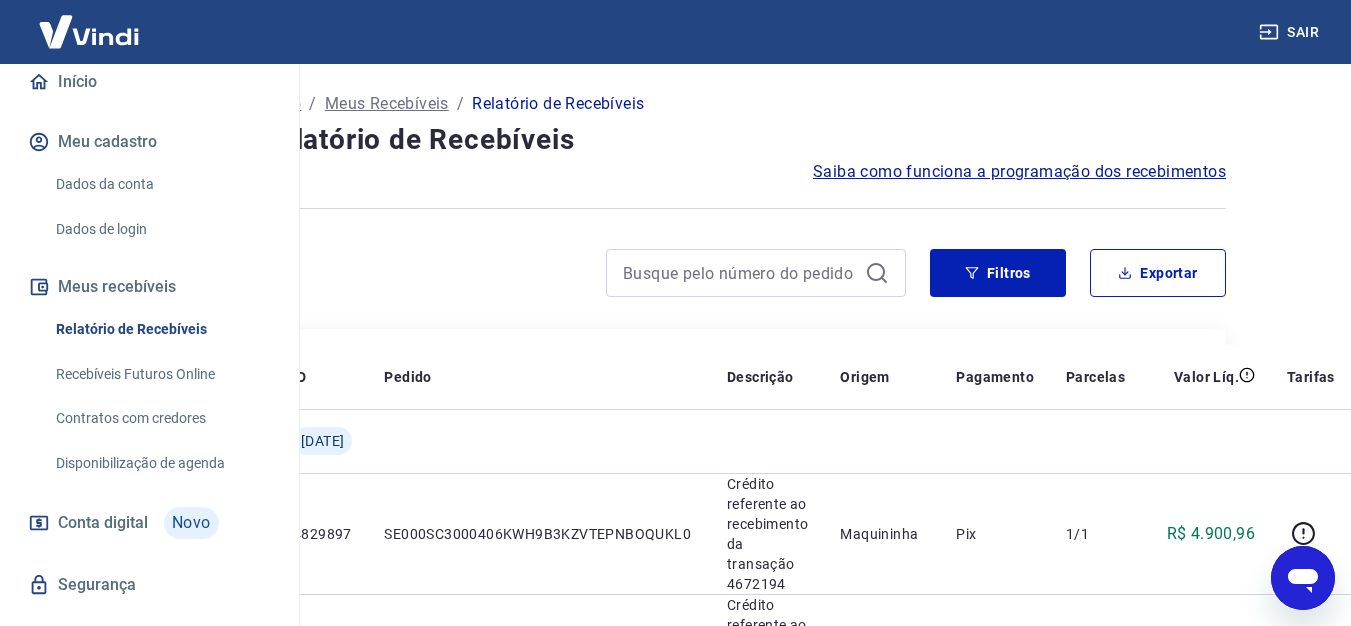 scroll, scrollTop: 193, scrollLeft: 0, axis: vertical 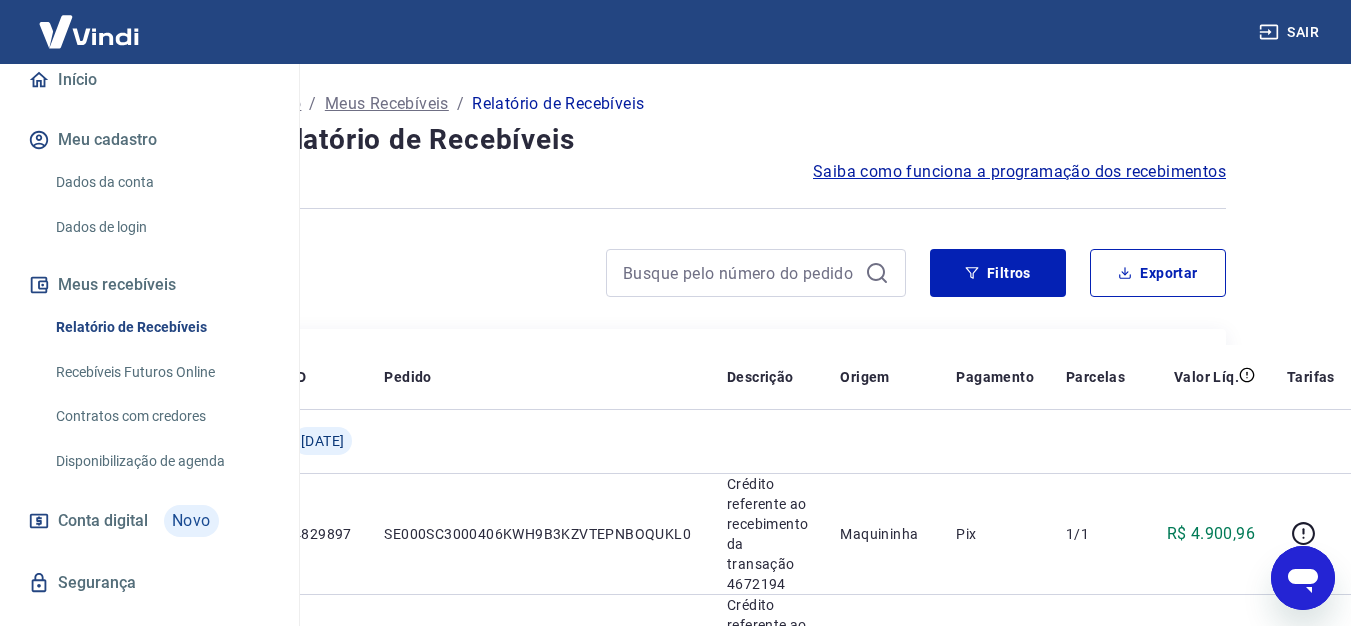 click on "Recebíveis Futuros Online" at bounding box center [161, 372] 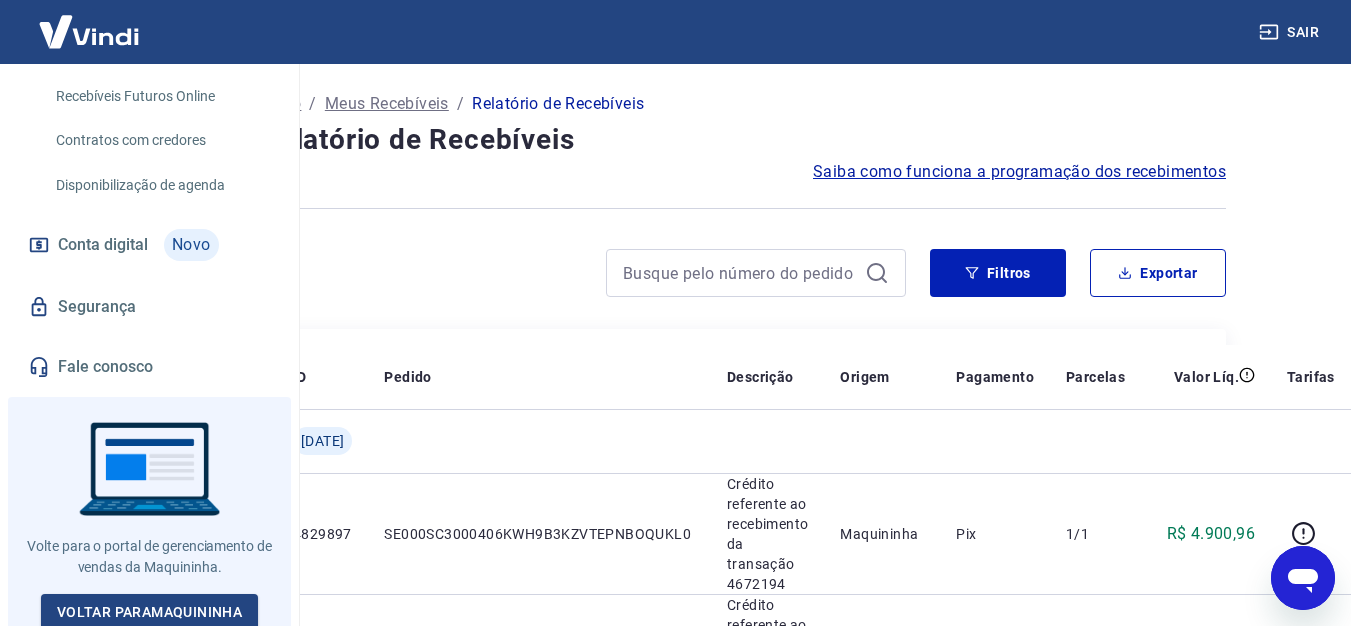 scroll, scrollTop: 495, scrollLeft: 0, axis: vertical 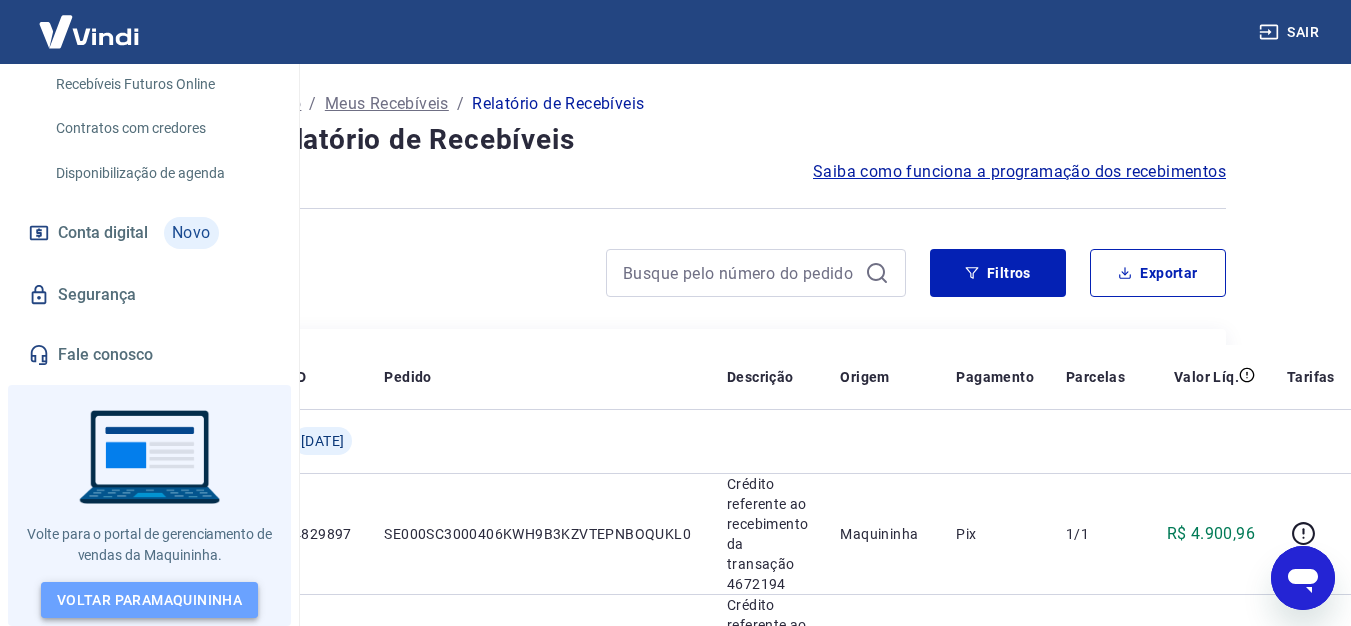 click on "Voltar para  Maquininha" at bounding box center (149, 600) 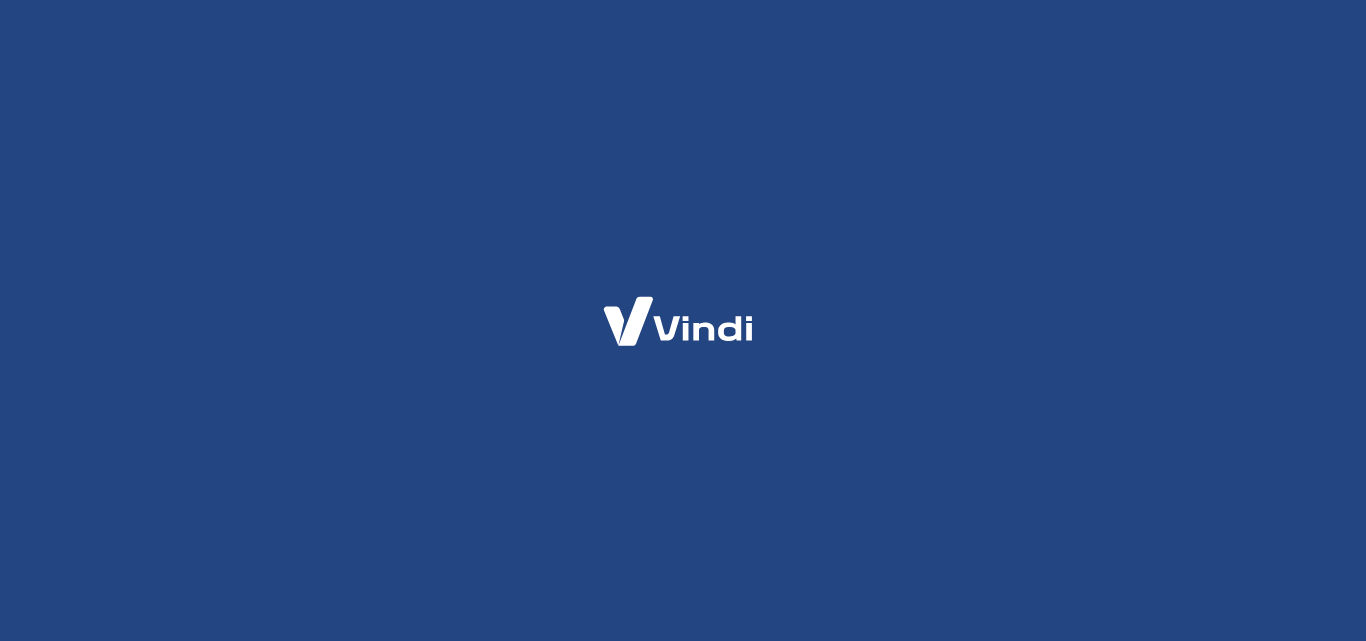 scroll, scrollTop: 0, scrollLeft: 0, axis: both 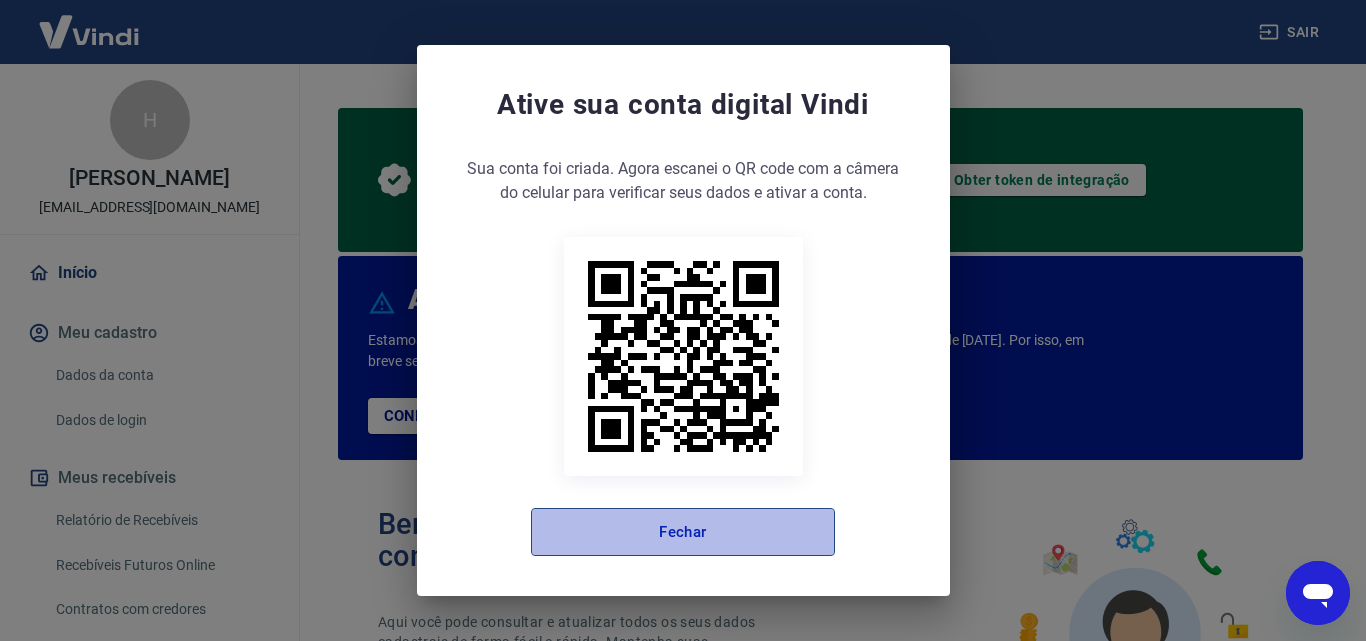click on "Fechar" at bounding box center (683, 532) 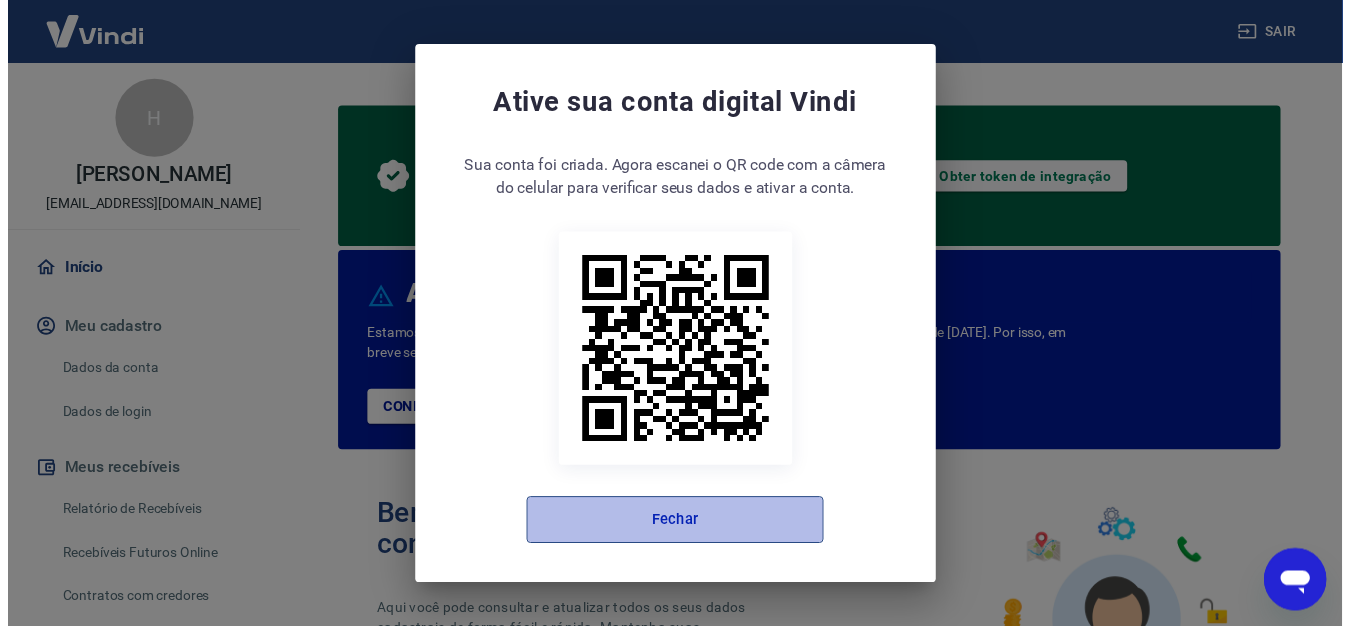 scroll, scrollTop: 0, scrollLeft: 0, axis: both 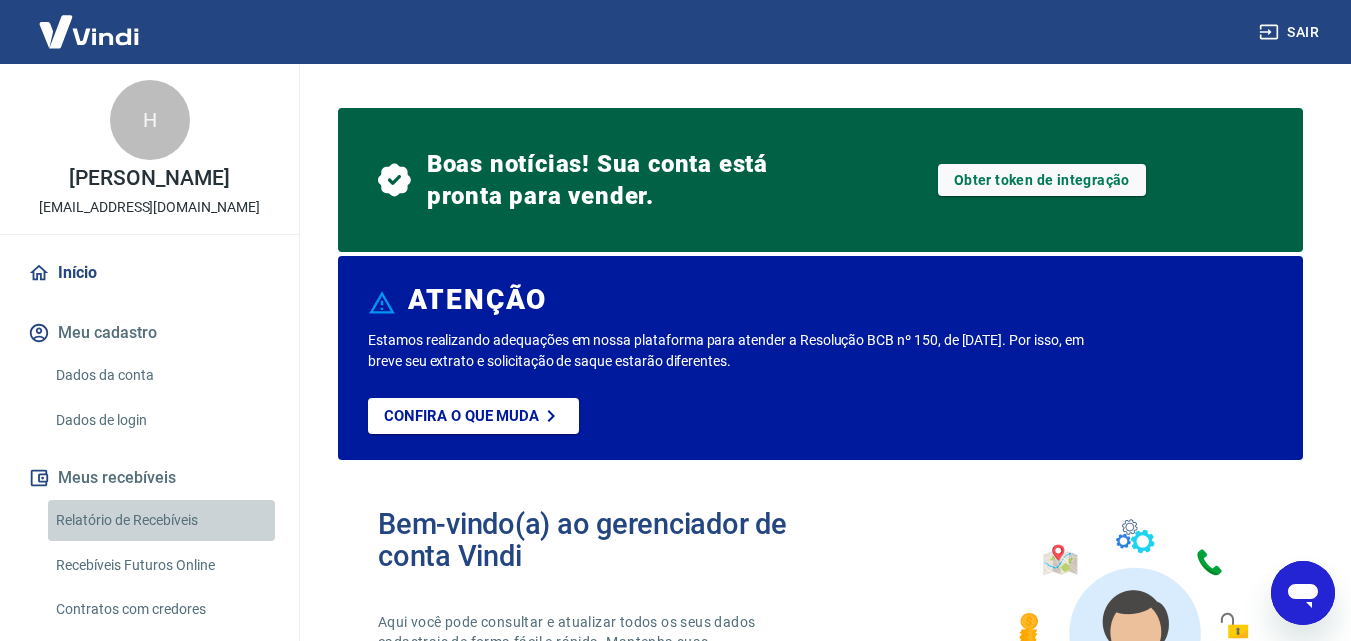 click on "Relatório de Recebíveis" at bounding box center [161, 520] 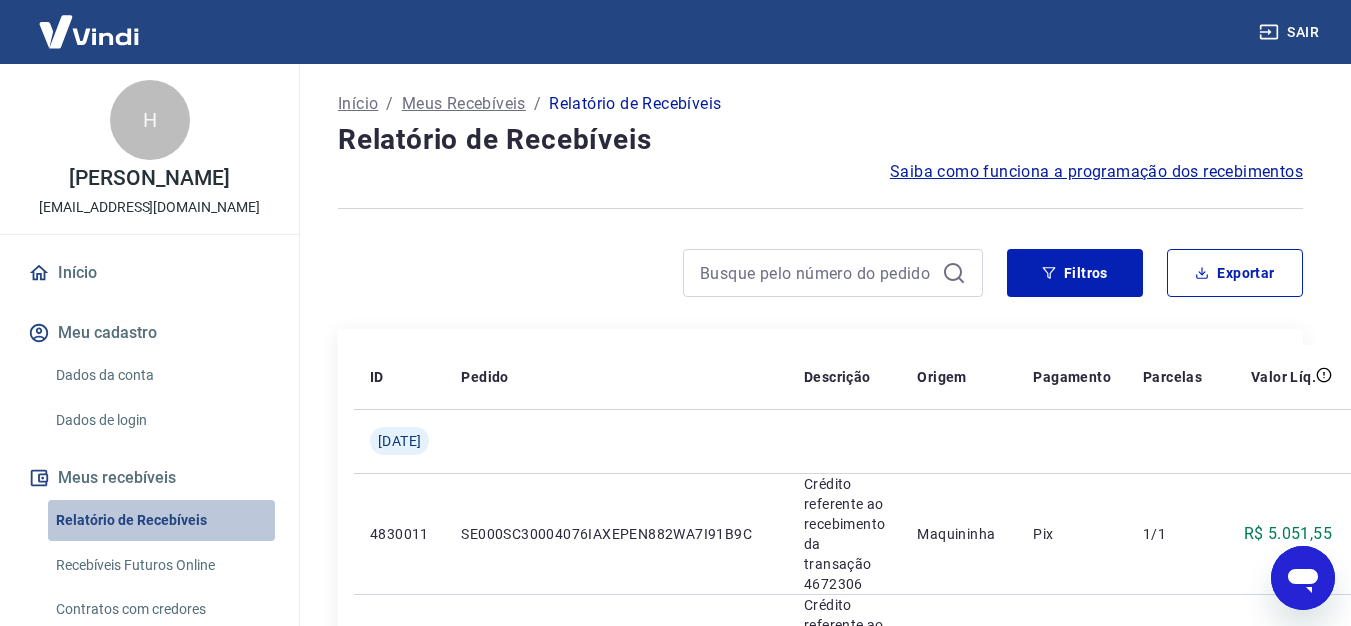 click on "Relatório de Recebíveis" at bounding box center [161, 520] 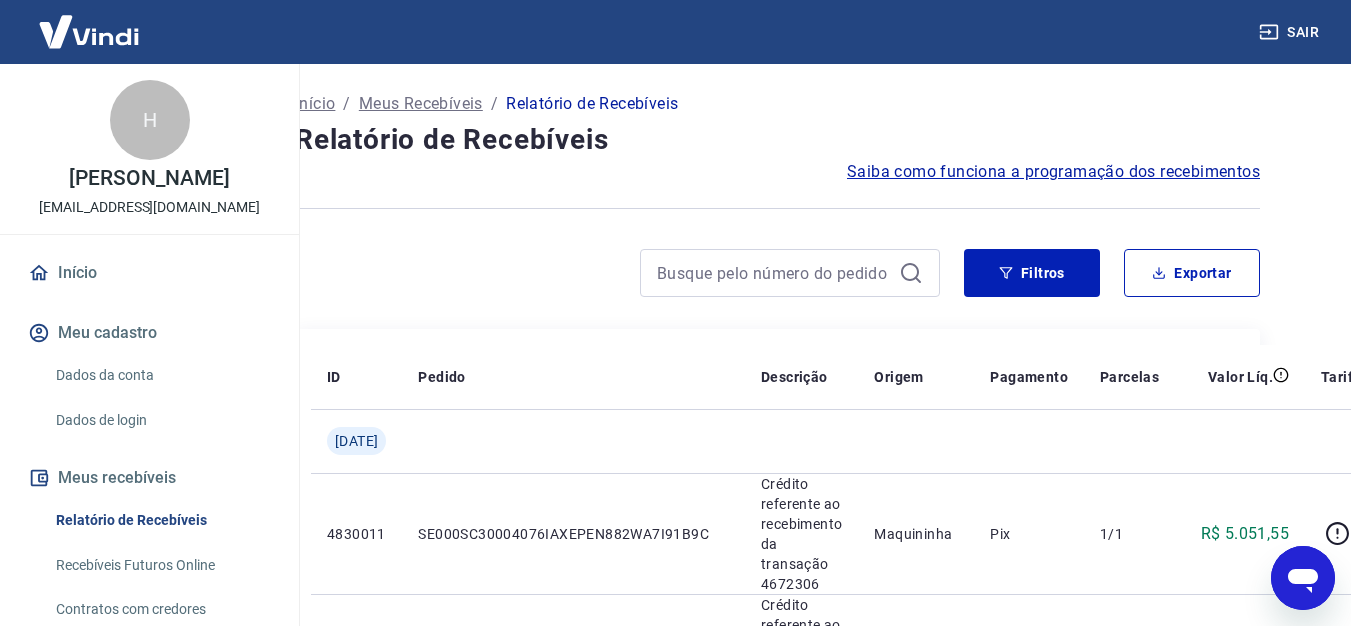 scroll, scrollTop: 0, scrollLeft: 95, axis: horizontal 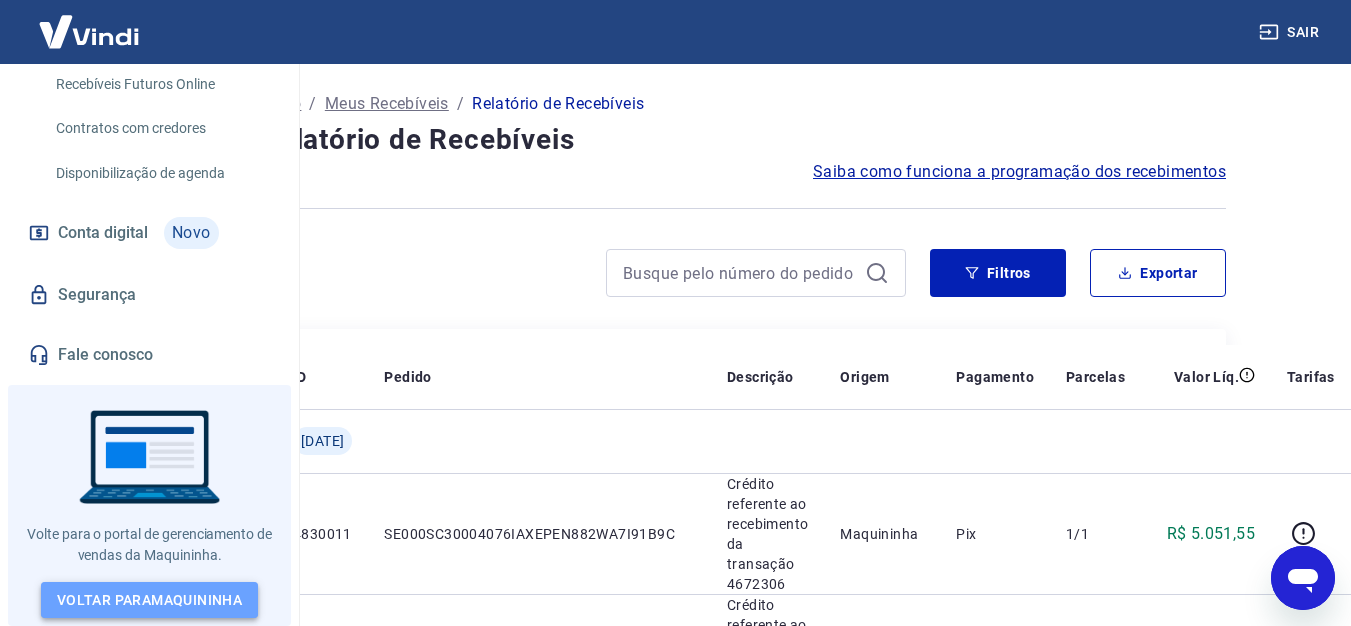 click on "Voltar para  Maquininha" at bounding box center [149, 600] 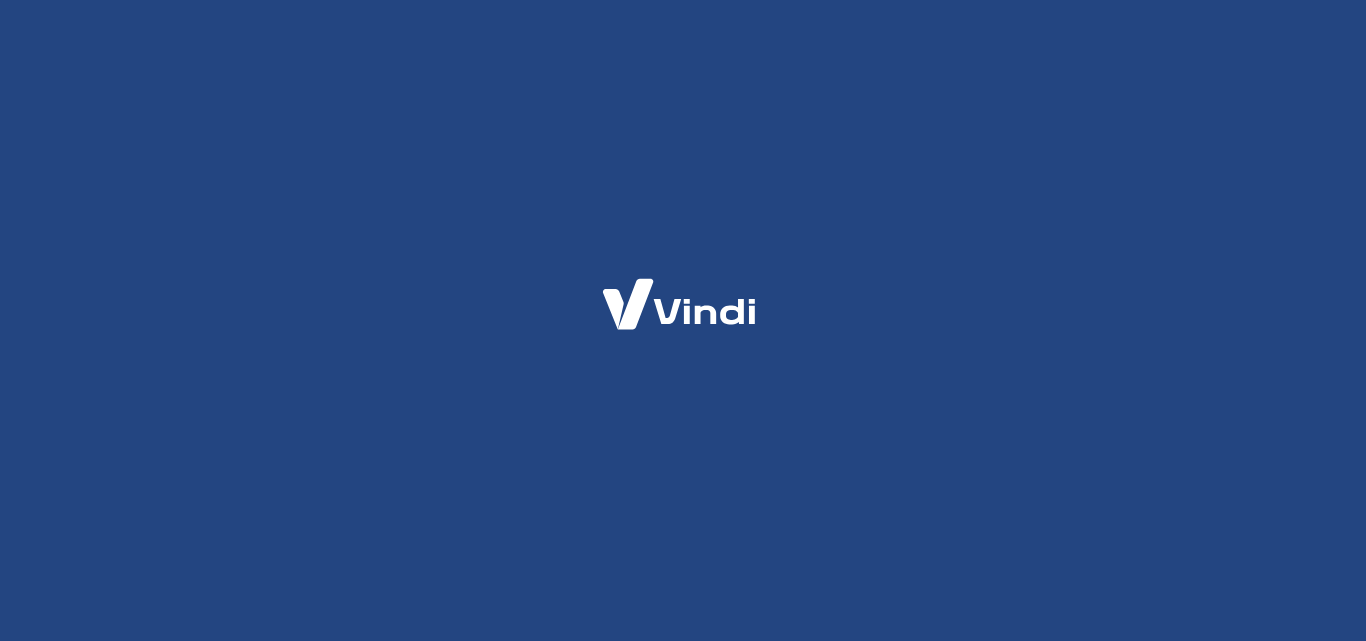 scroll, scrollTop: 0, scrollLeft: 0, axis: both 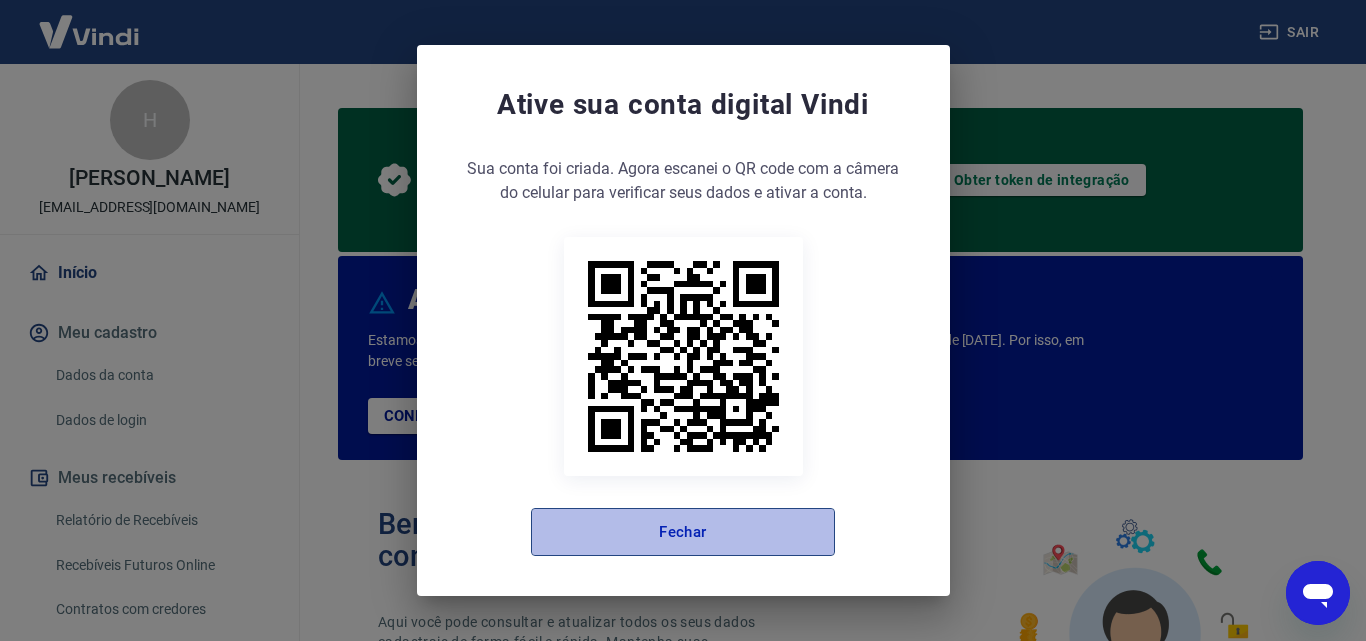 click on "Fechar" at bounding box center [683, 532] 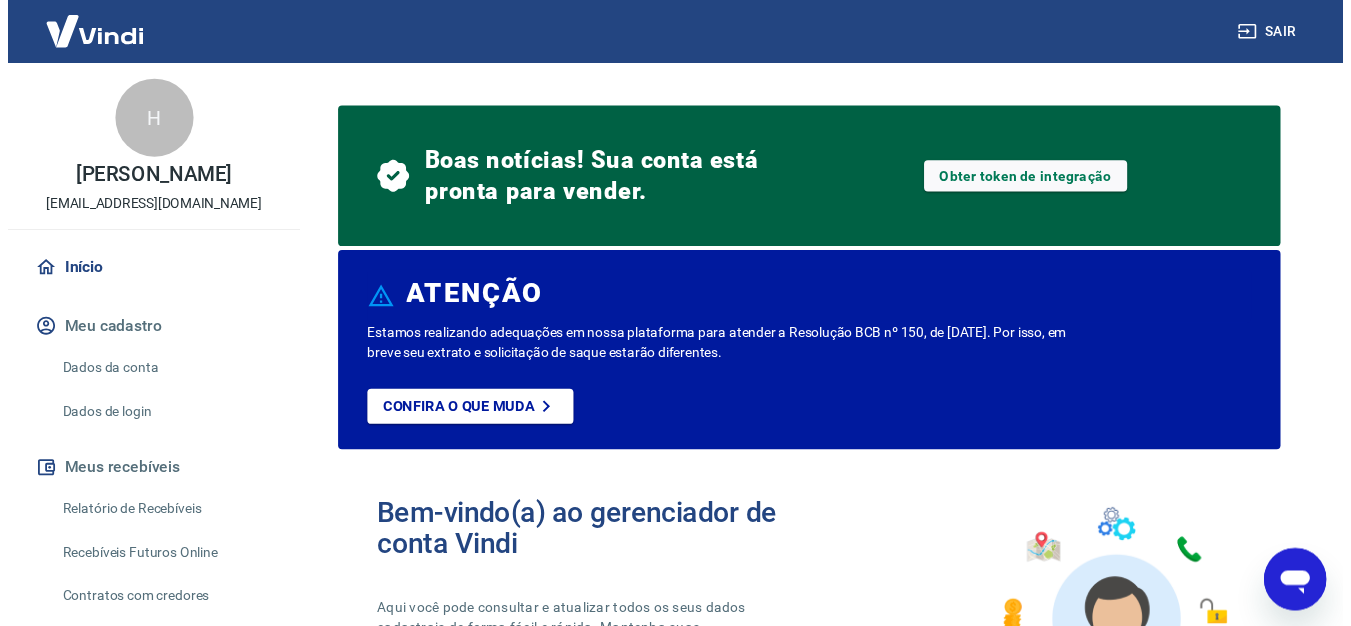 scroll, scrollTop: 0, scrollLeft: 0, axis: both 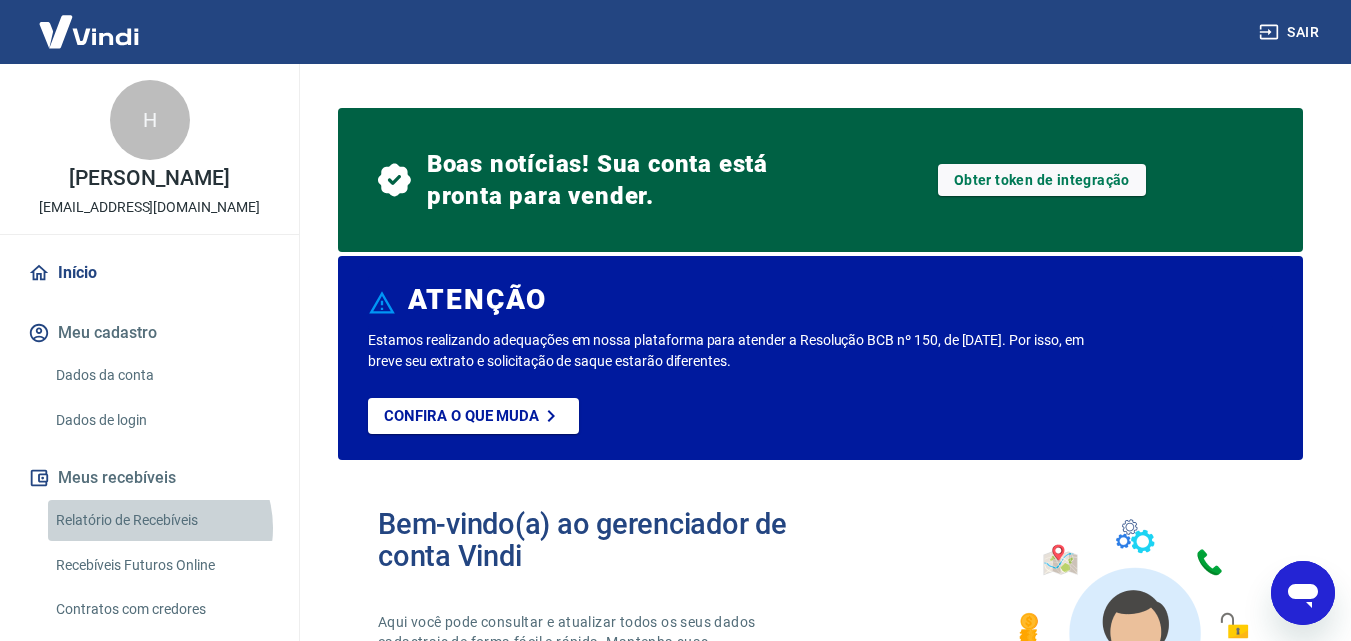 click on "Relatório de Recebíveis" at bounding box center (161, 520) 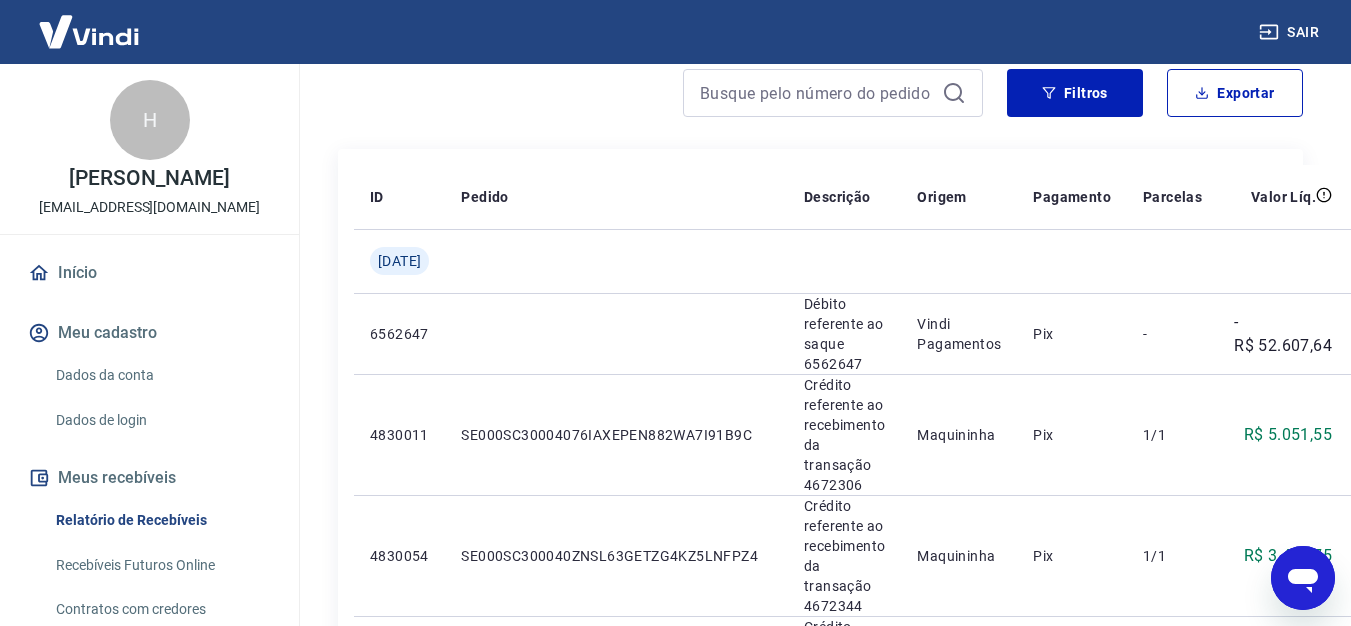 scroll, scrollTop: 191, scrollLeft: 0, axis: vertical 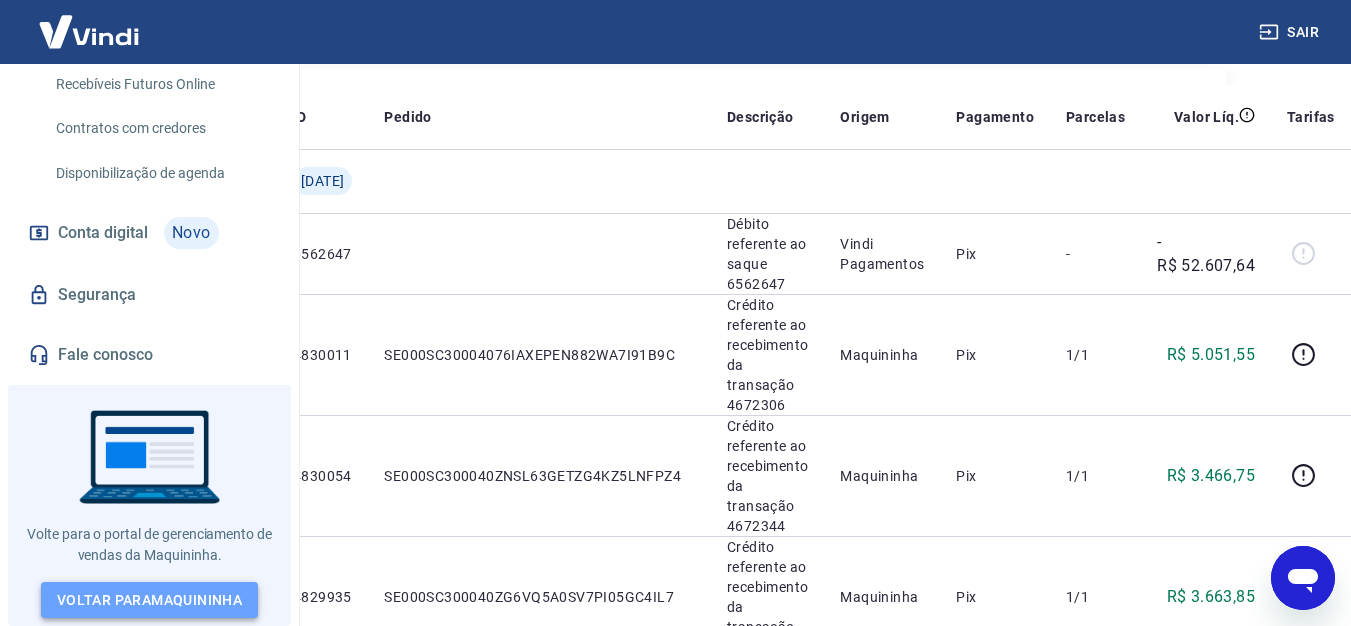 click on "Voltar para  Maquininha" at bounding box center (149, 600) 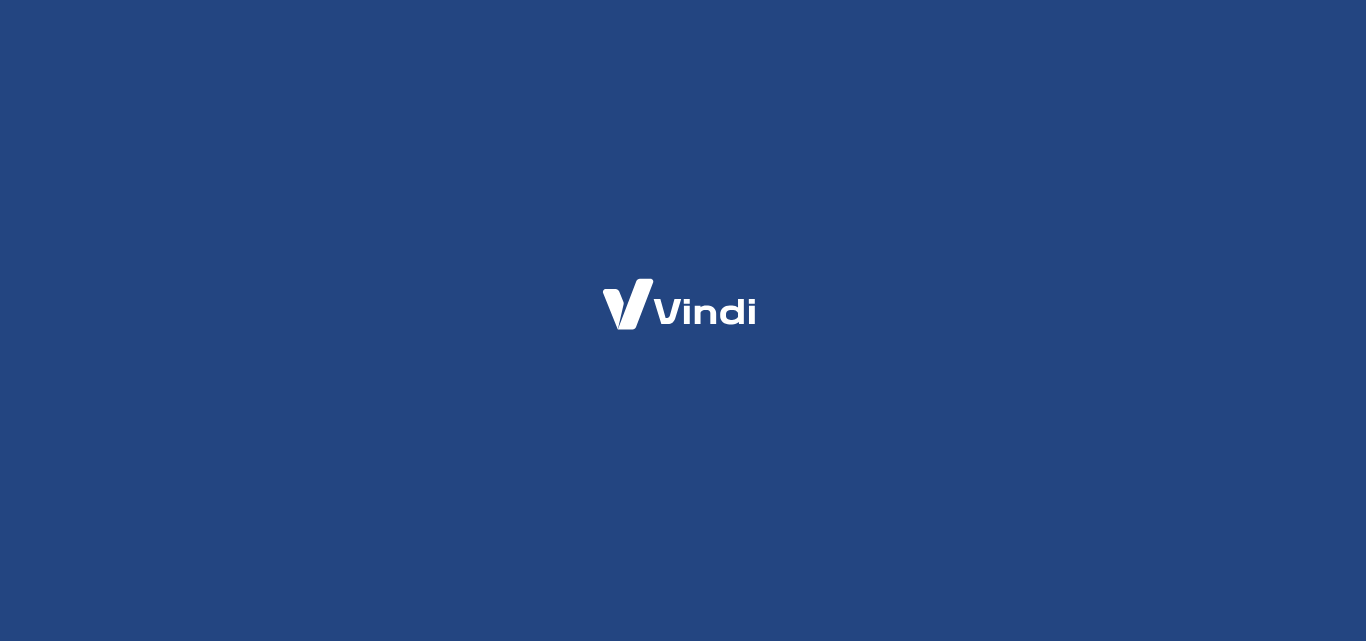 scroll, scrollTop: 0, scrollLeft: 0, axis: both 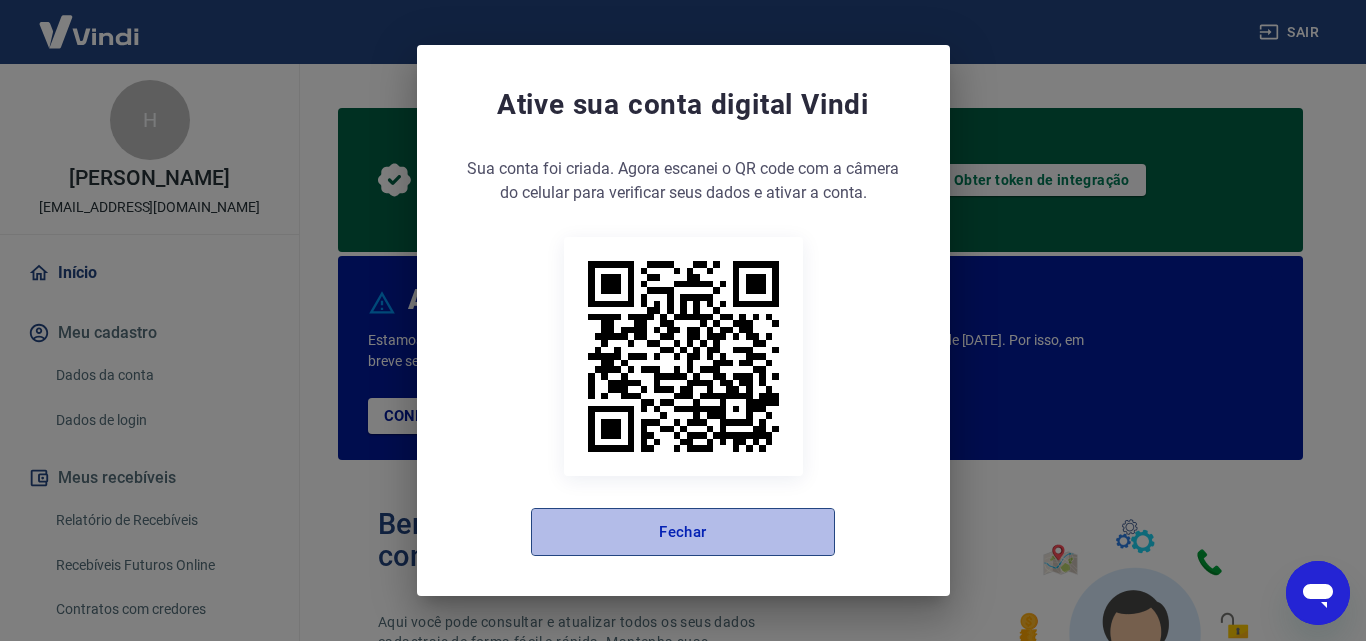 click on "Fechar" at bounding box center (683, 532) 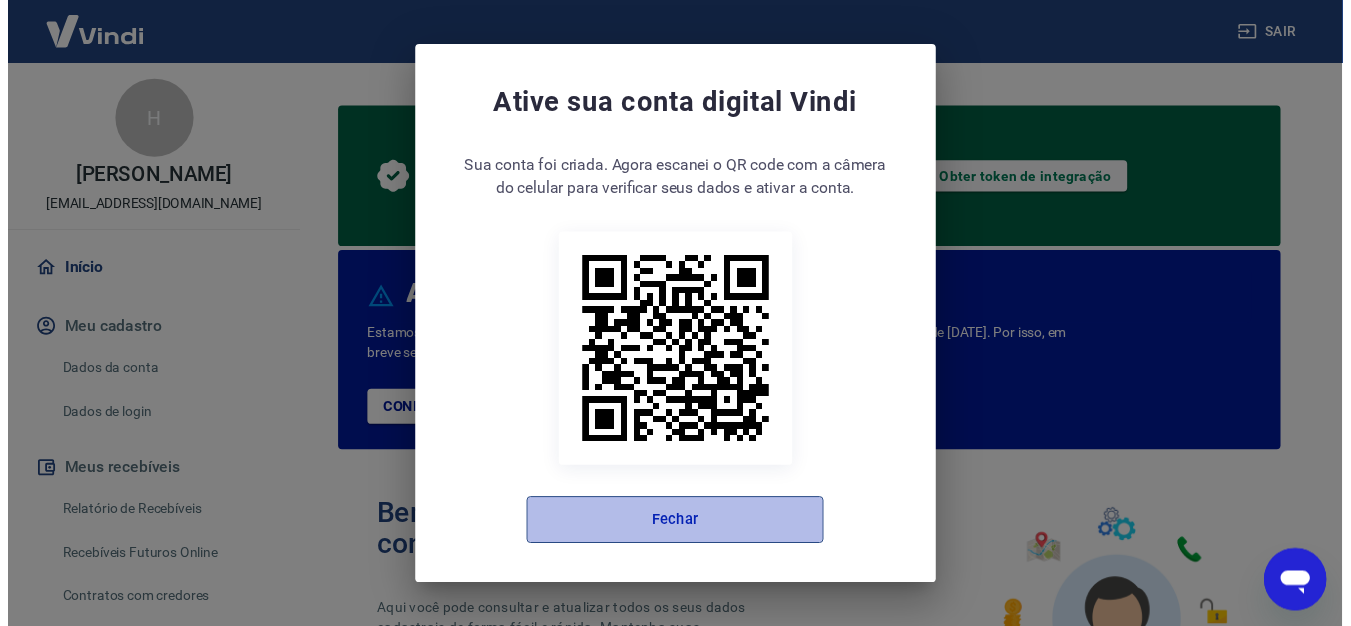 scroll, scrollTop: 0, scrollLeft: 0, axis: both 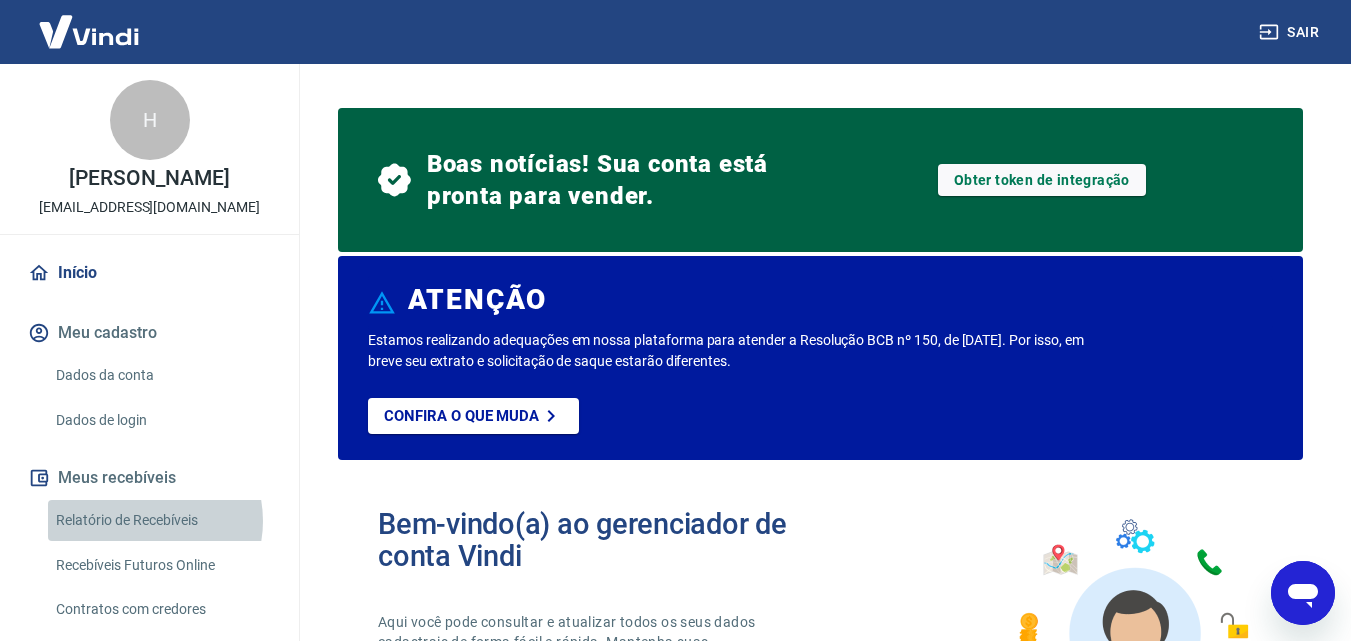 click on "Relatório de Recebíveis" at bounding box center [161, 520] 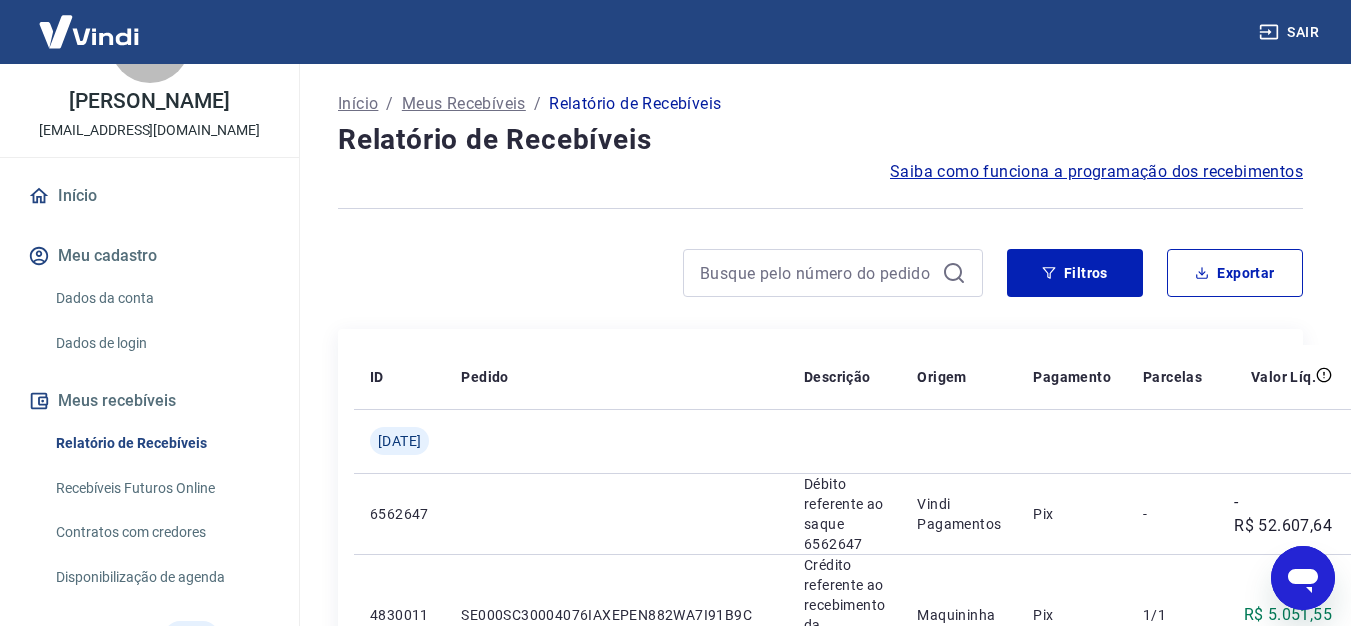 scroll, scrollTop: 80, scrollLeft: 0, axis: vertical 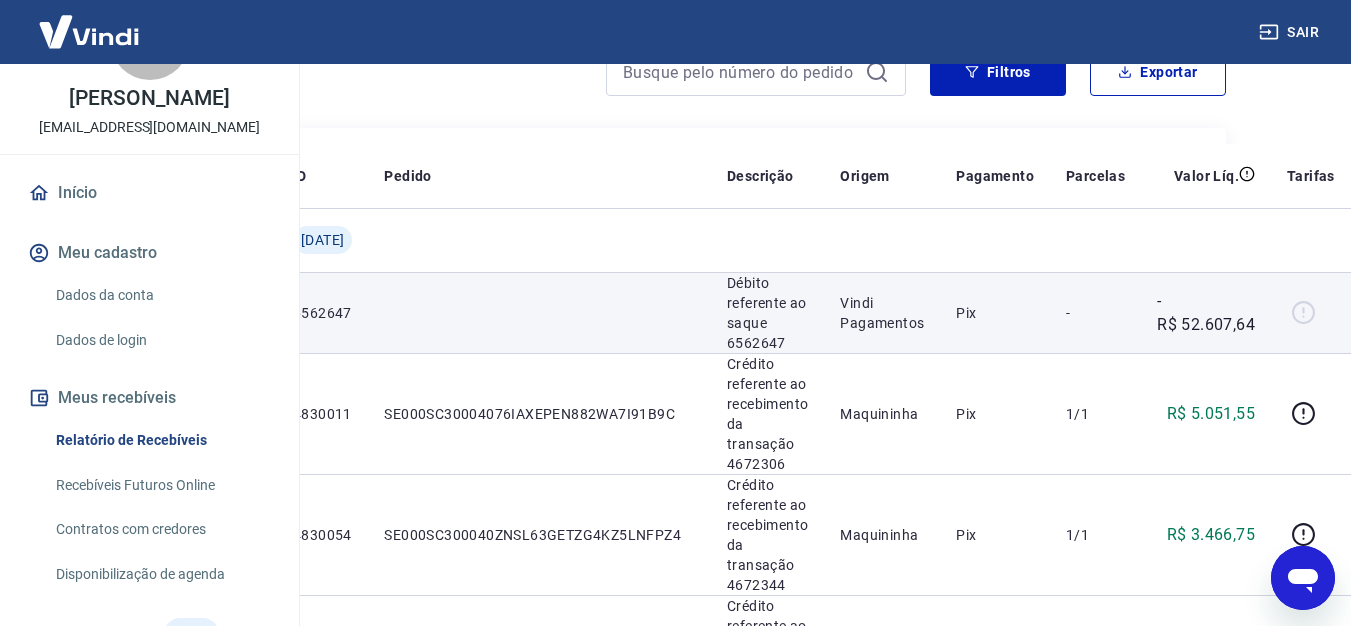 click on "Débito referente ao saque 6562647" at bounding box center (767, 313) 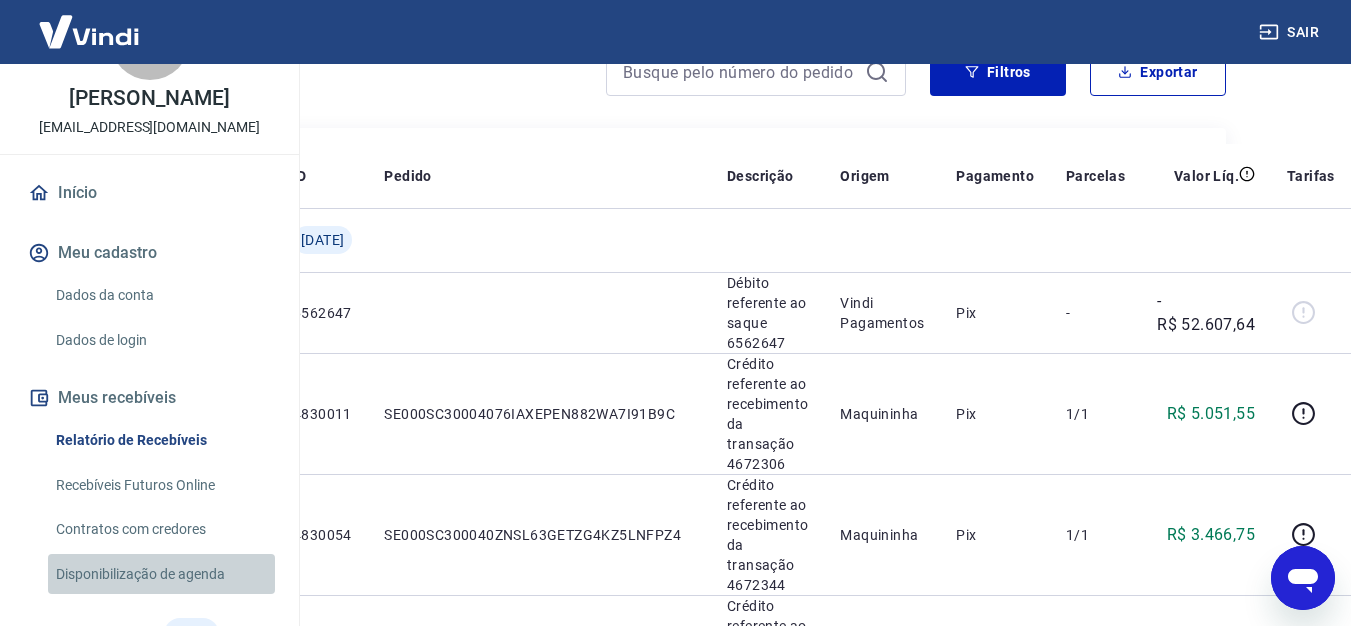 click on "Disponibilização de agenda" at bounding box center (161, 574) 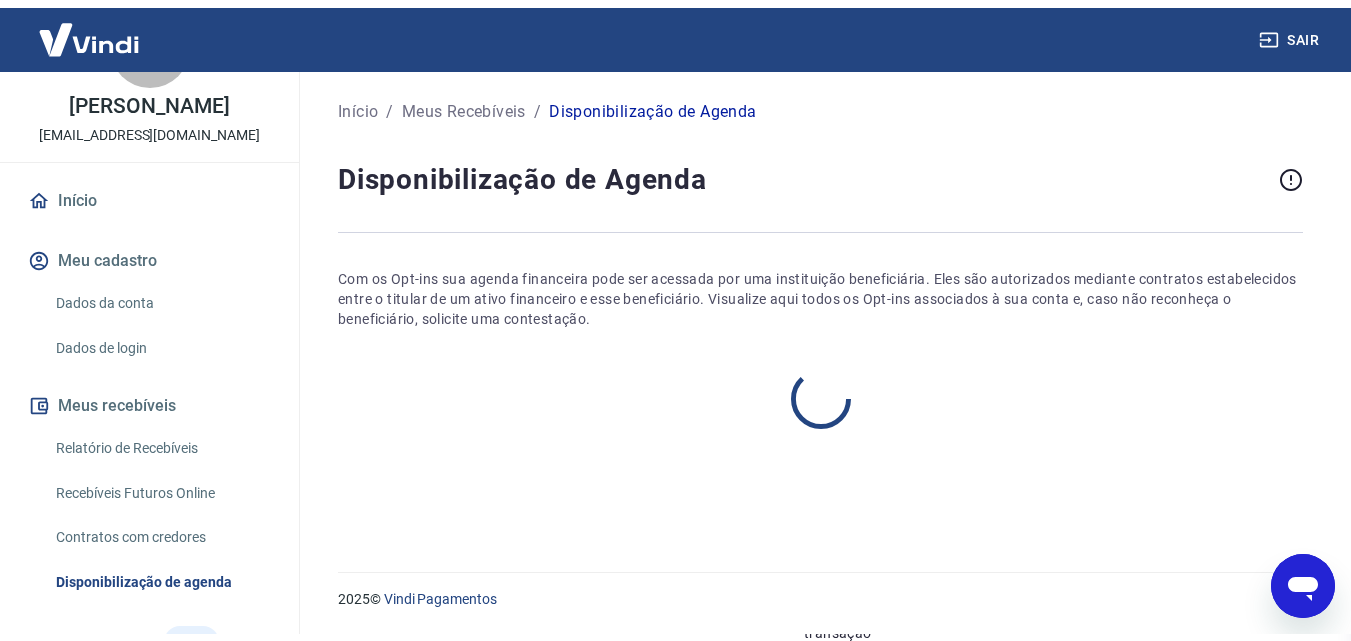 scroll, scrollTop: 0, scrollLeft: 0, axis: both 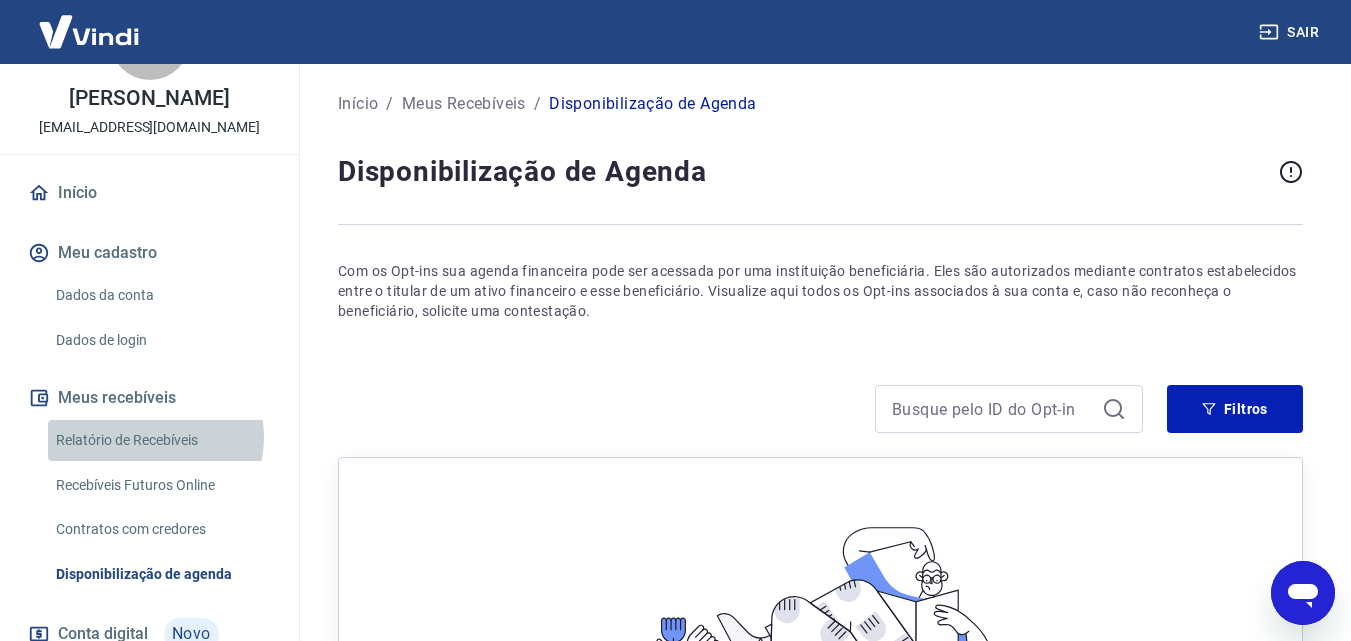 click on "Relatório de Recebíveis" at bounding box center (161, 440) 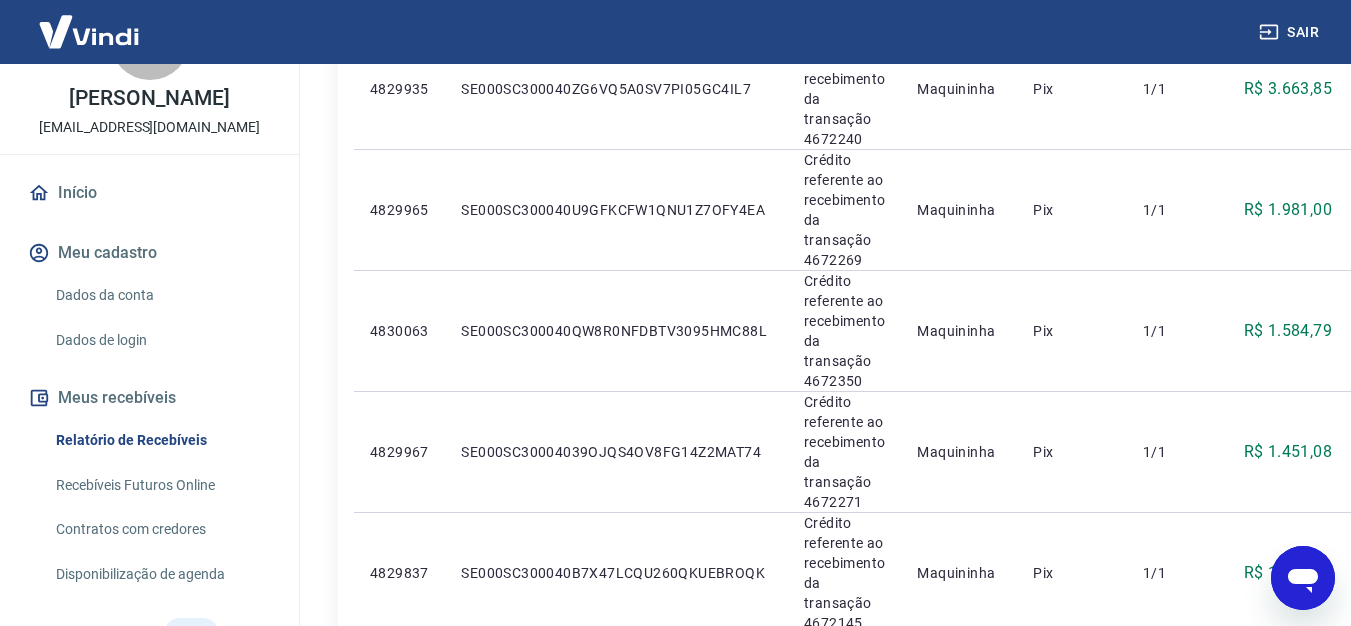 scroll, scrollTop: 773, scrollLeft: 0, axis: vertical 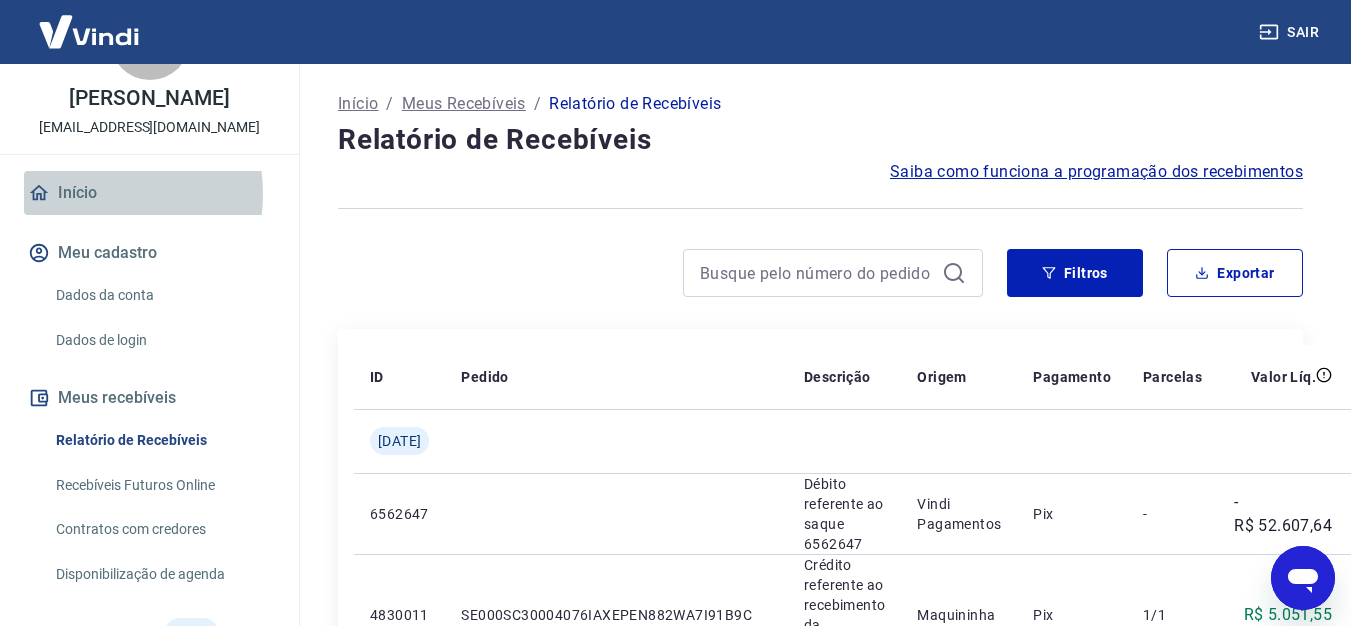 click on "Início" at bounding box center (149, 193) 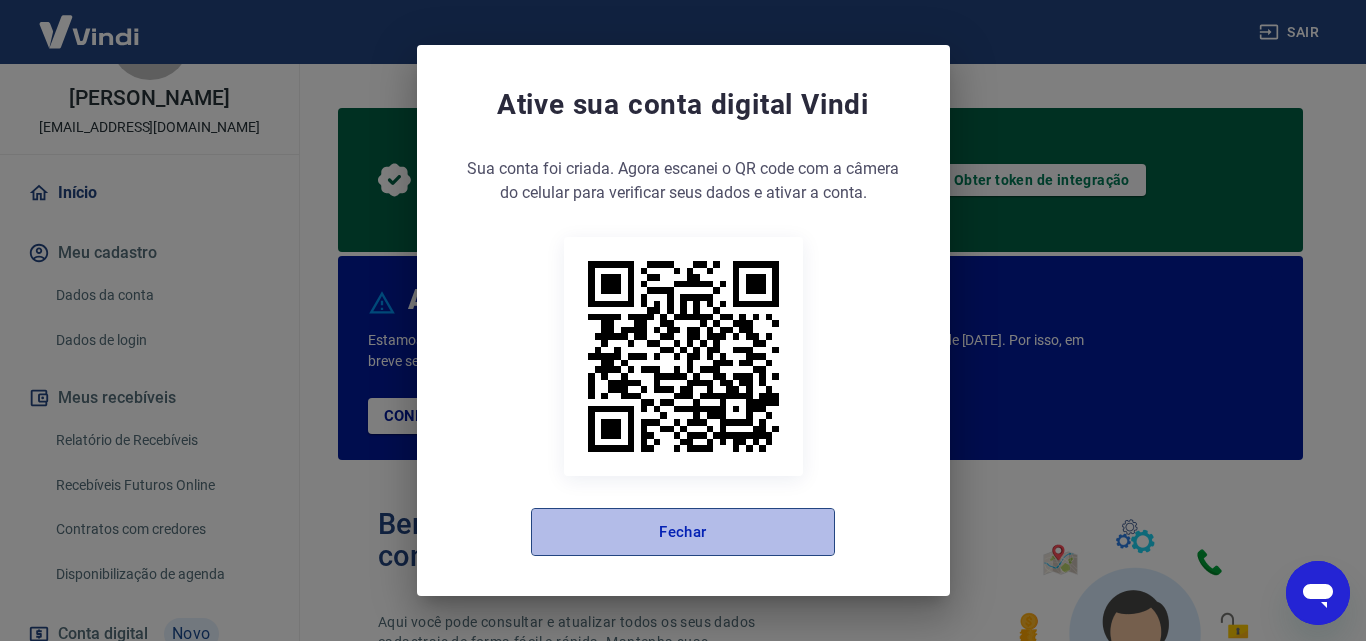 click on "Fechar" at bounding box center (683, 532) 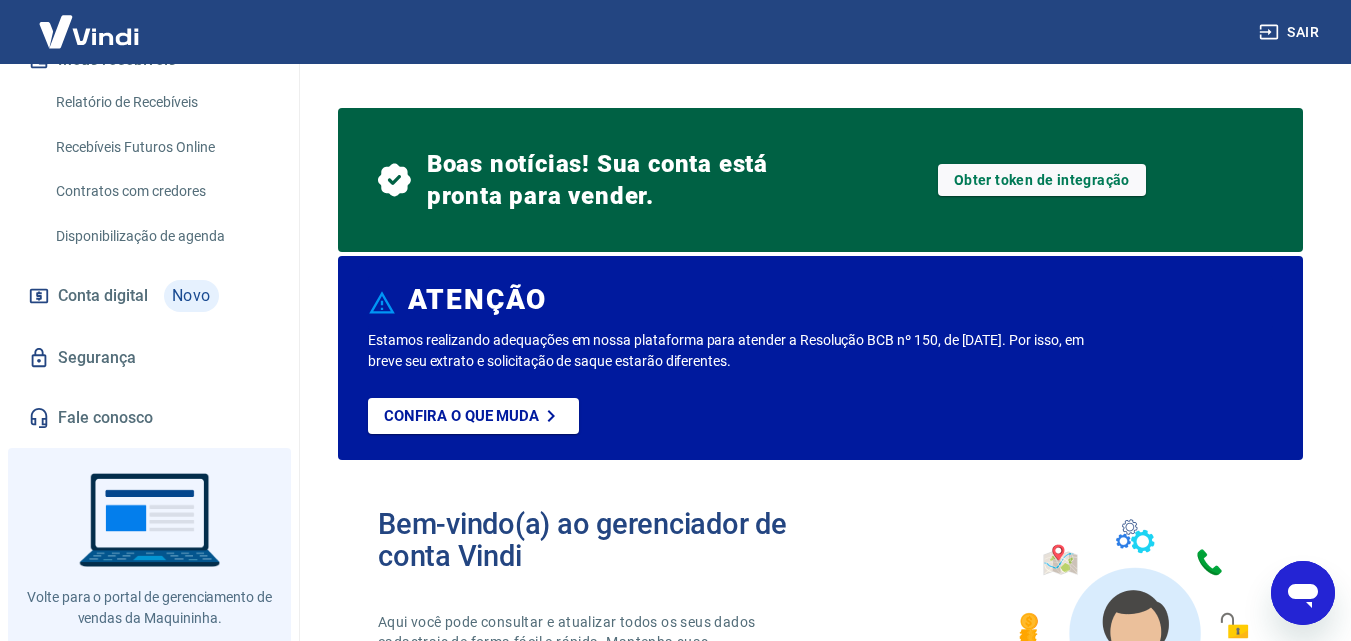 scroll, scrollTop: 423, scrollLeft: 0, axis: vertical 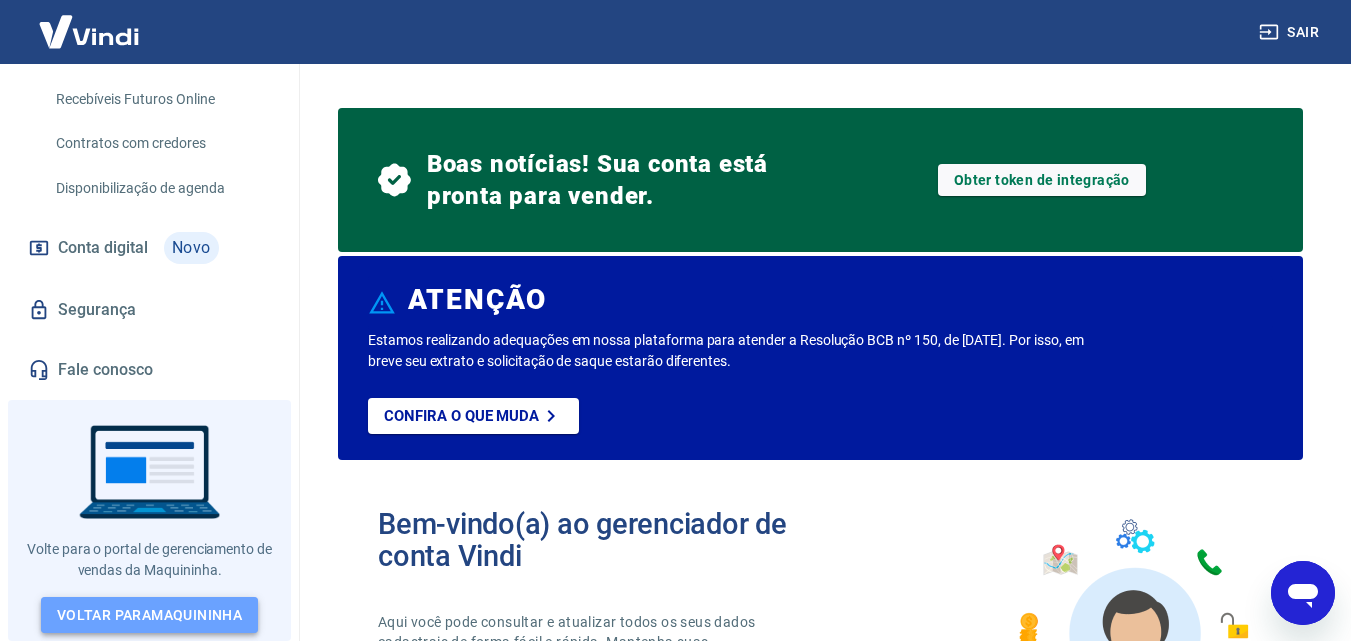 click on "Voltar para  Maquininha" at bounding box center (149, 615) 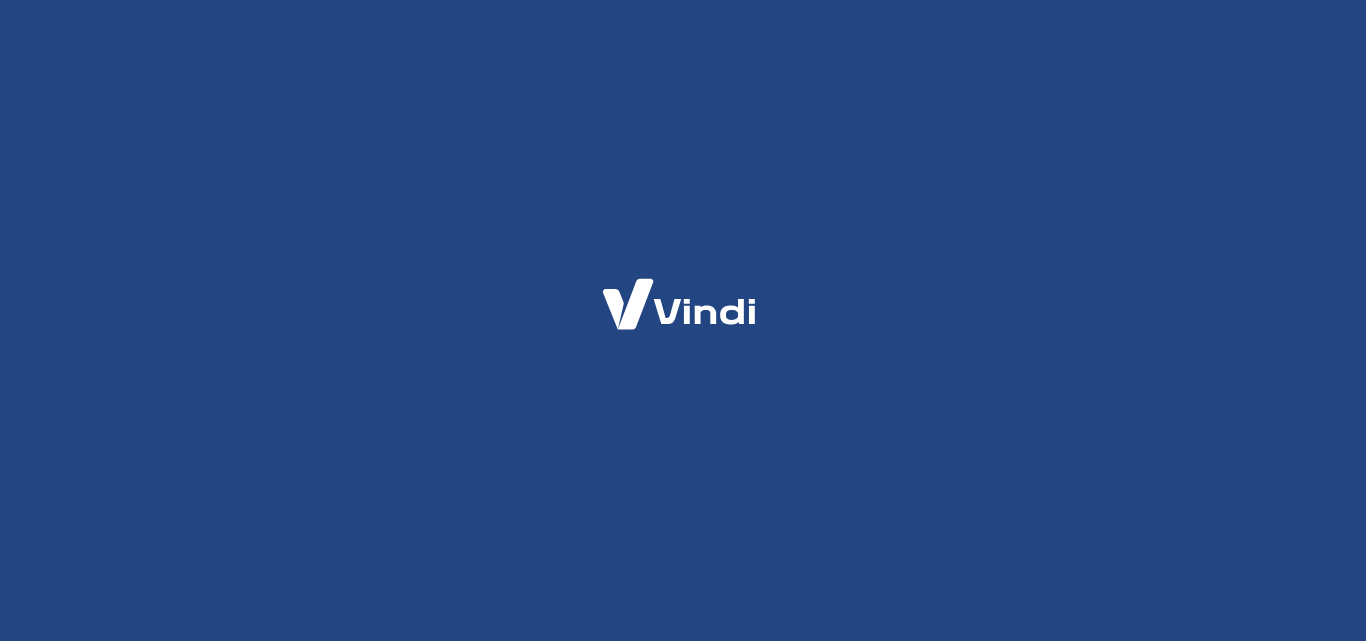 scroll, scrollTop: 0, scrollLeft: 0, axis: both 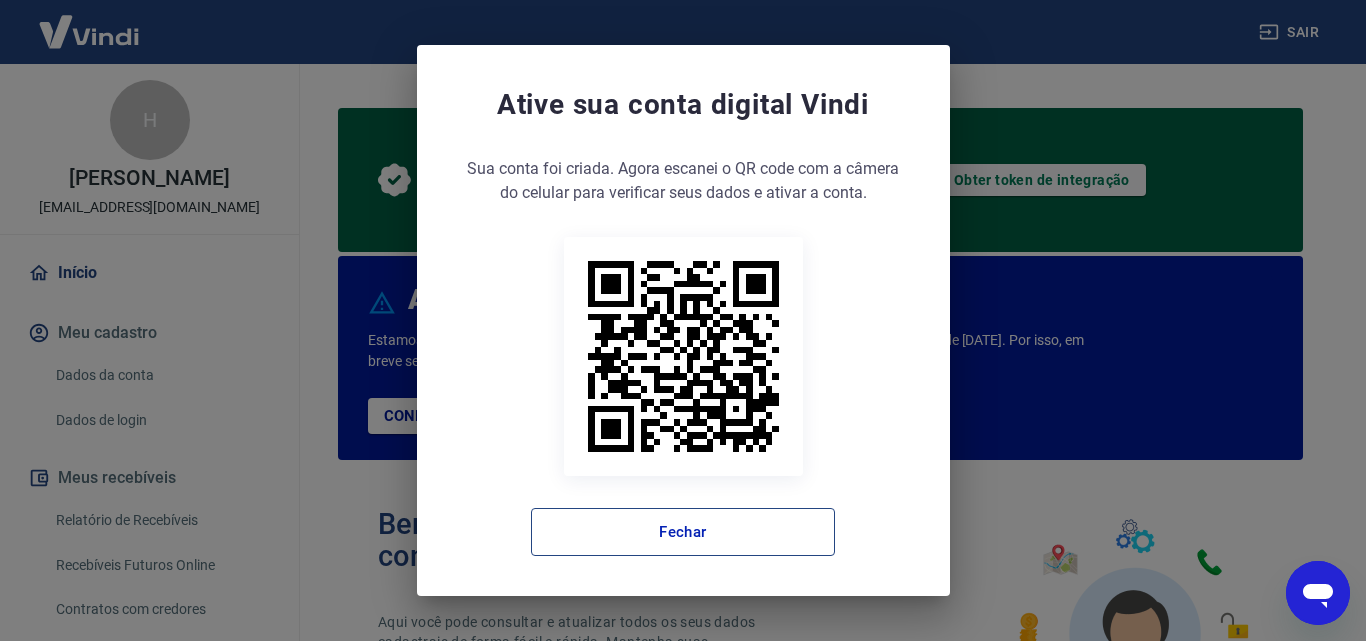 click on "Fechar" at bounding box center (683, 532) 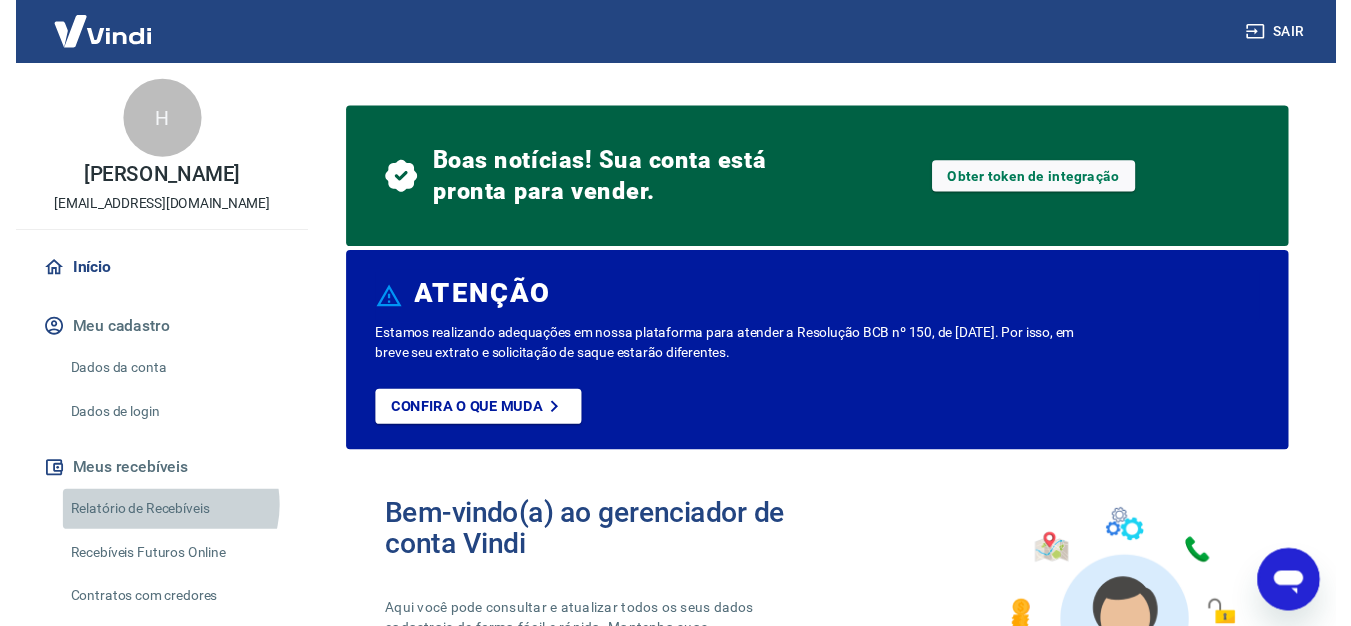 scroll, scrollTop: 0, scrollLeft: 0, axis: both 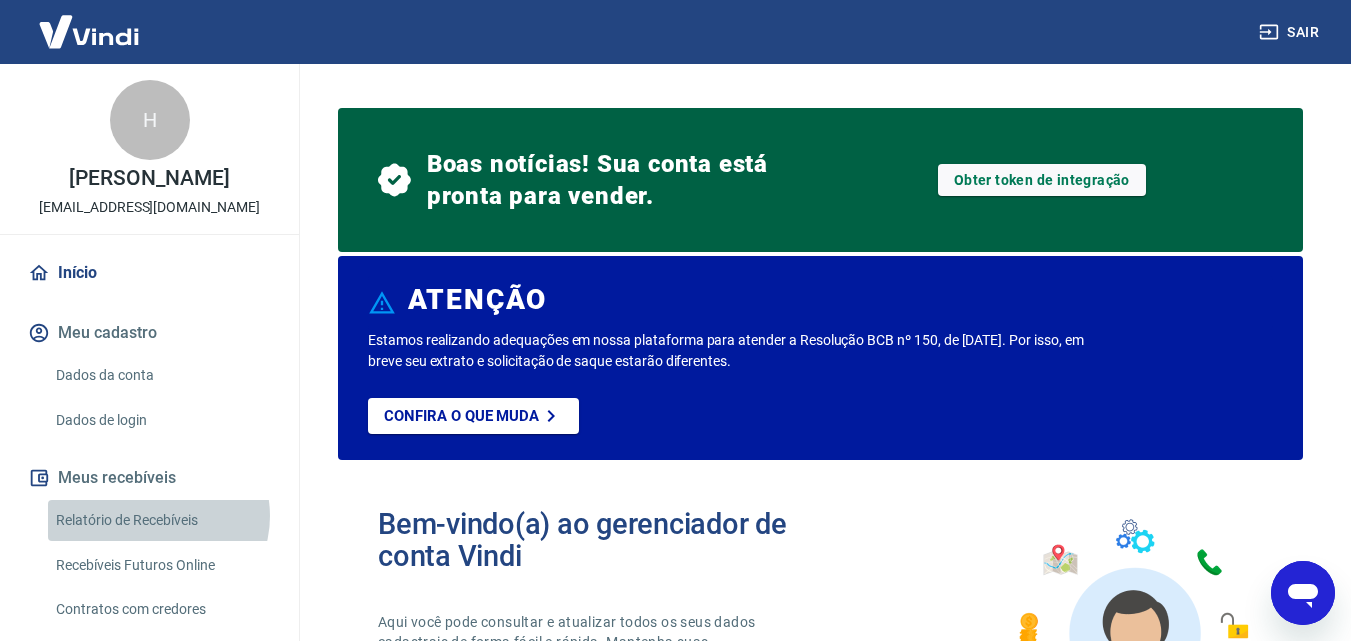 click on "Relatório de Recebíveis" at bounding box center [161, 520] 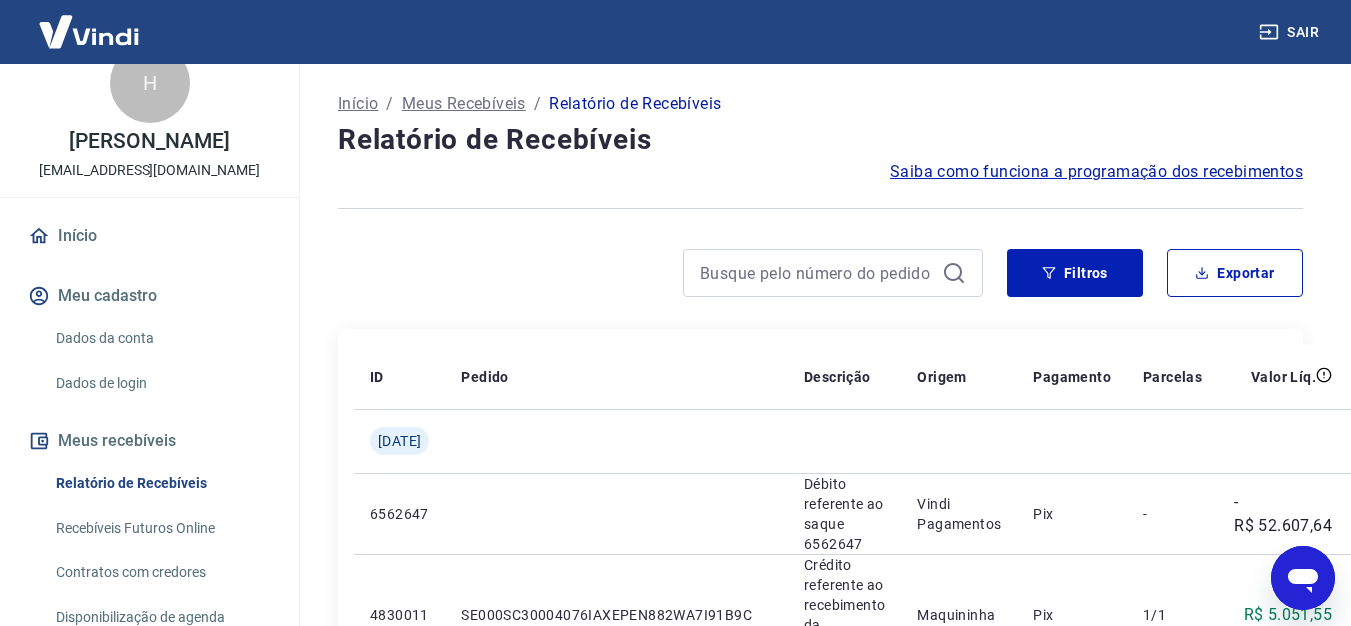 scroll, scrollTop: 40, scrollLeft: 0, axis: vertical 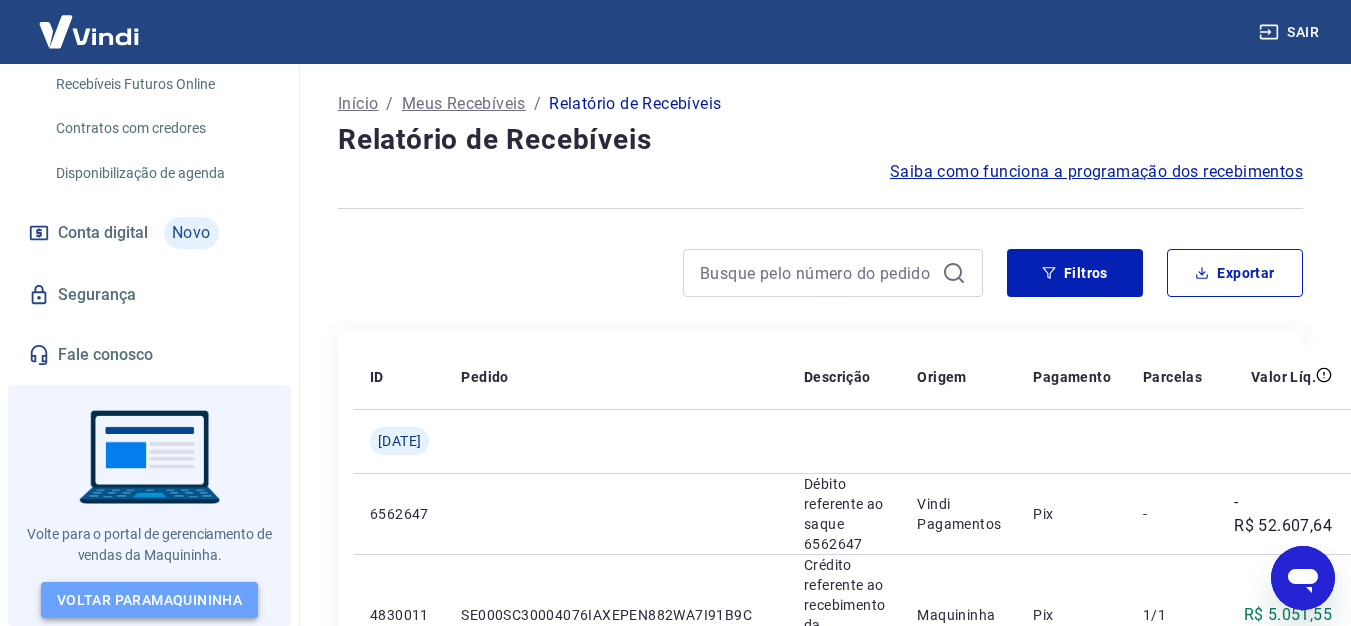 click on "Voltar para  Maquininha" at bounding box center (149, 600) 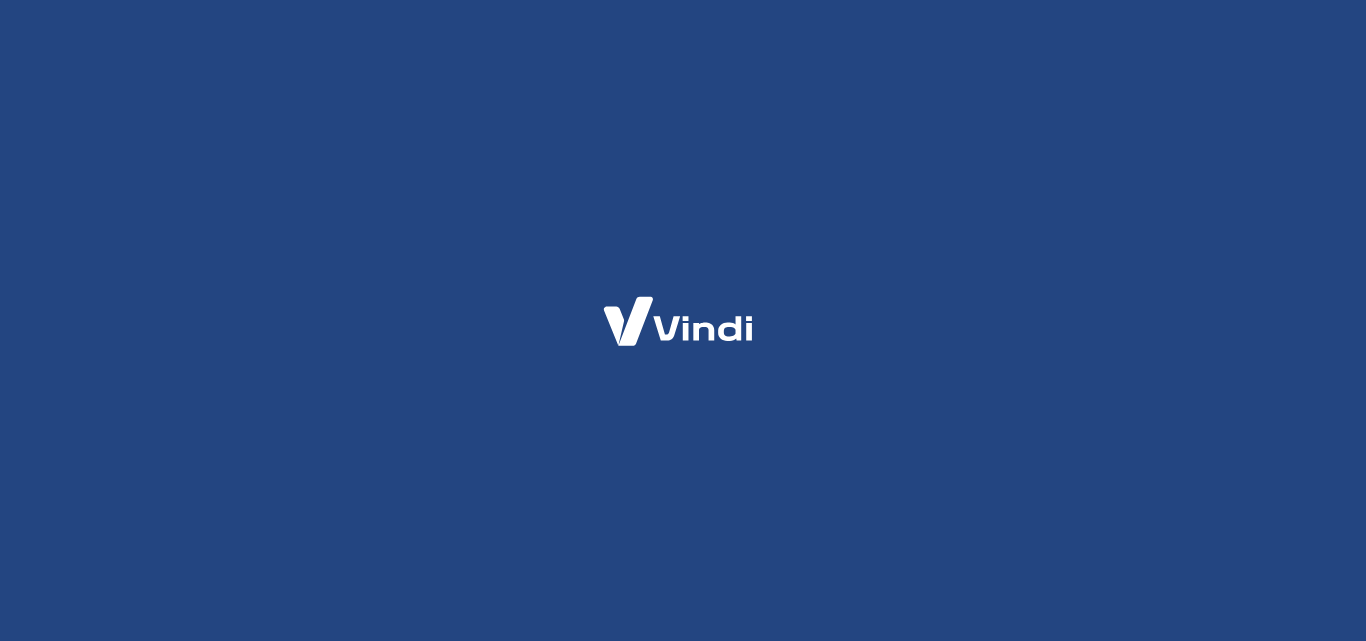 scroll, scrollTop: 0, scrollLeft: 0, axis: both 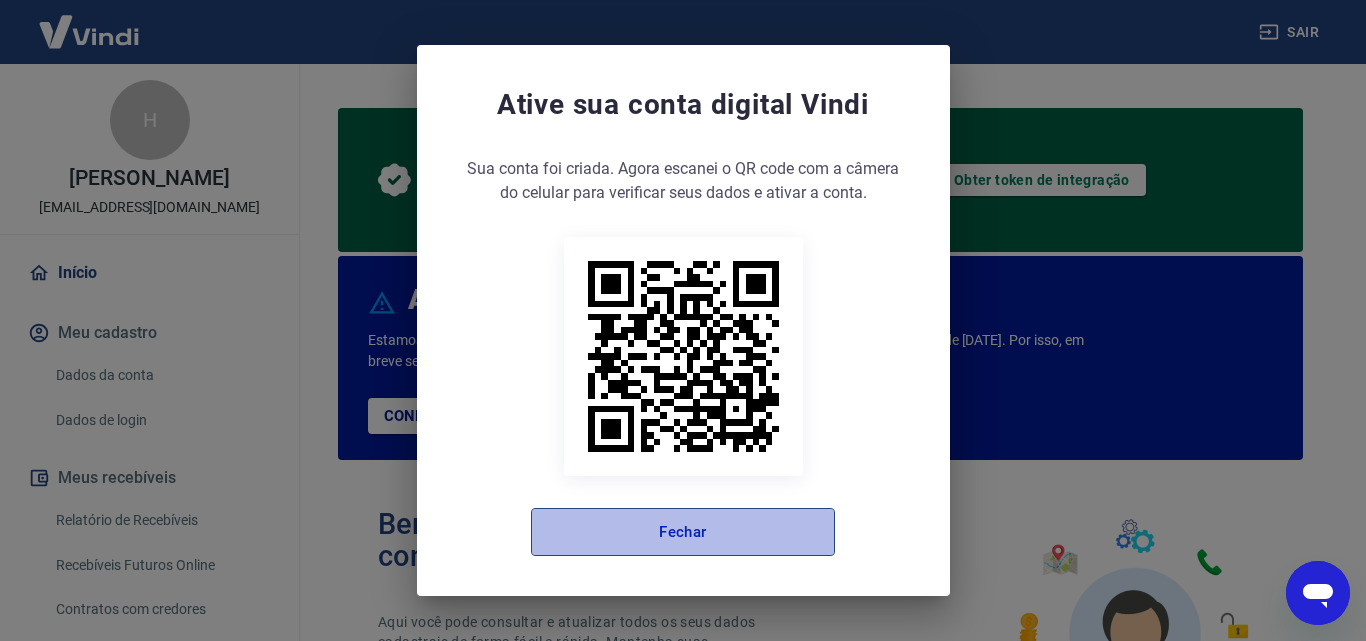 click on "Fechar" at bounding box center [683, 532] 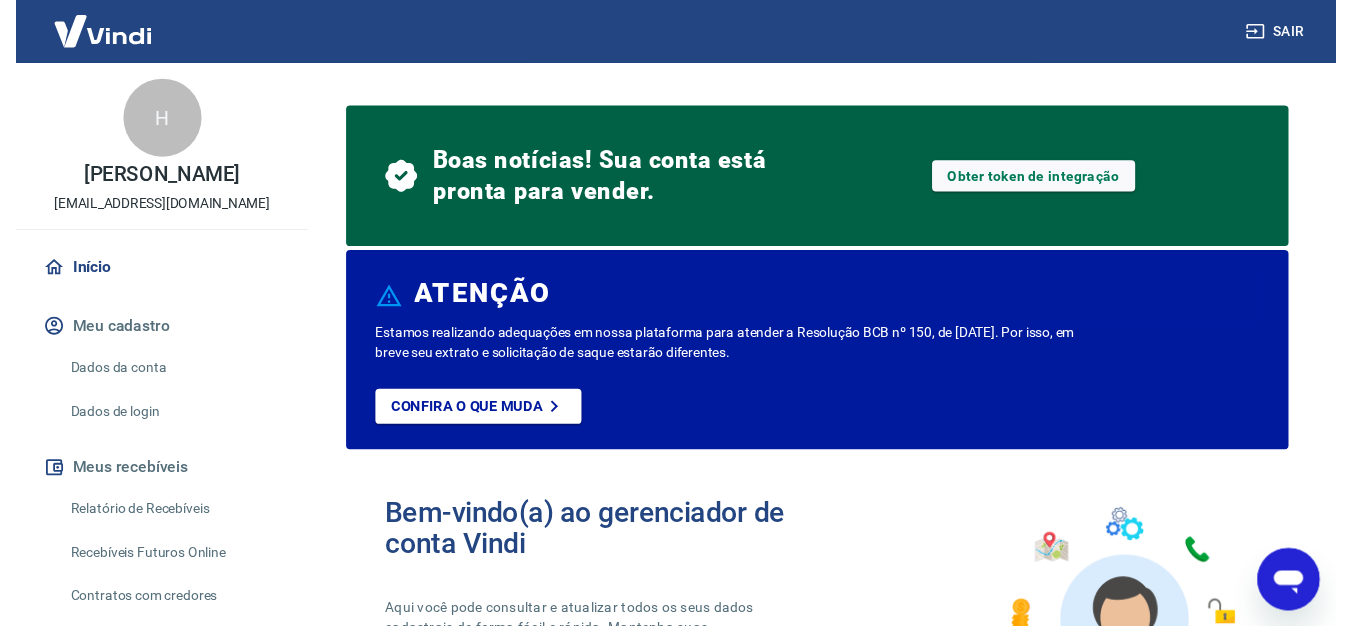 scroll, scrollTop: 0, scrollLeft: 0, axis: both 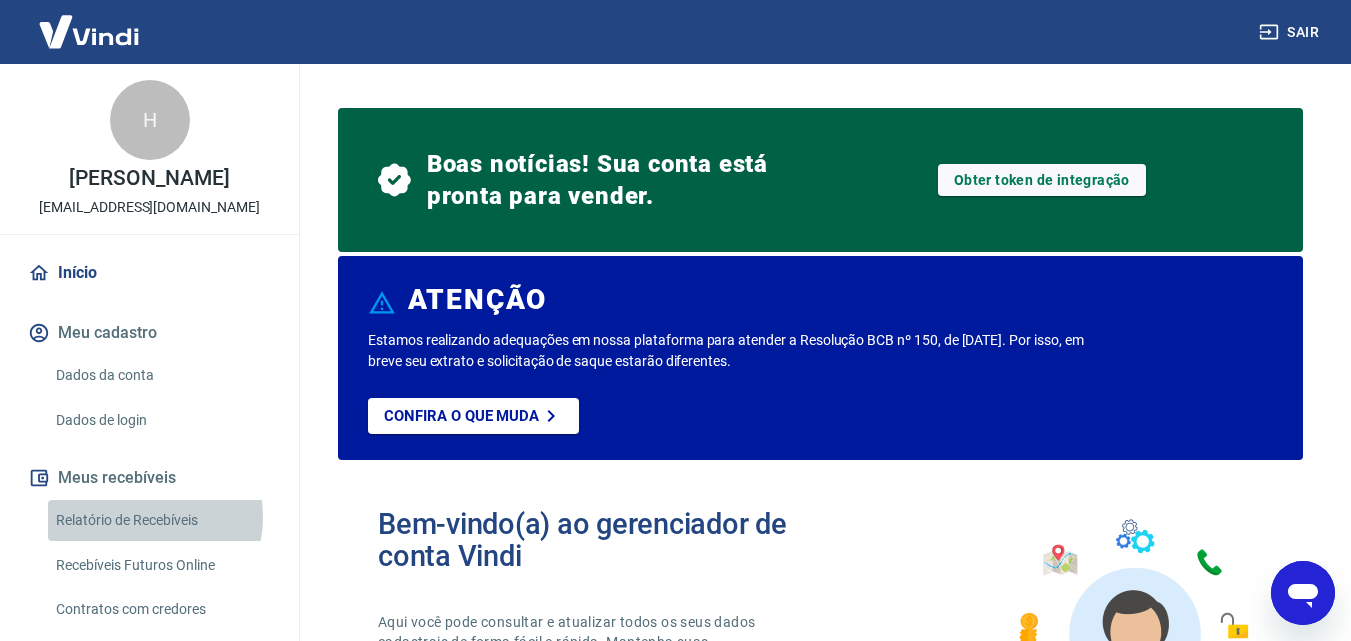 click on "Relatório de Recebíveis" at bounding box center [161, 520] 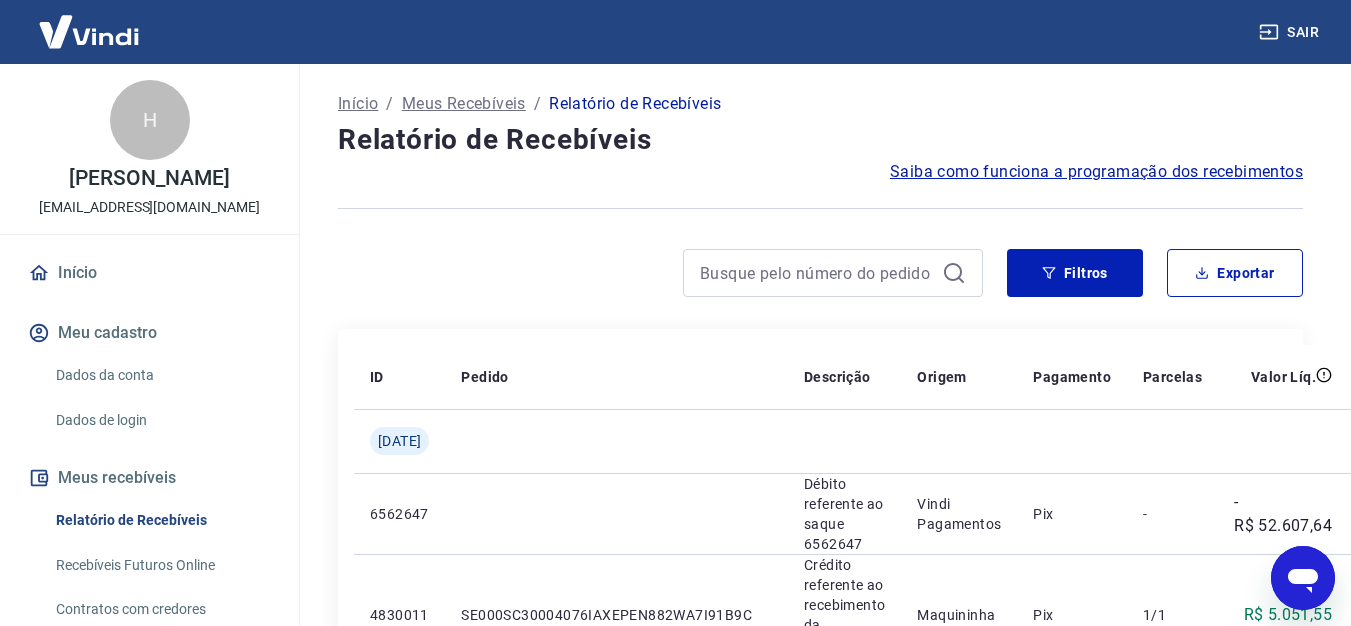 click on "Início / Meus Recebíveis / Relatório de Recebíveis Relatório de Recebíveis Saiba como funciona a programação dos recebimentos Saiba como funciona a programação dos recebimentos Filtros Exportar ID Pedido Descrição Origem Pagamento Parcelas Valor Líq. Tarifas [DATE] 6562647 Débito referente ao saque 6562647 Vindi Pagamentos Pix - -R$ 52.607,64 4830011 SE000SC30004076IAXEPEN882WA7I91B9C Crédito referente ao recebimento da transação 4672306 Maquininha Pix 1/1 R$ 5.051,55 4830054 SE000SC300040ZNSL63GETZG4KZ5LNFPZ4 Crédito referente ao recebimento da transação 4672344 Maquininha Pix 1/1 R$ 3.466,75 4829935 SE000SC300040ZG6VQ5A0SV7PI05GC4IL7 Crédito referente ao recebimento da transação 4672240 Maquininha Pix 1/1 R$ 3.663,85 4829965 SE000SC300040U9GFKCFW1QNU1Z7OFY4EA Crédito referente ao recebimento da transação 4672269 Maquininha Pix 1/1 R$ 1.981,00 4830063 SE000SC300040QW8R0NFDBTV3095HMC88L Crédito referente ao recebimento da transação 4672350 Maquininha Pix 1/1 R$ 1.584,79" at bounding box center (820, 1552) 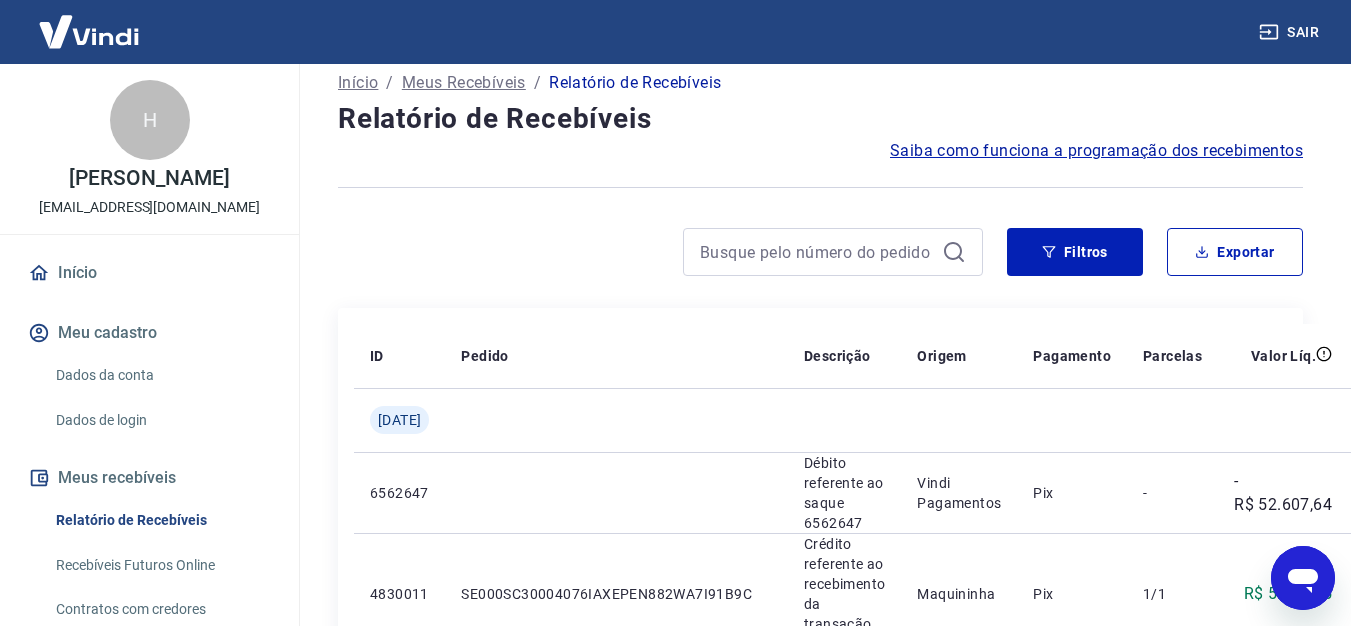 scroll, scrollTop: 0, scrollLeft: 0, axis: both 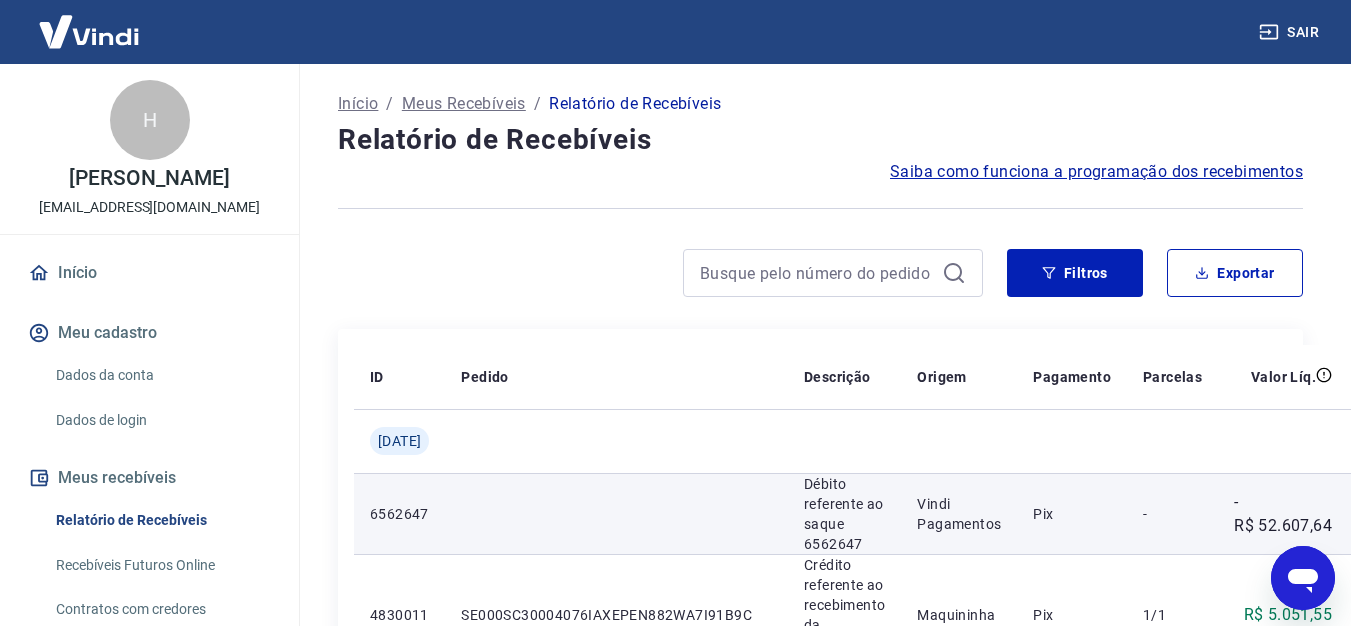 click on "-" at bounding box center (1172, 513) 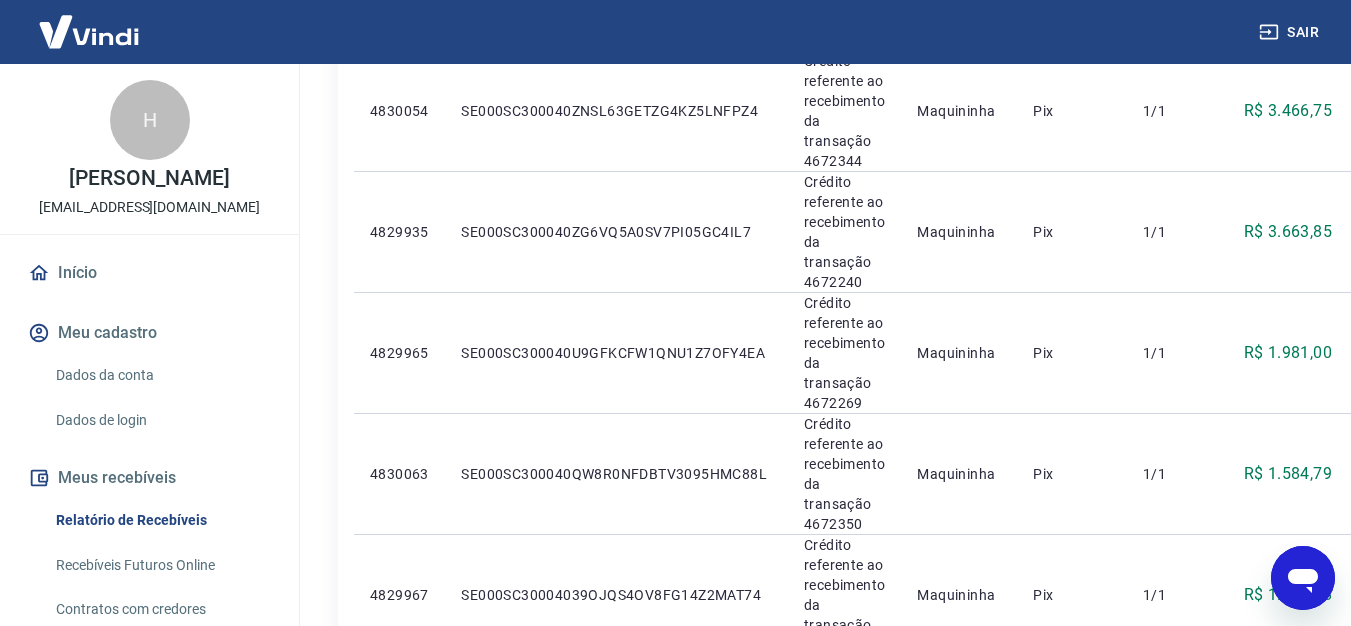 scroll, scrollTop: 0, scrollLeft: 0, axis: both 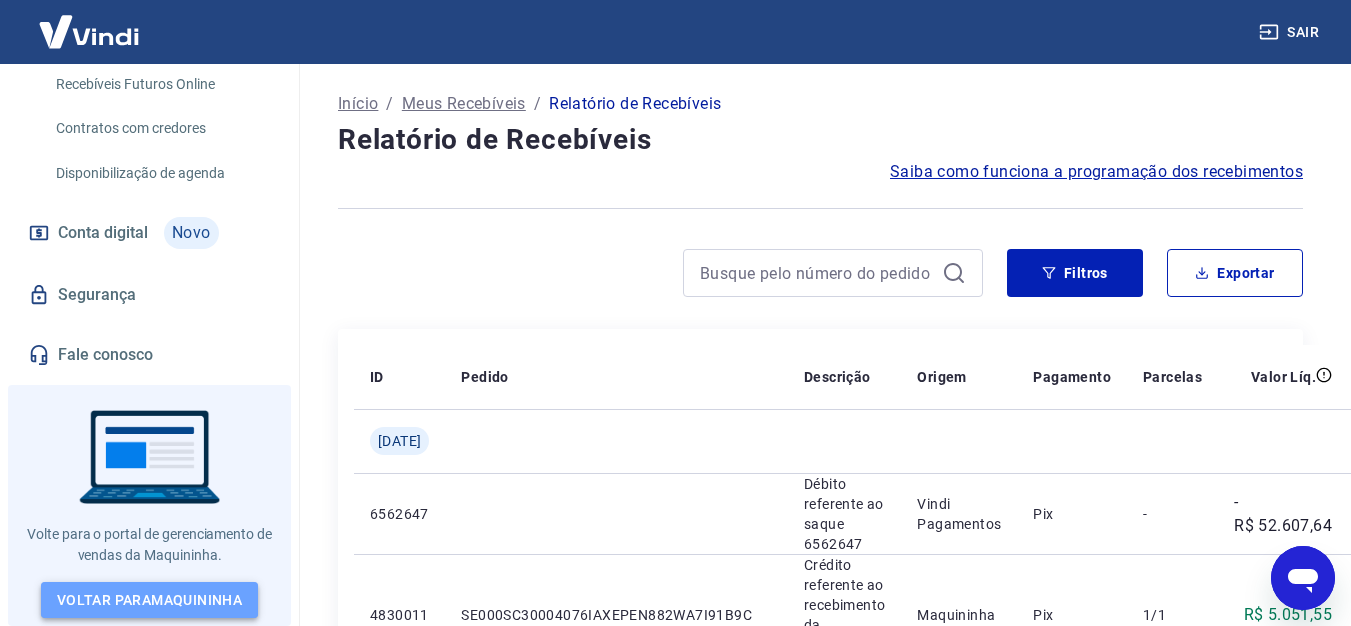 click on "Voltar para  Maquininha" at bounding box center [149, 600] 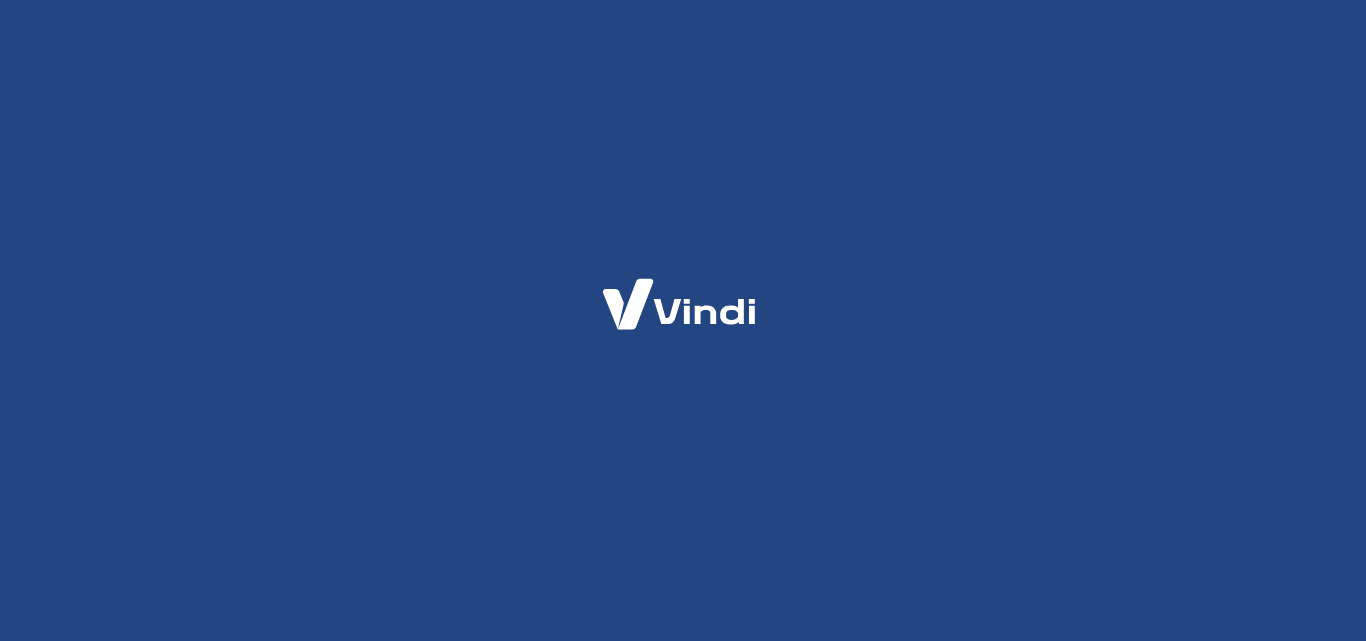 scroll, scrollTop: 0, scrollLeft: 0, axis: both 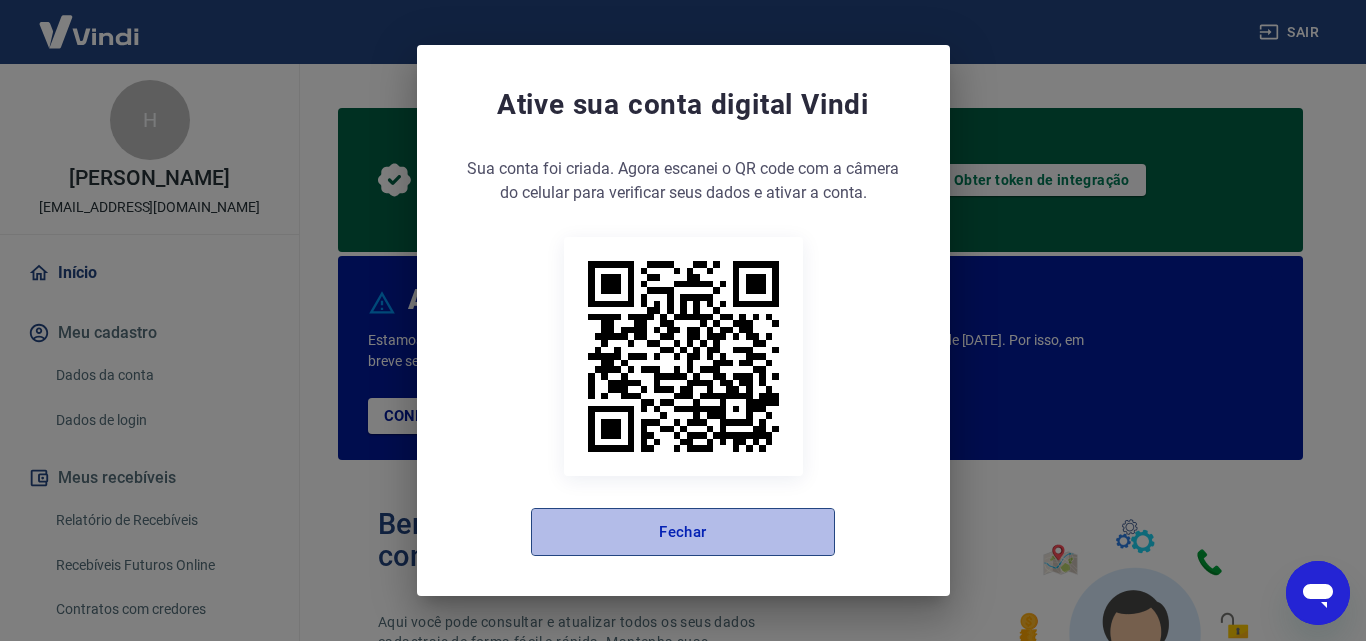 click on "Fechar" at bounding box center [683, 532] 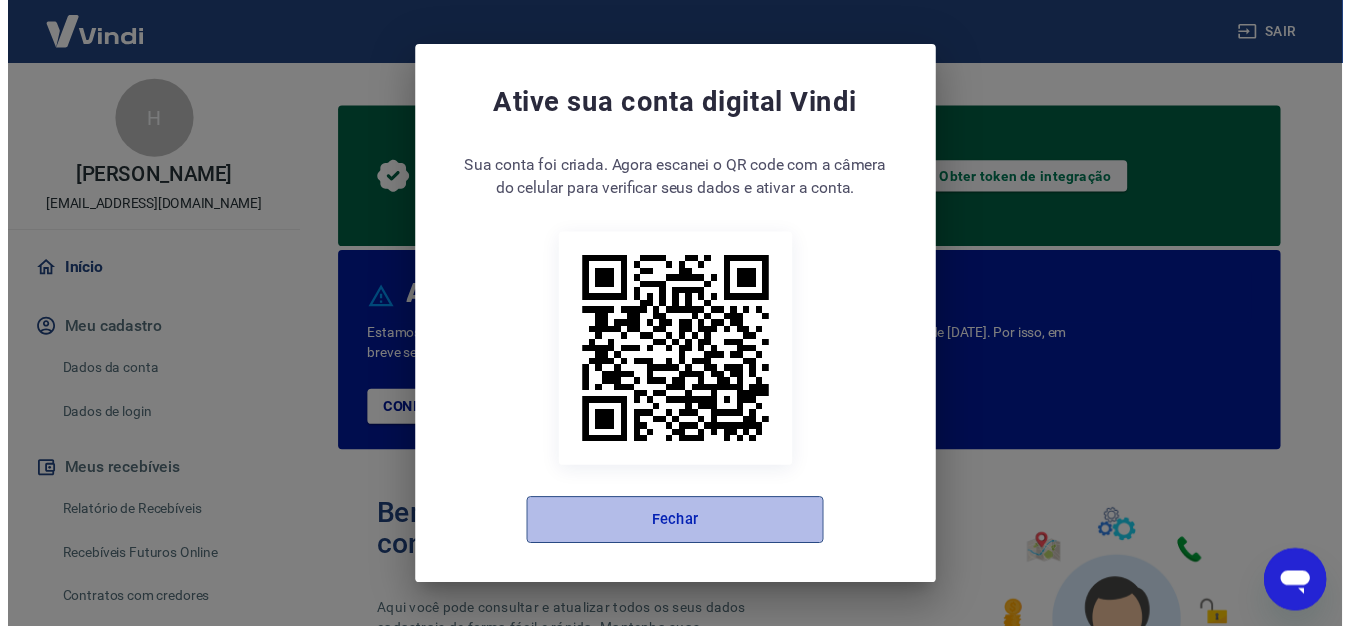 scroll, scrollTop: 0, scrollLeft: 0, axis: both 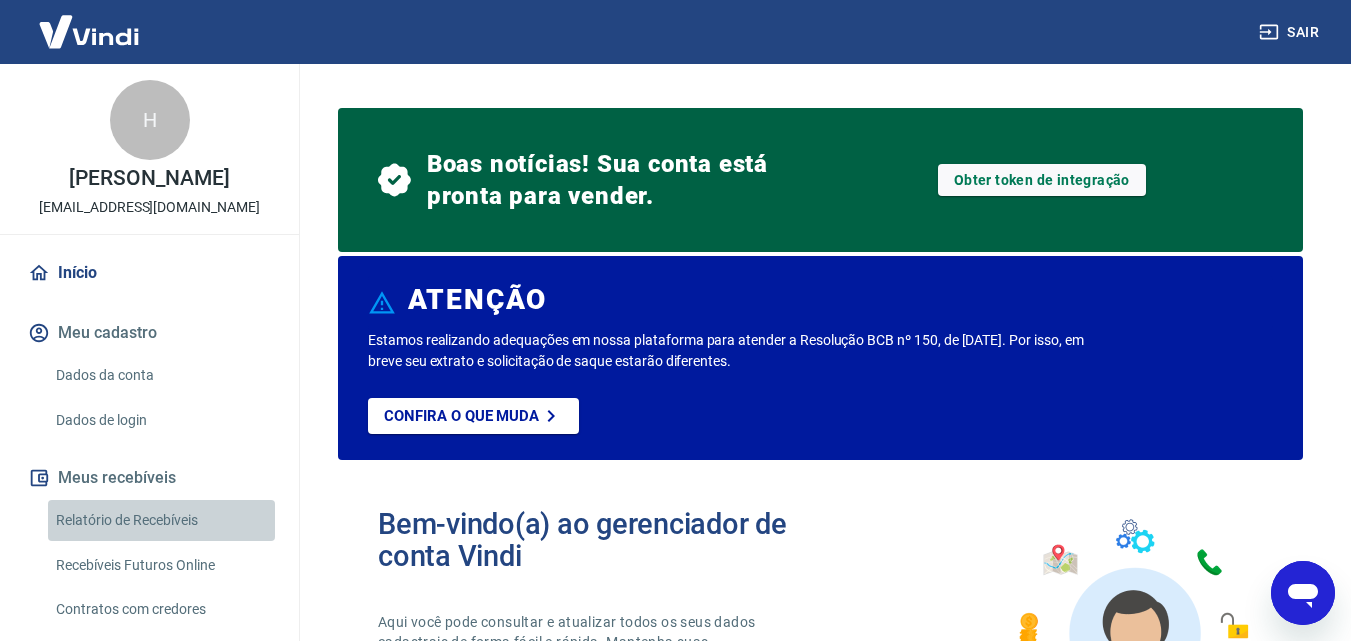click on "Relatório de Recebíveis" at bounding box center [161, 520] 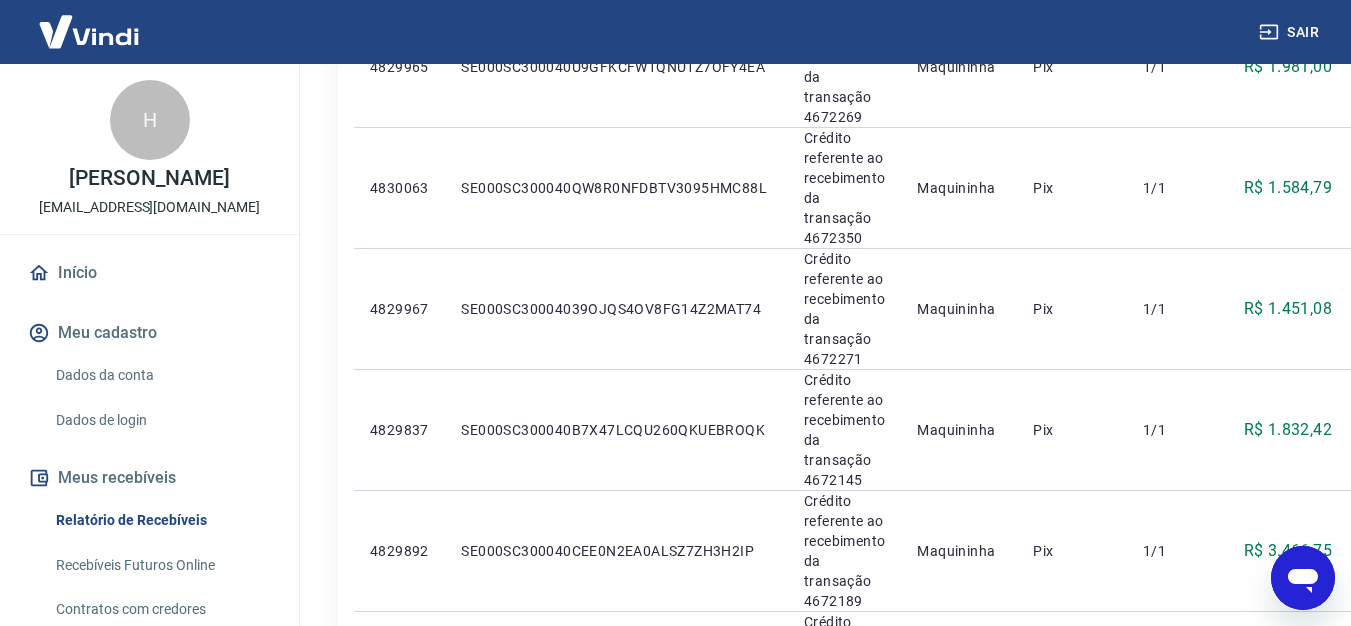 scroll, scrollTop: 0, scrollLeft: 0, axis: both 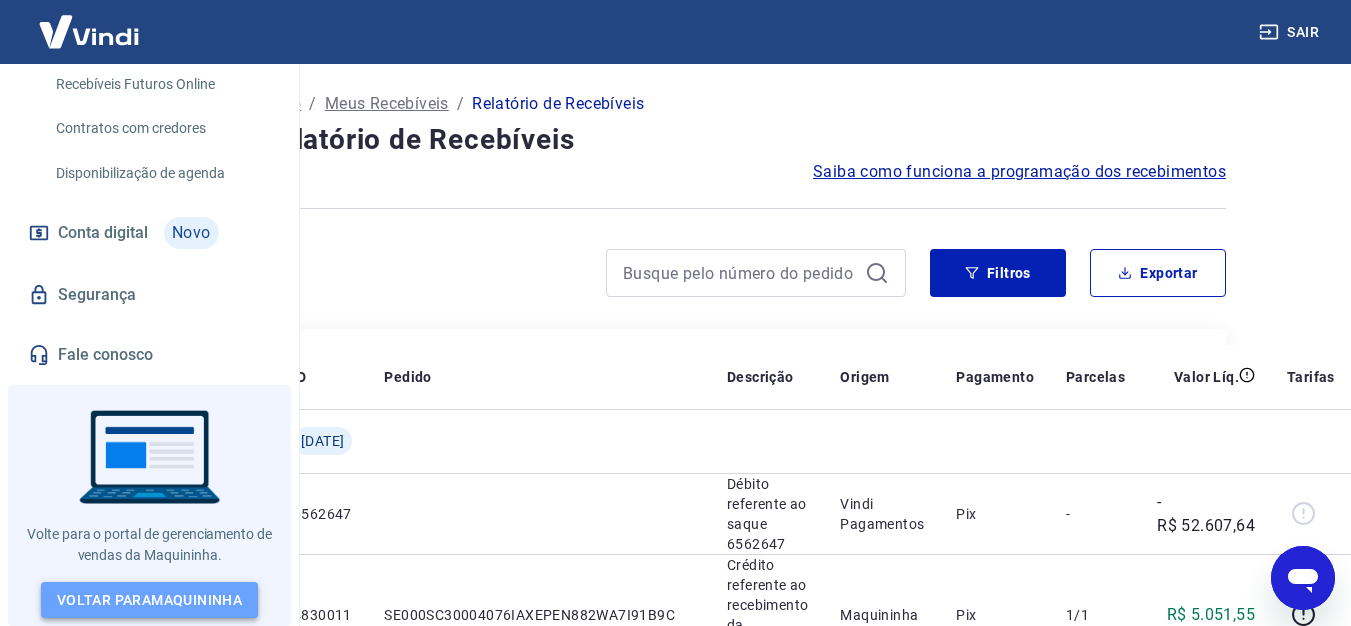 click on "Voltar para  Maquininha" at bounding box center [149, 600] 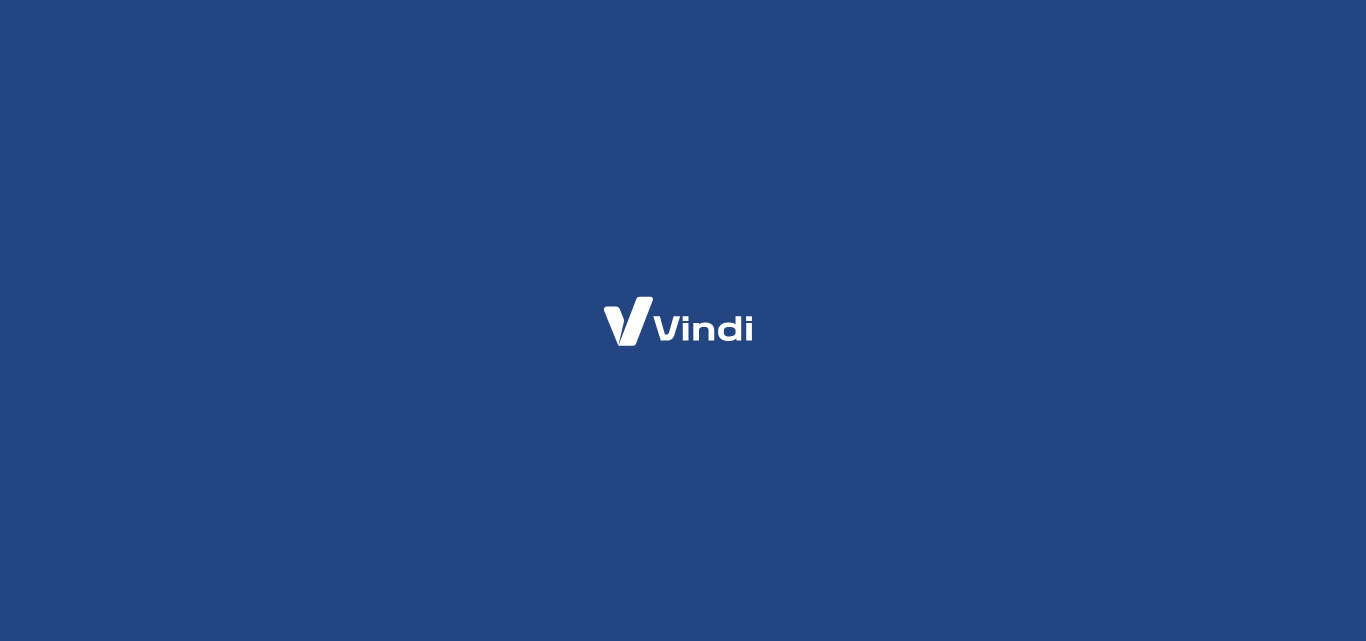 scroll, scrollTop: 0, scrollLeft: 0, axis: both 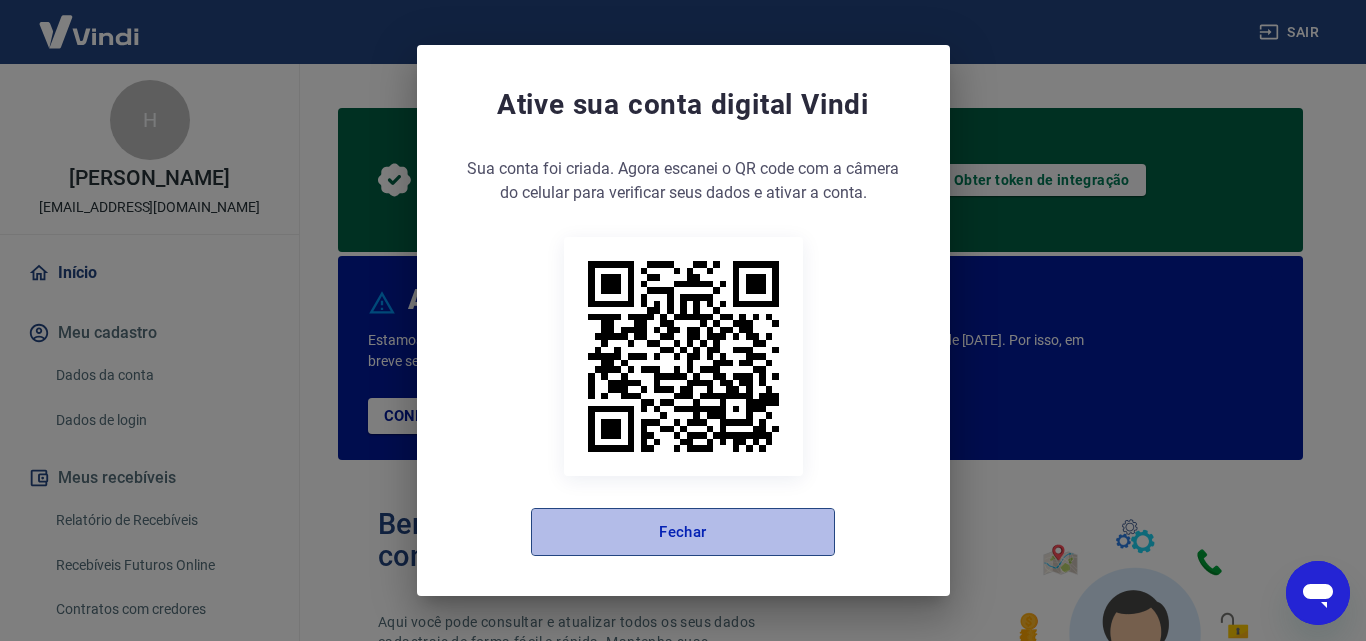 click on "Fechar" at bounding box center [683, 532] 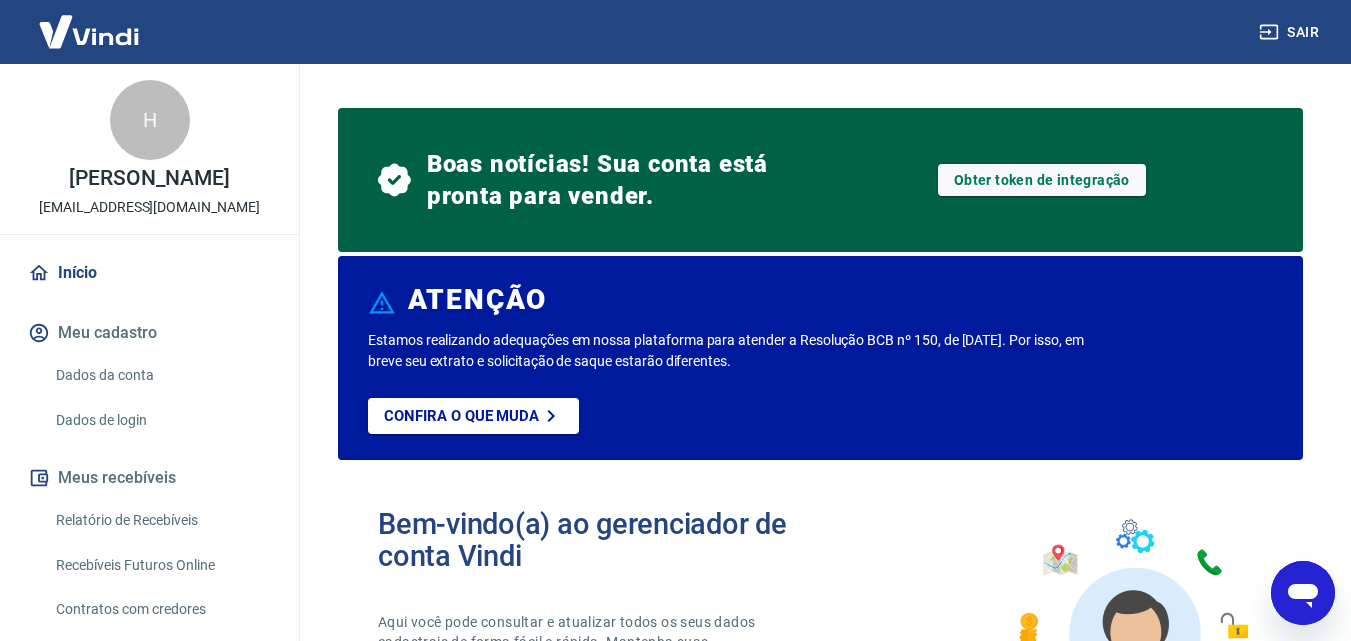 click on "Boas notícias! Sua conta está pronta para vender. Obter token de integração ATENÇÃO Estamos realizando adequações em nossa plataforma para atender a Resolução BCB nº 150, de [DATE]. Por isso, em breve seu extrato e solicitação de saque estarão diferentes. Confira o que muda Bem-vindo(a) ao gerenciador de conta Vindi Aqui você pode consultar e atualizar todos os seus dados cadastrais de forma fácil e rápida. Mantenha suas informações sempre atualizadas para garantir uma experiência ainda melhor com nossas soluções de pagamento. O que deseja fazer hoje? Informações pessoais Gestão de dados cadastrais, envio de documentos, alteração de telefone e endereços. Segurança Alteração de senha, autenticação em duas etapas, histórico de logins, gerenciamento de dispositivos. Fácil de acessar Para acessar este gerenciador, basta clicar em “Gerenciar conta” no menu lateral do portal de vendas. Retorne para o portal de vendas - parte inferior do menu lateral - rodapé desta página" at bounding box center (820, 987) 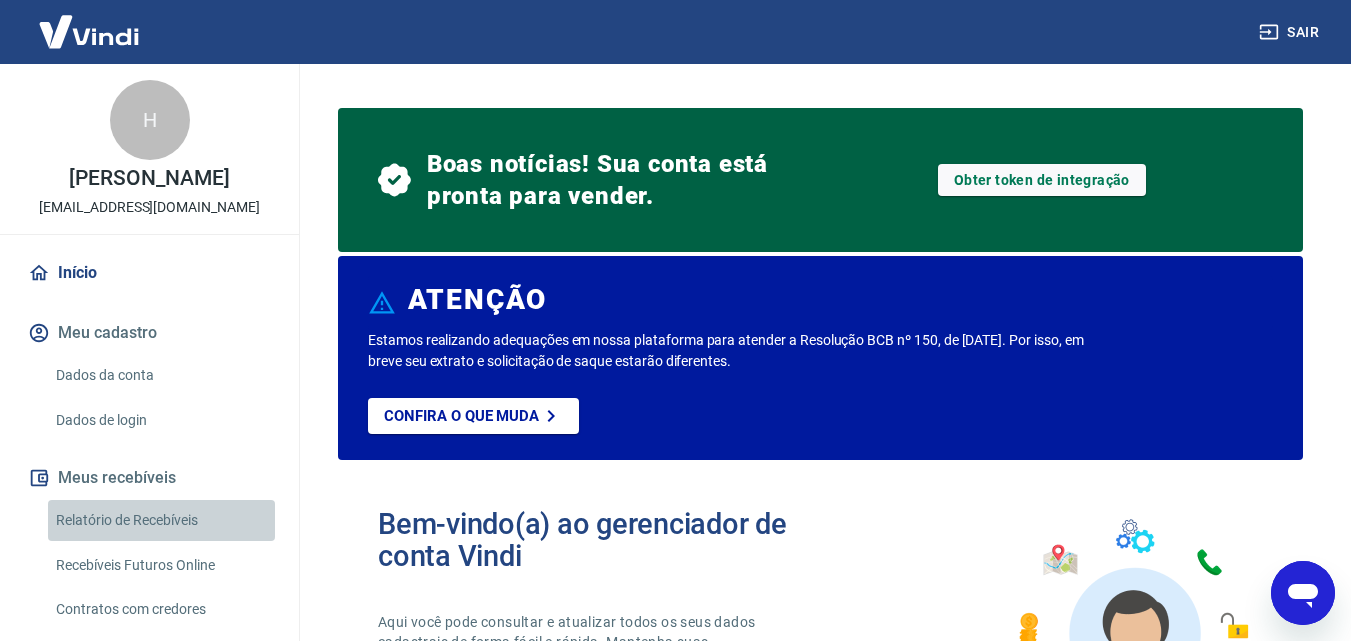 click on "Relatório de Recebíveis" at bounding box center [161, 520] 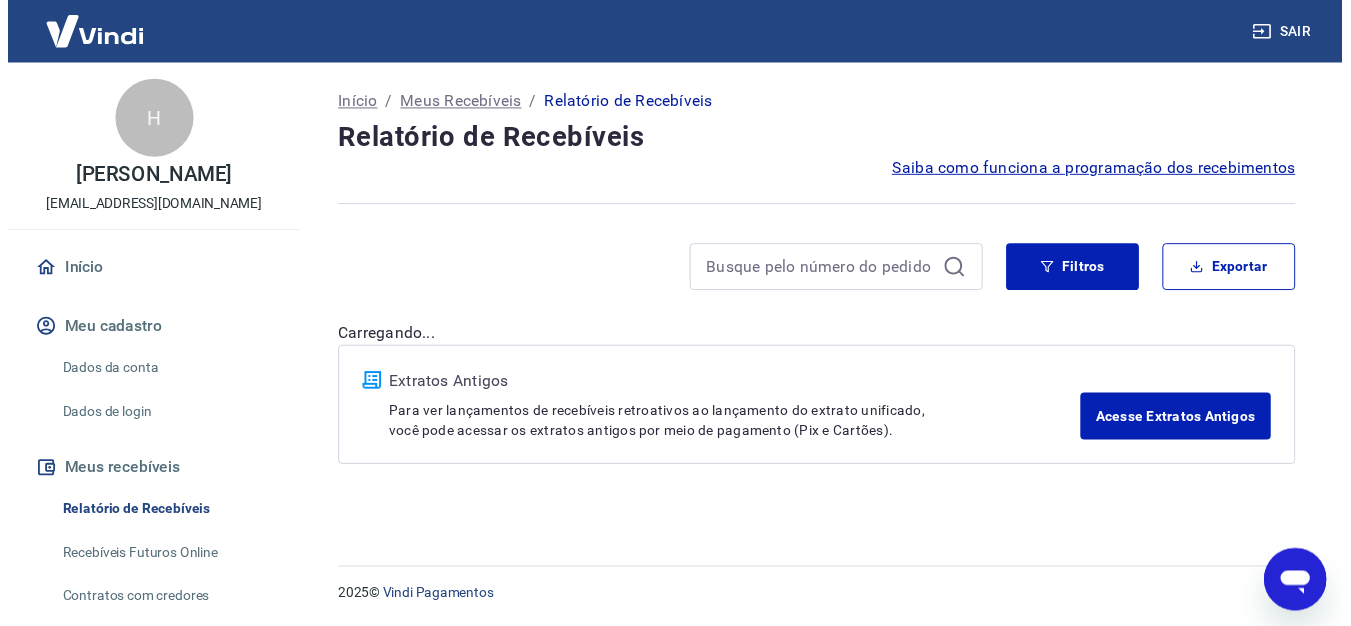 scroll, scrollTop: 0, scrollLeft: 0, axis: both 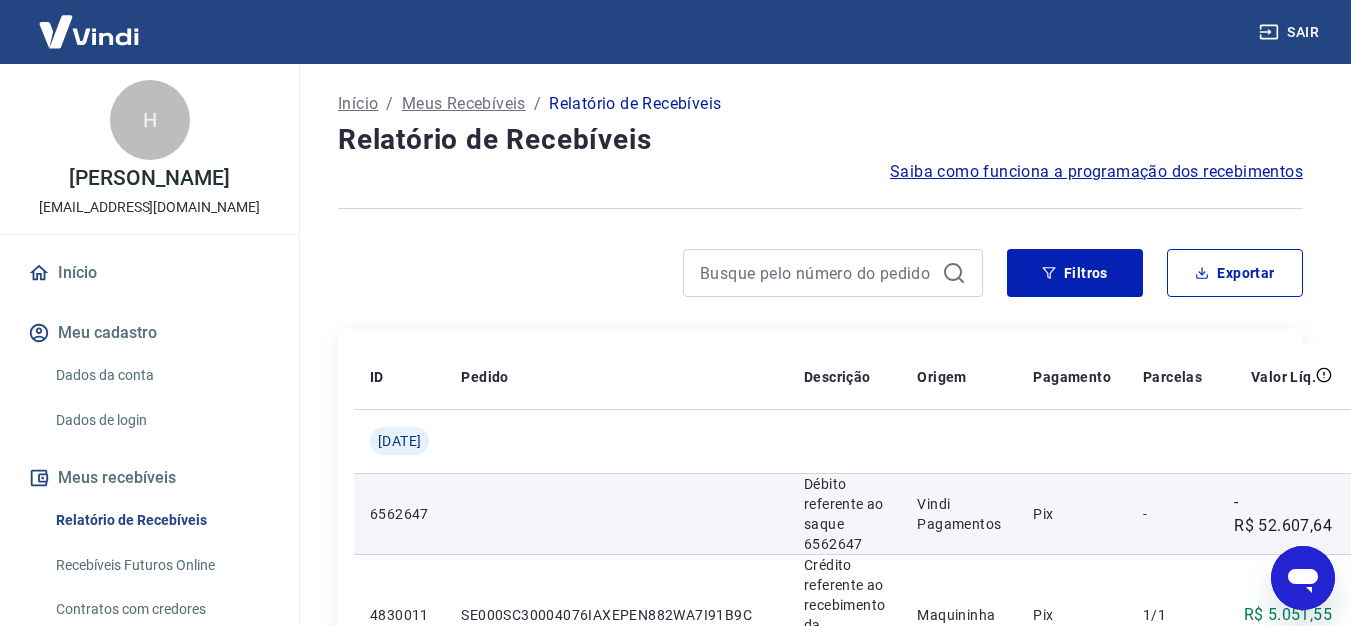 click on "-" at bounding box center [1172, 513] 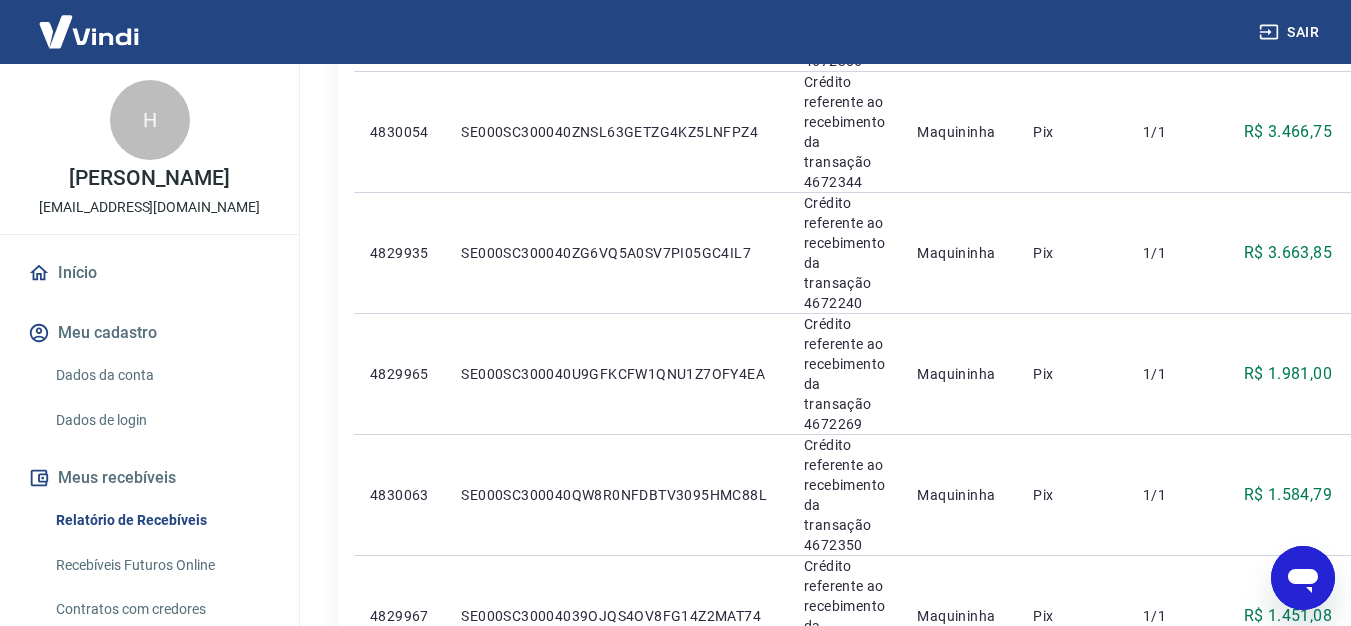 scroll, scrollTop: 646, scrollLeft: 0, axis: vertical 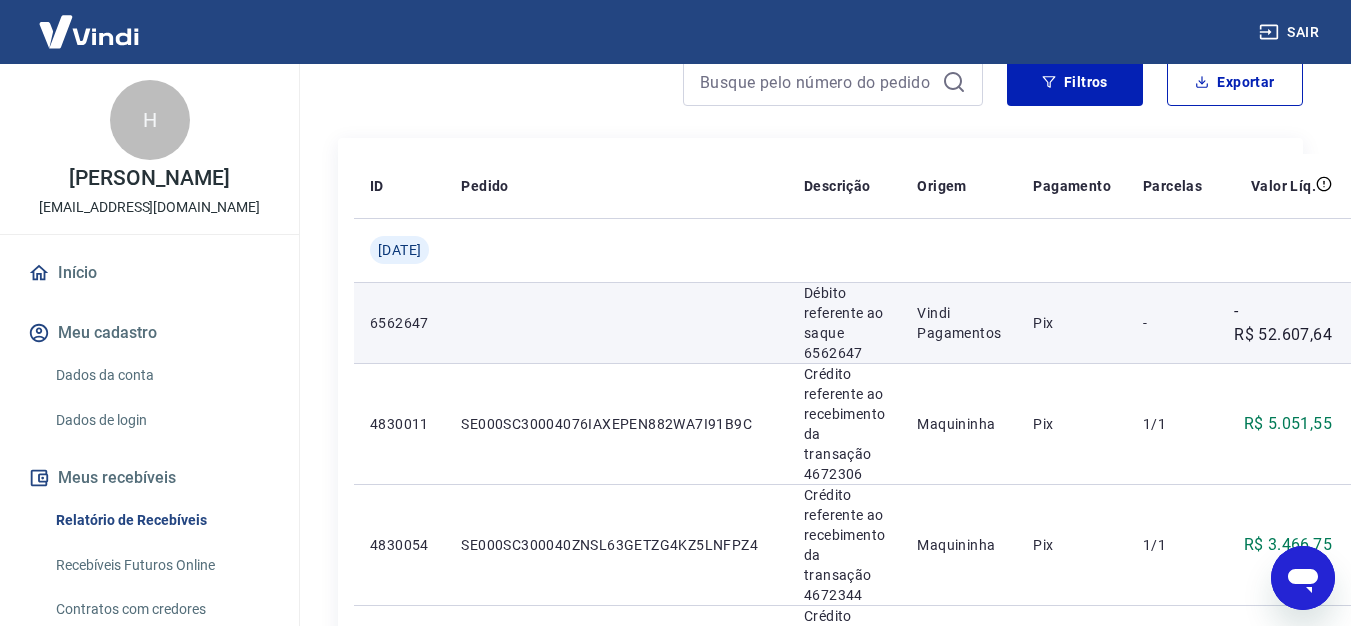 click on "-R$ 52.607,64" at bounding box center (1283, 322) 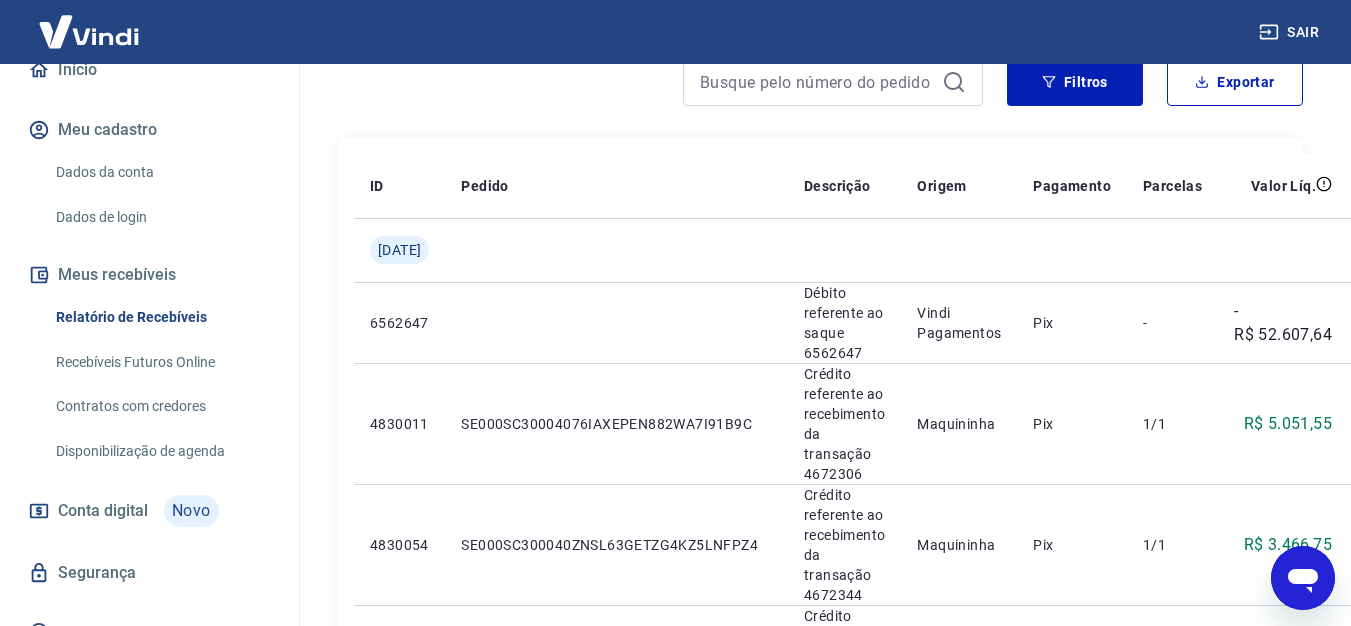 scroll, scrollTop: 254, scrollLeft: 0, axis: vertical 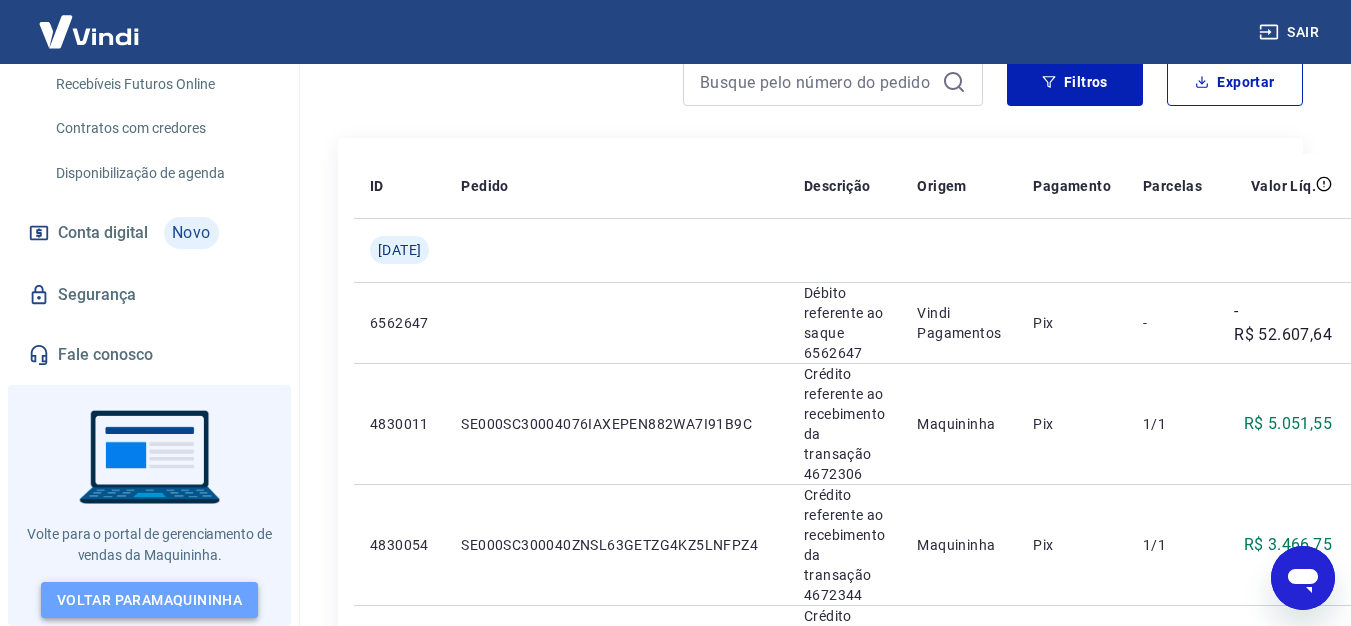 click on "Voltar para  Maquininha" at bounding box center [149, 600] 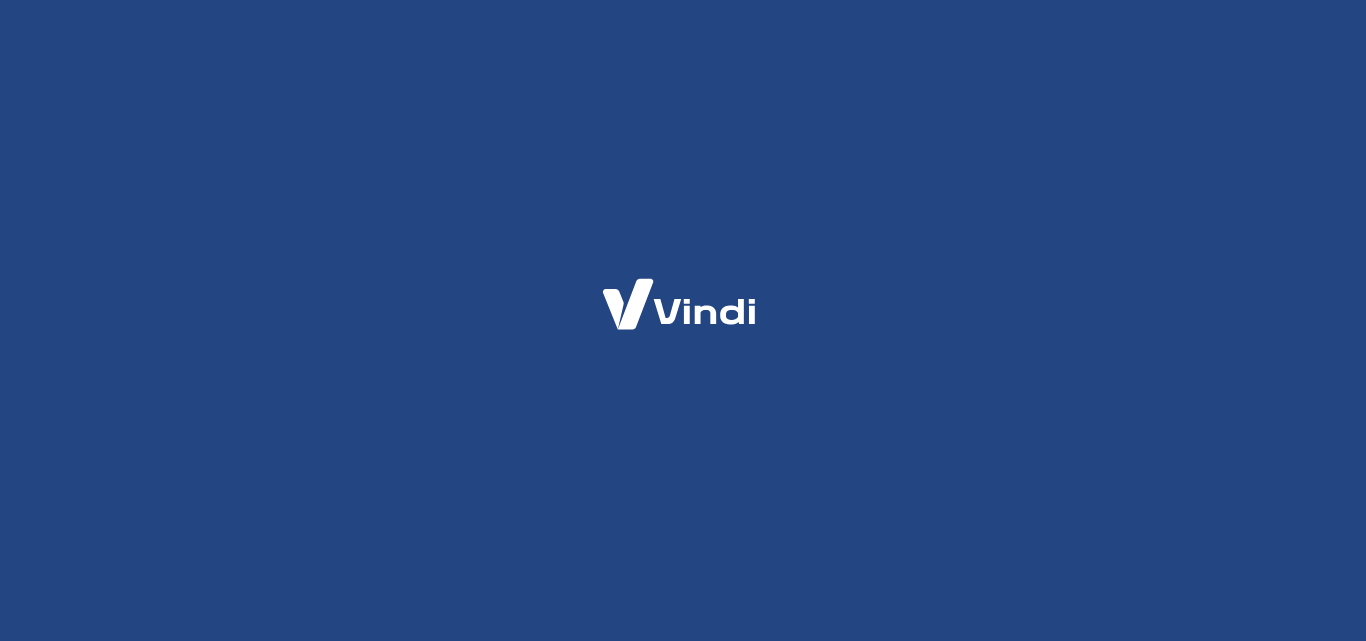 scroll, scrollTop: 0, scrollLeft: 0, axis: both 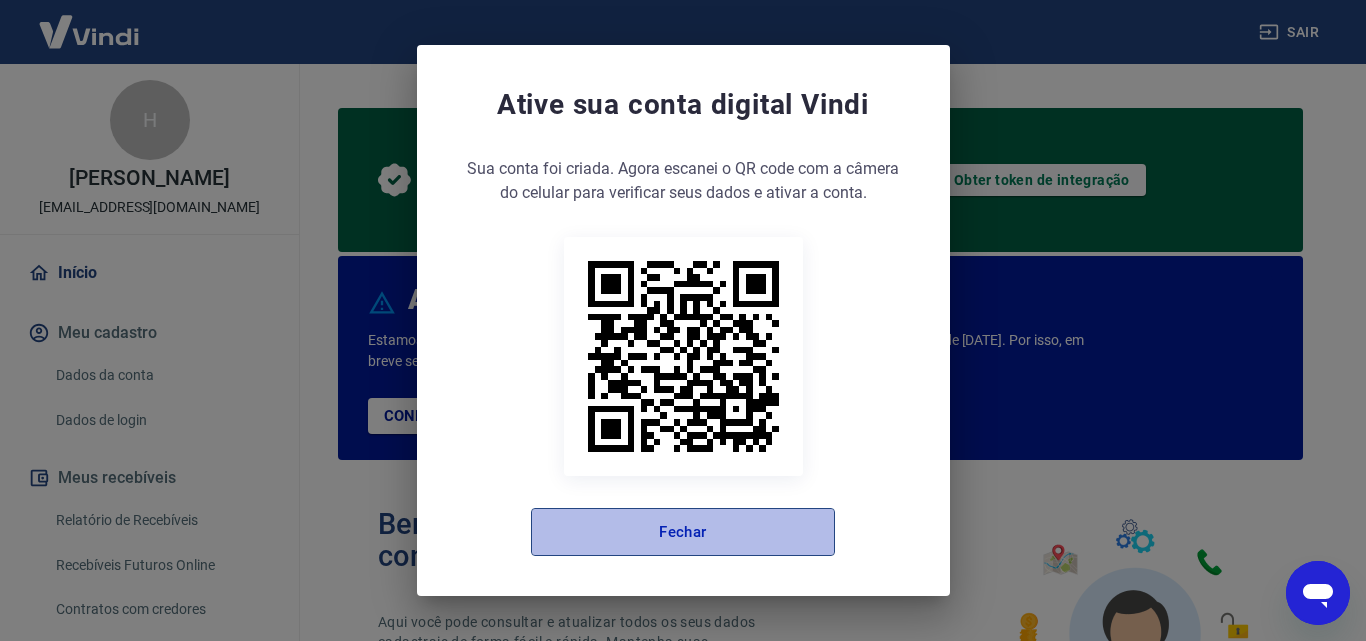 click on "Fechar" at bounding box center [683, 532] 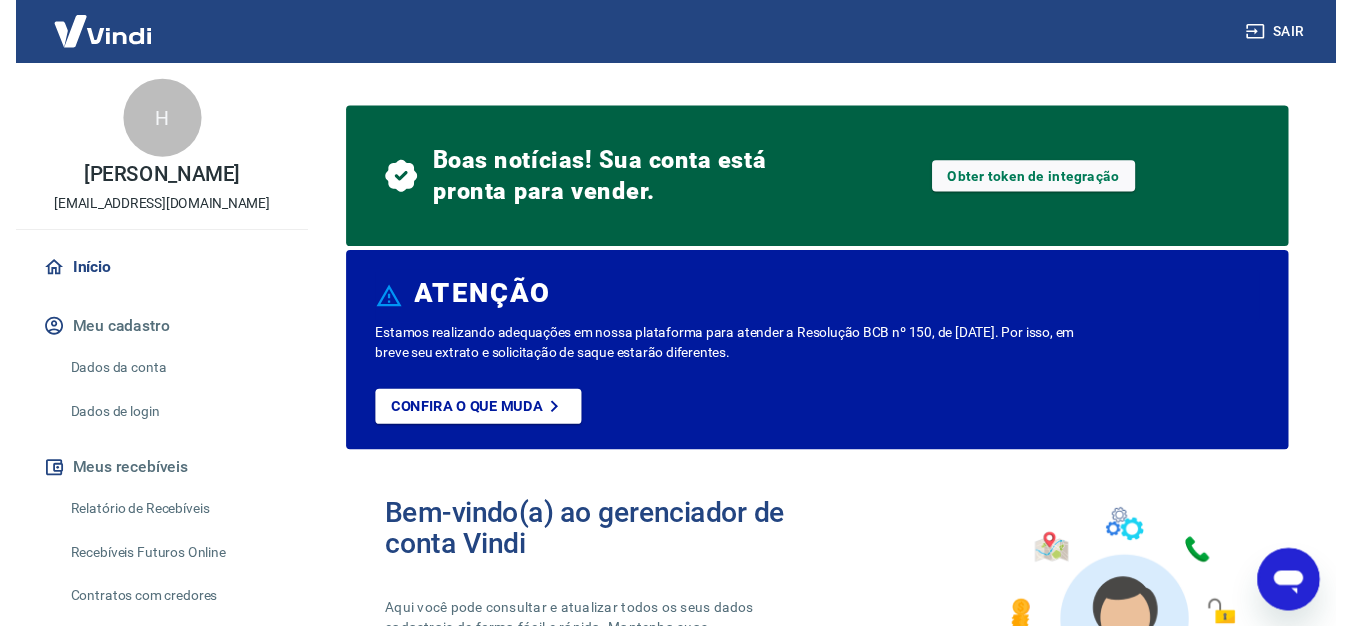 scroll, scrollTop: 0, scrollLeft: 0, axis: both 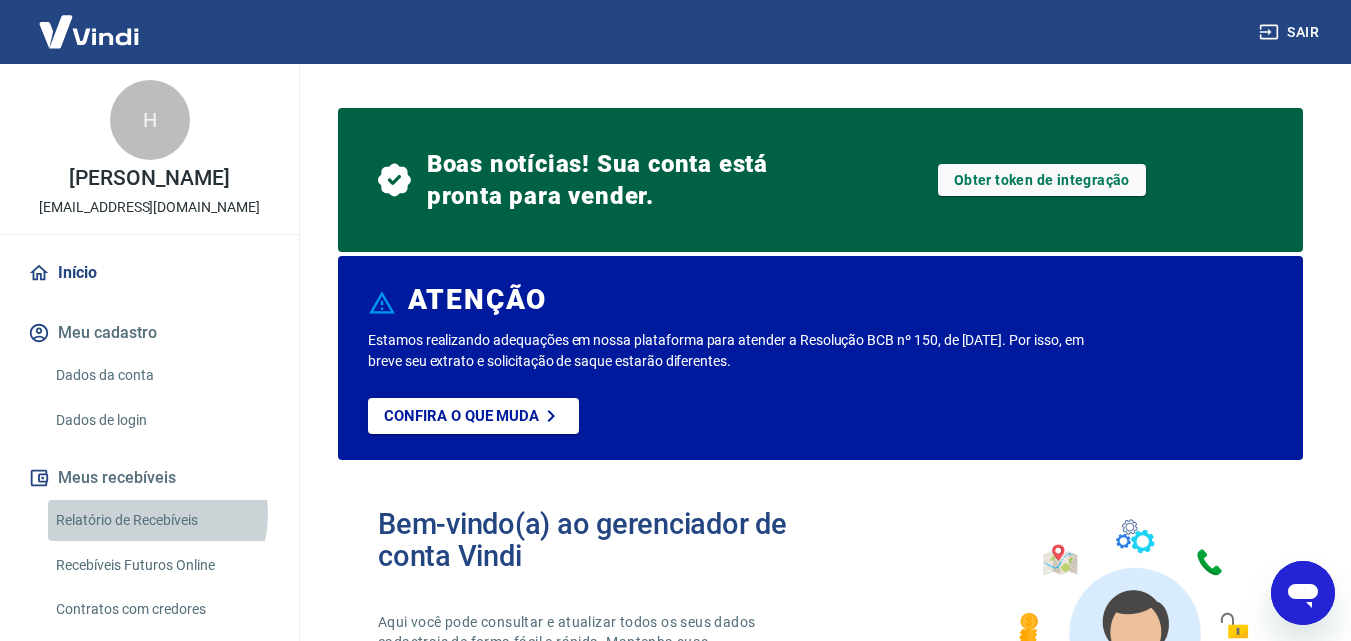 click on "Relatório de Recebíveis" at bounding box center (161, 520) 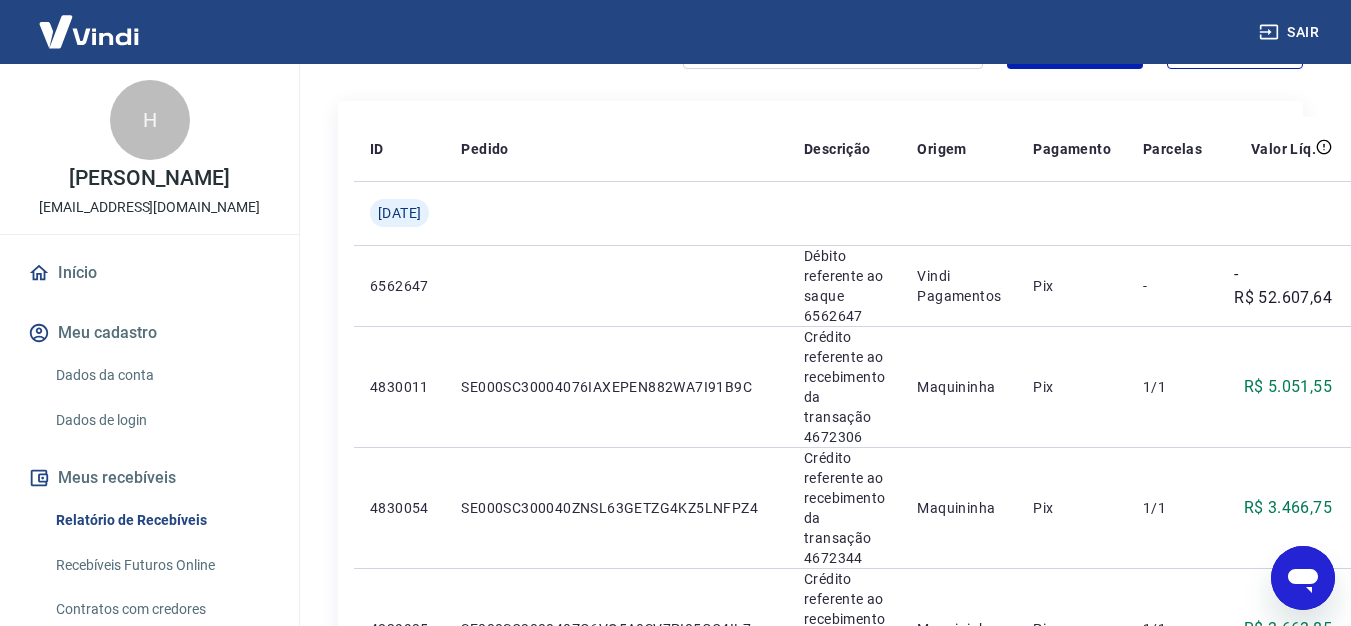 scroll, scrollTop: 233, scrollLeft: 0, axis: vertical 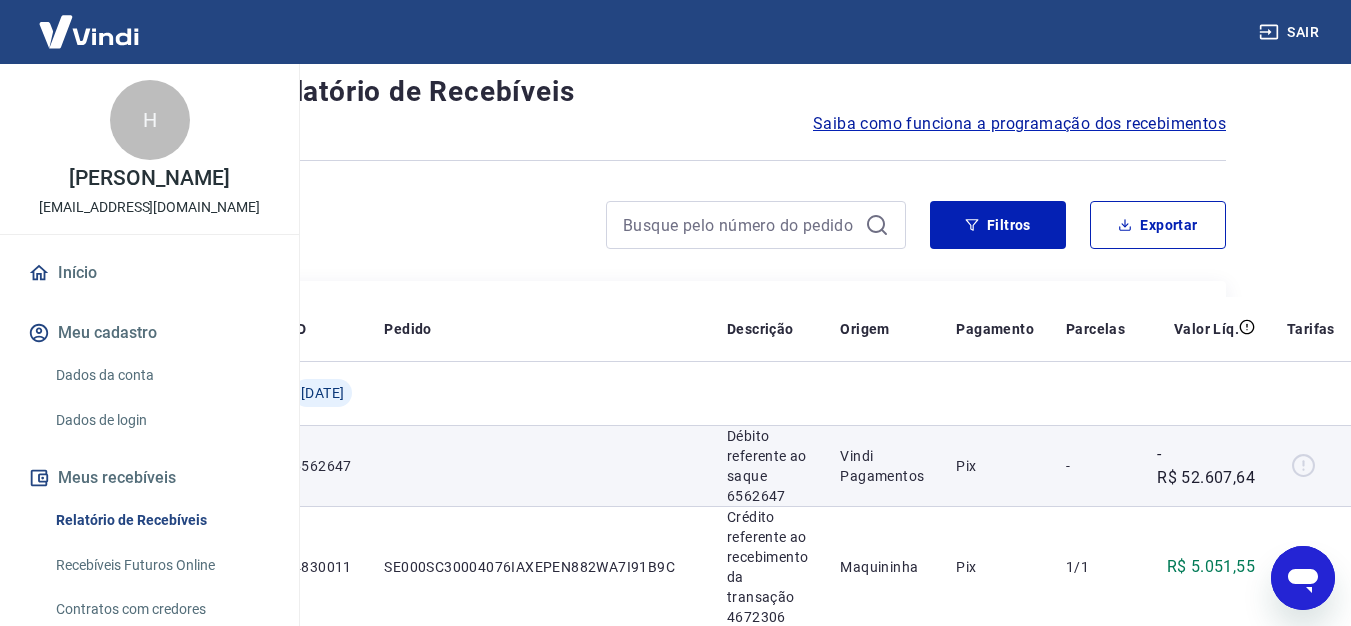 click on "Vindi Pagamentos" at bounding box center (882, 466) 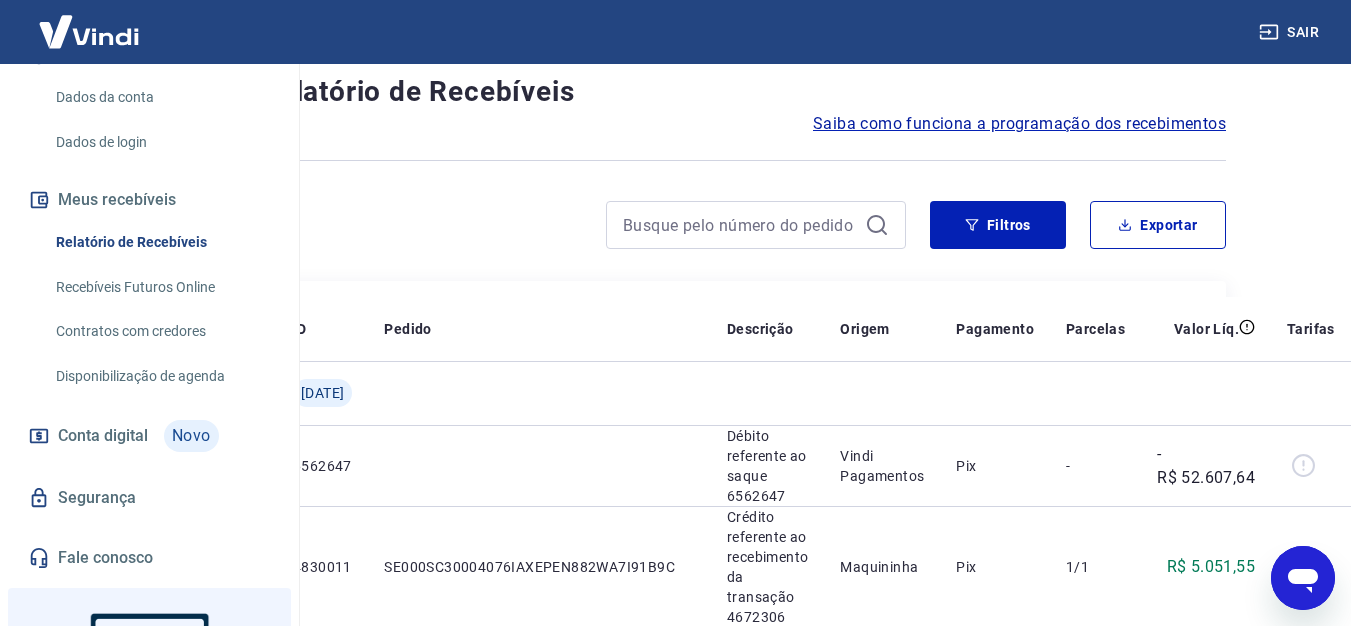 scroll, scrollTop: 284, scrollLeft: 0, axis: vertical 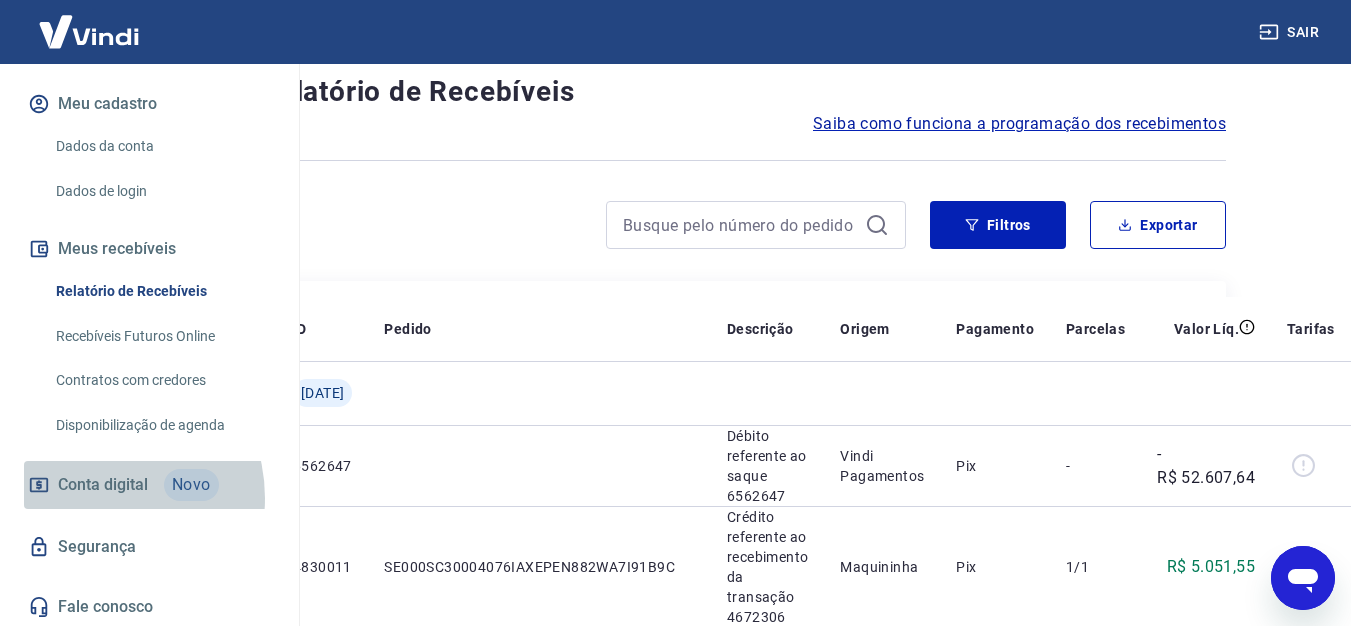 click on "Conta digital" at bounding box center [103, 485] 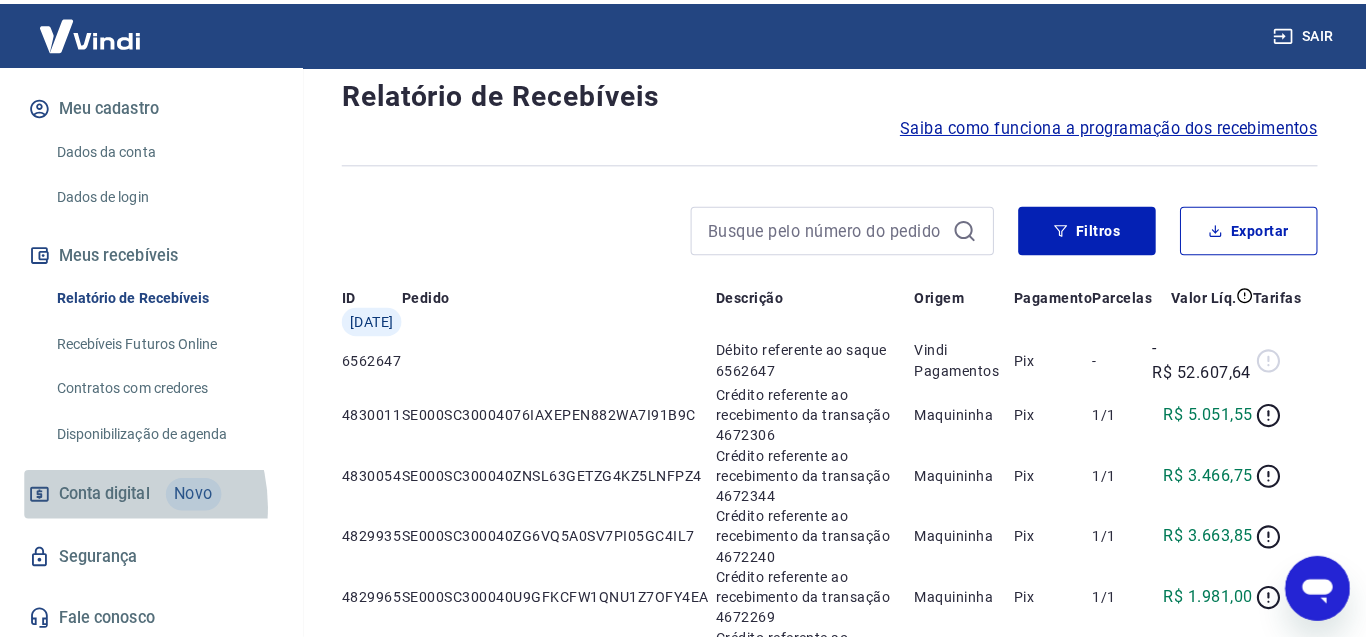 scroll, scrollTop: 0, scrollLeft: 0, axis: both 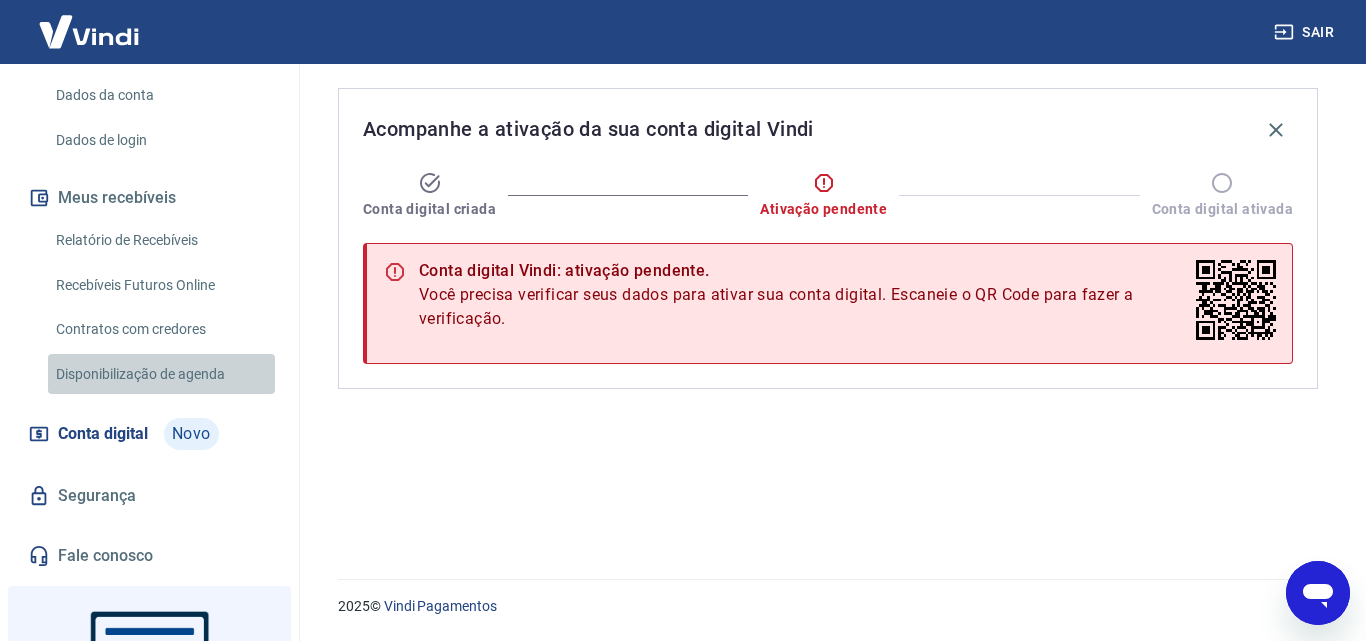click on "Disponibilização de agenda" at bounding box center (161, 374) 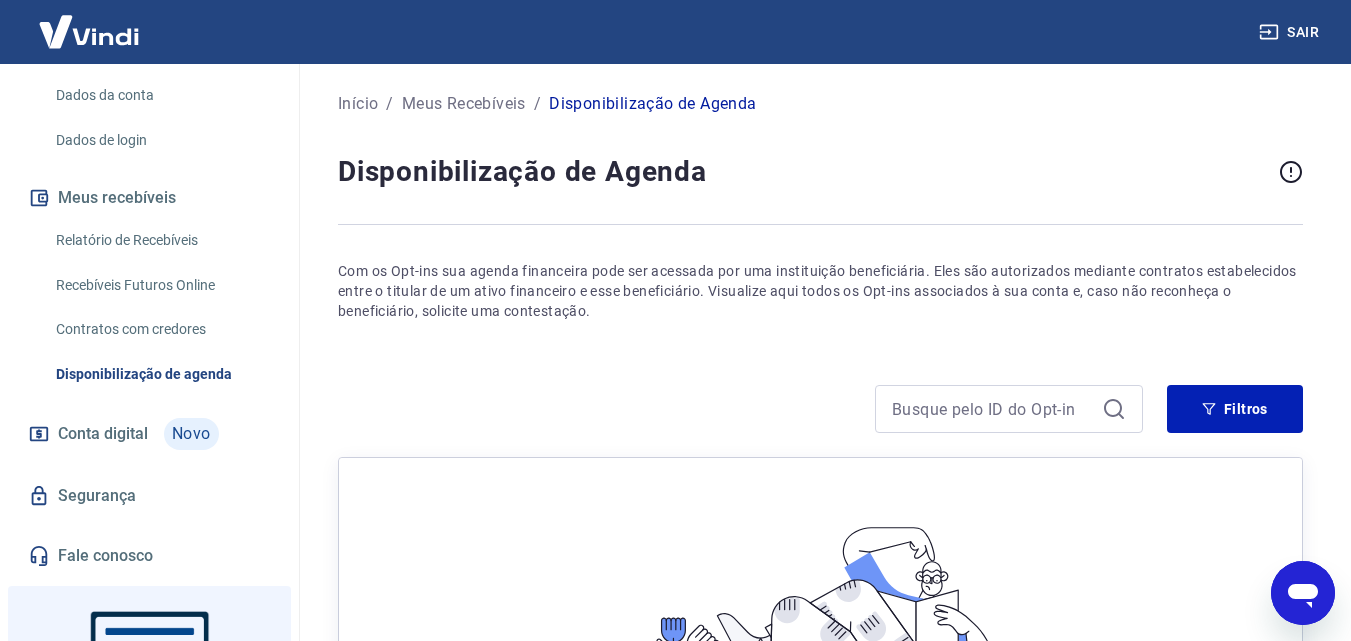 click on "Meus Recebíveis" at bounding box center (464, 104) 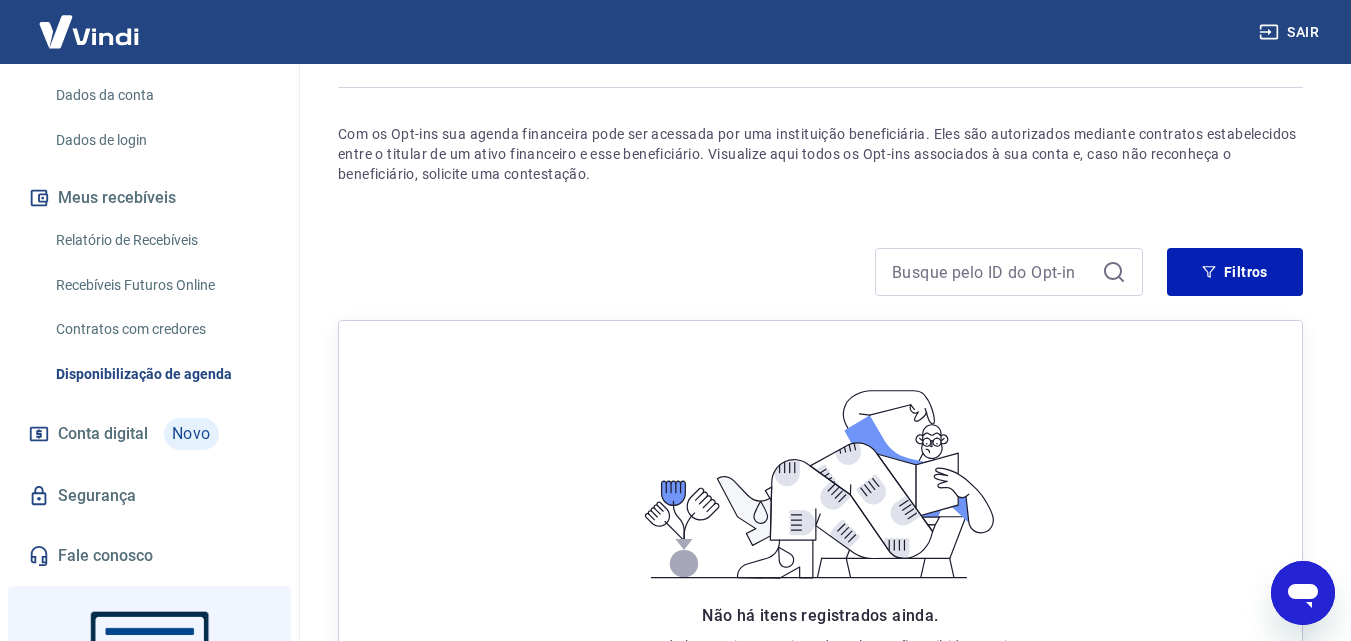 scroll, scrollTop: 152, scrollLeft: 0, axis: vertical 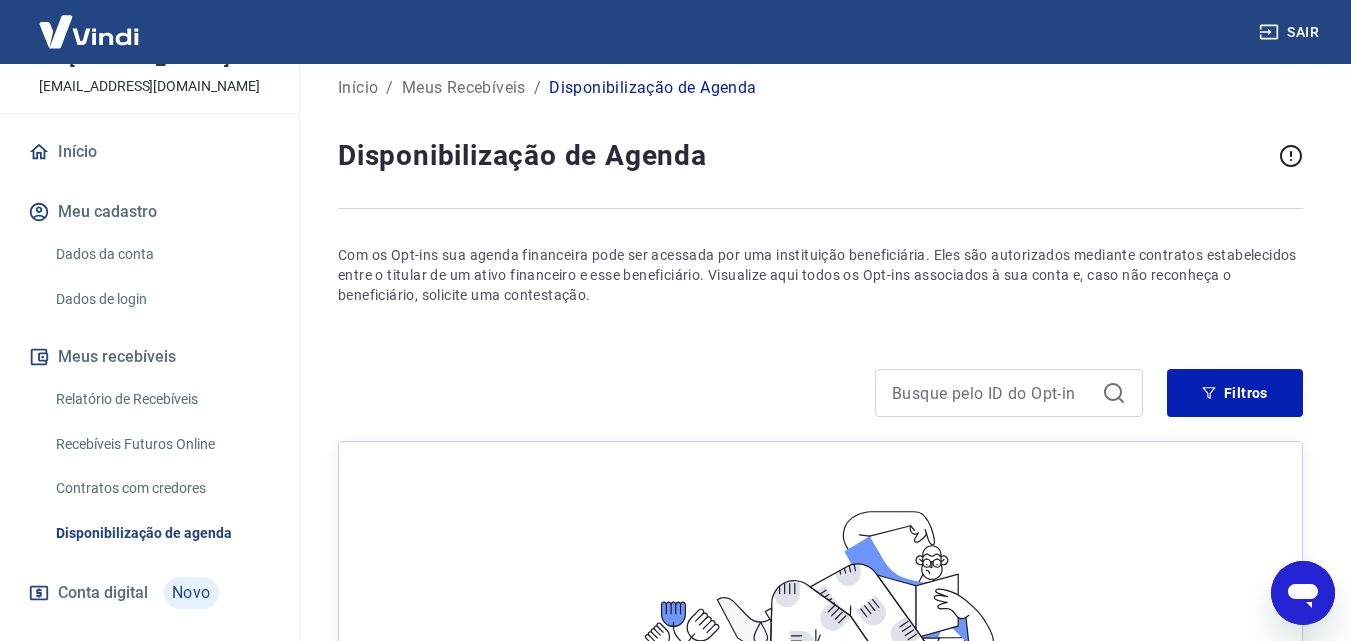 click on "Recebíveis Futuros Online" at bounding box center [161, 444] 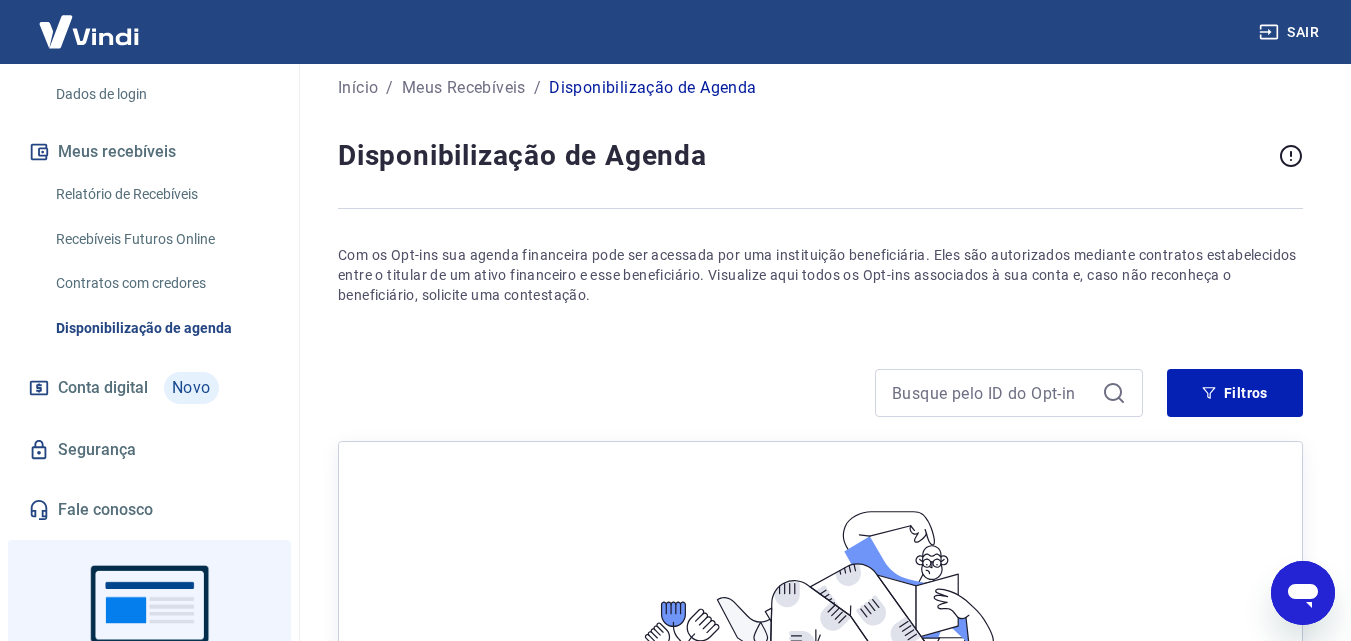 scroll, scrollTop: 371, scrollLeft: 0, axis: vertical 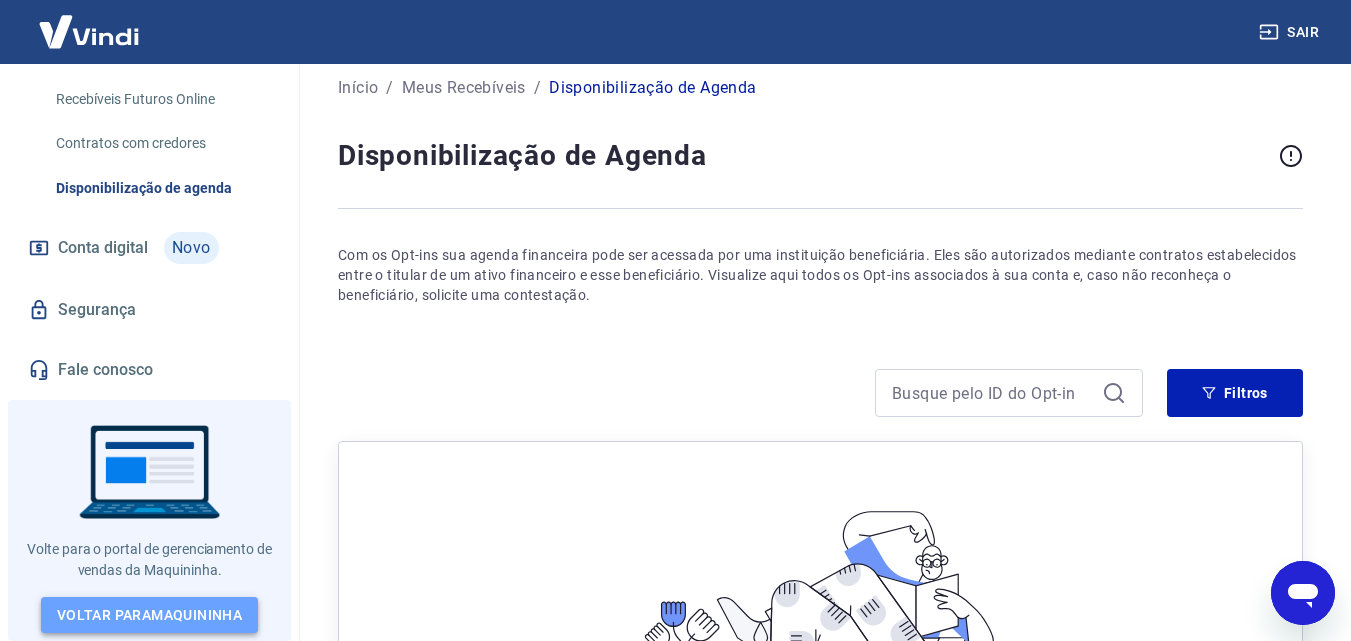 click on "Voltar para  Maquininha" at bounding box center [149, 615] 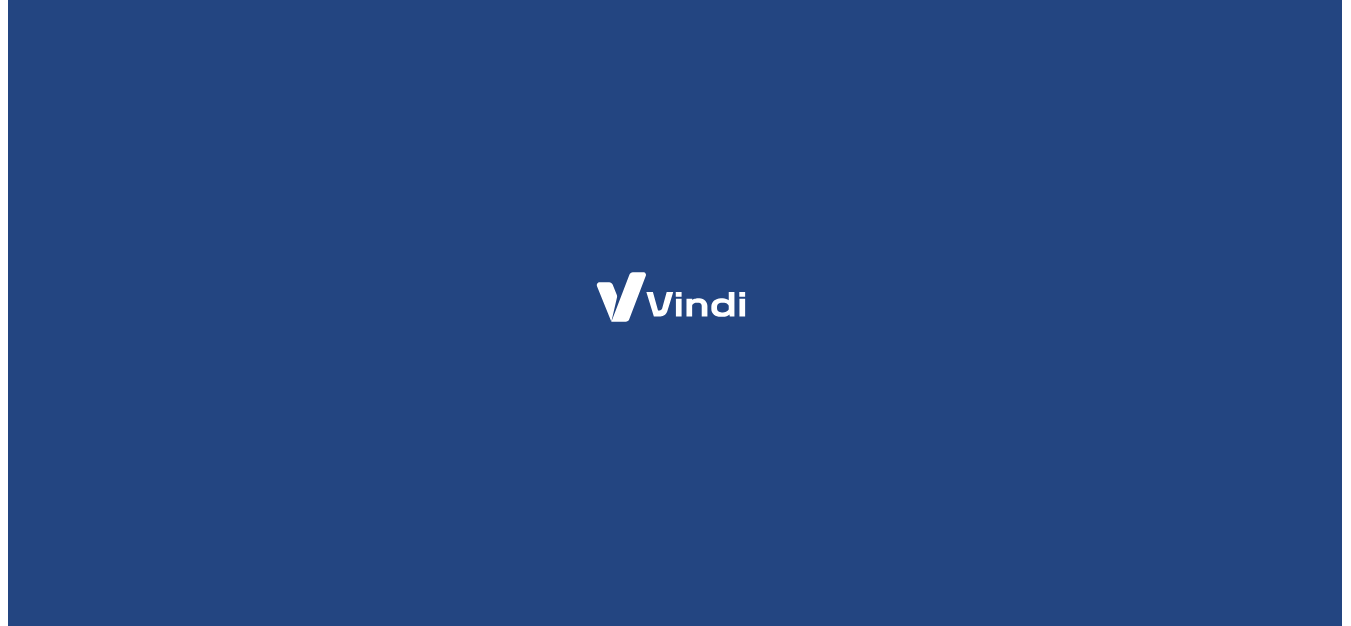 scroll, scrollTop: 0, scrollLeft: 0, axis: both 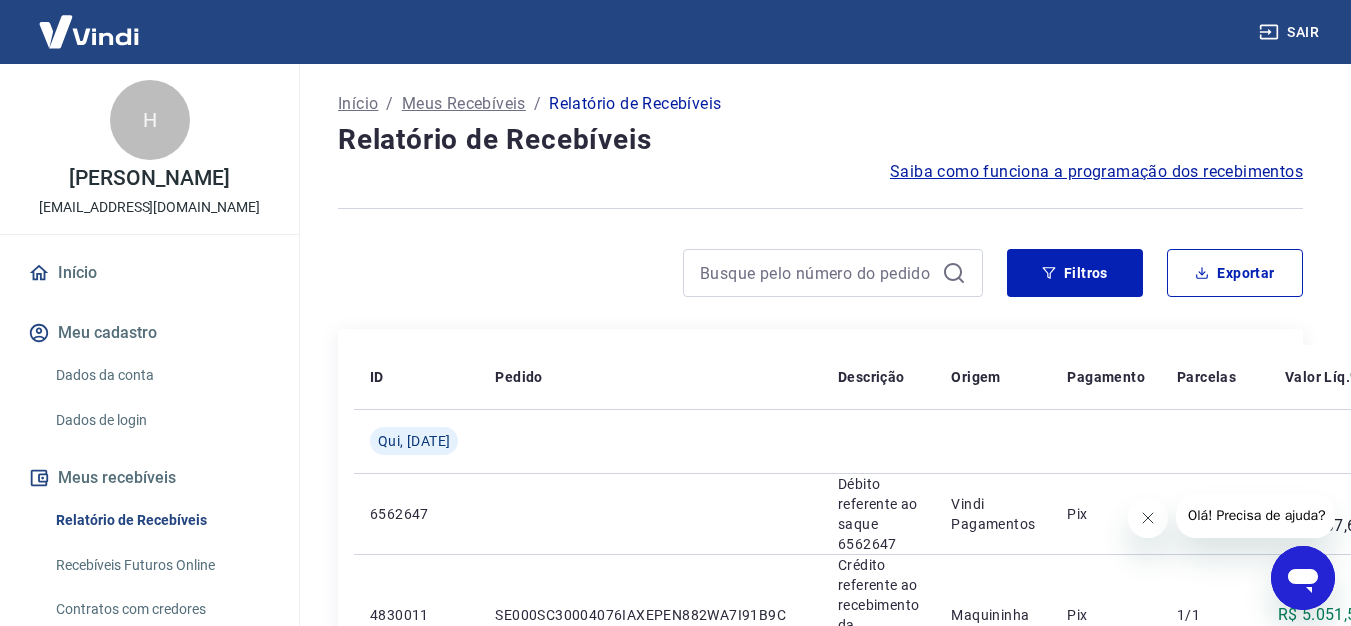click at bounding box center (1147, 518) 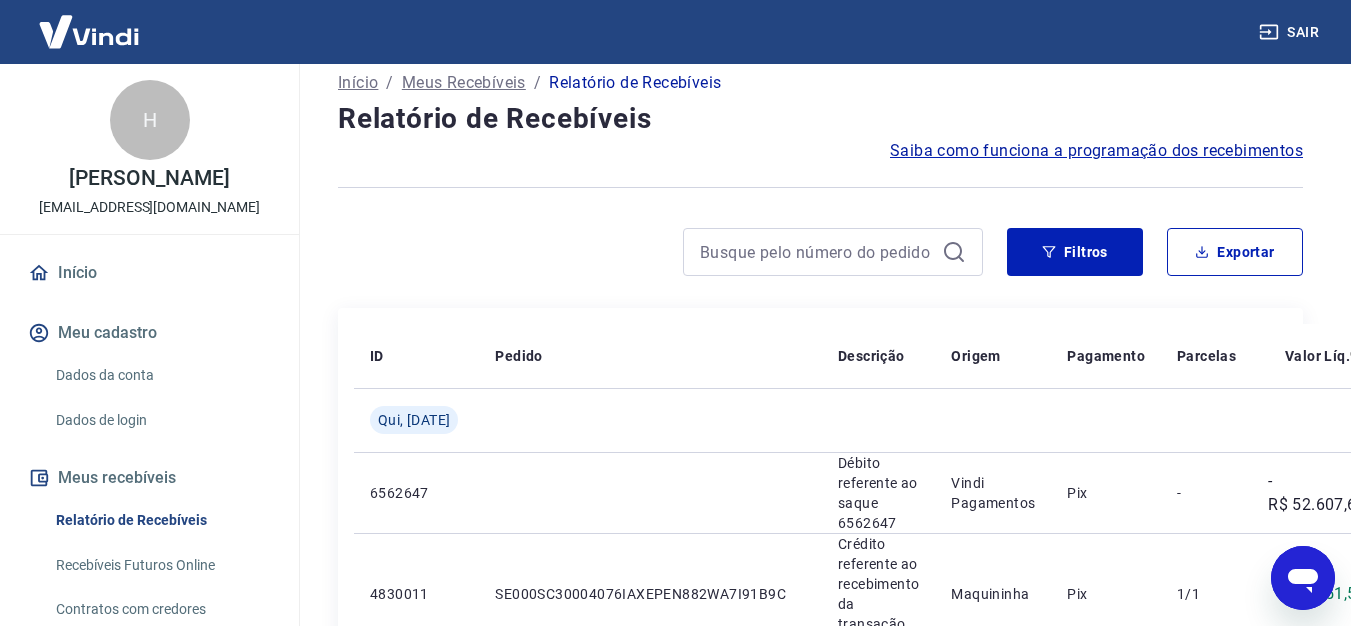 scroll, scrollTop: 0, scrollLeft: 0, axis: both 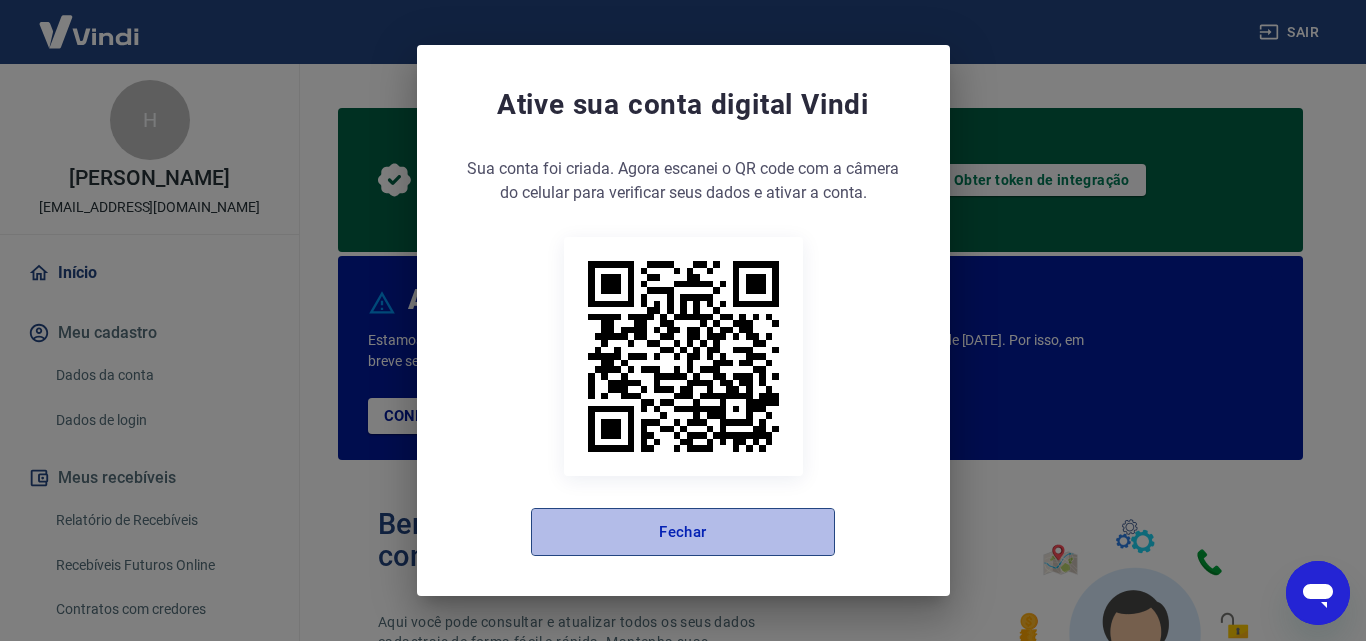 click on "Fechar" at bounding box center (683, 532) 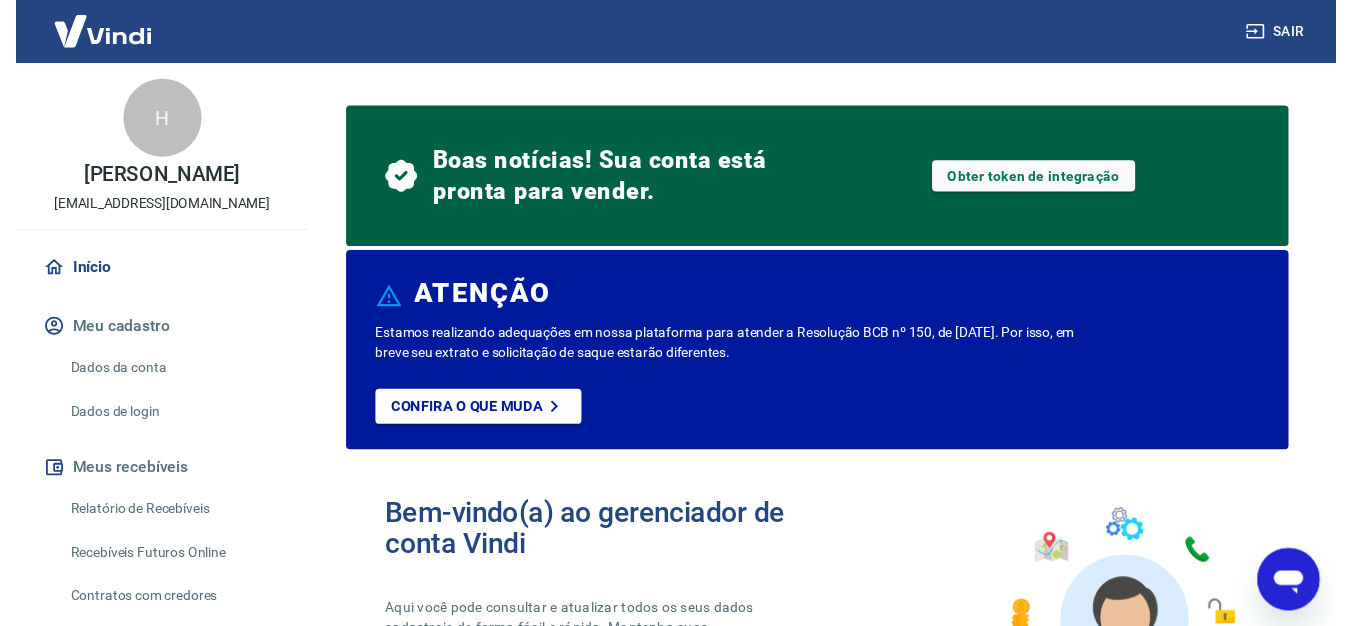scroll, scrollTop: 0, scrollLeft: 0, axis: both 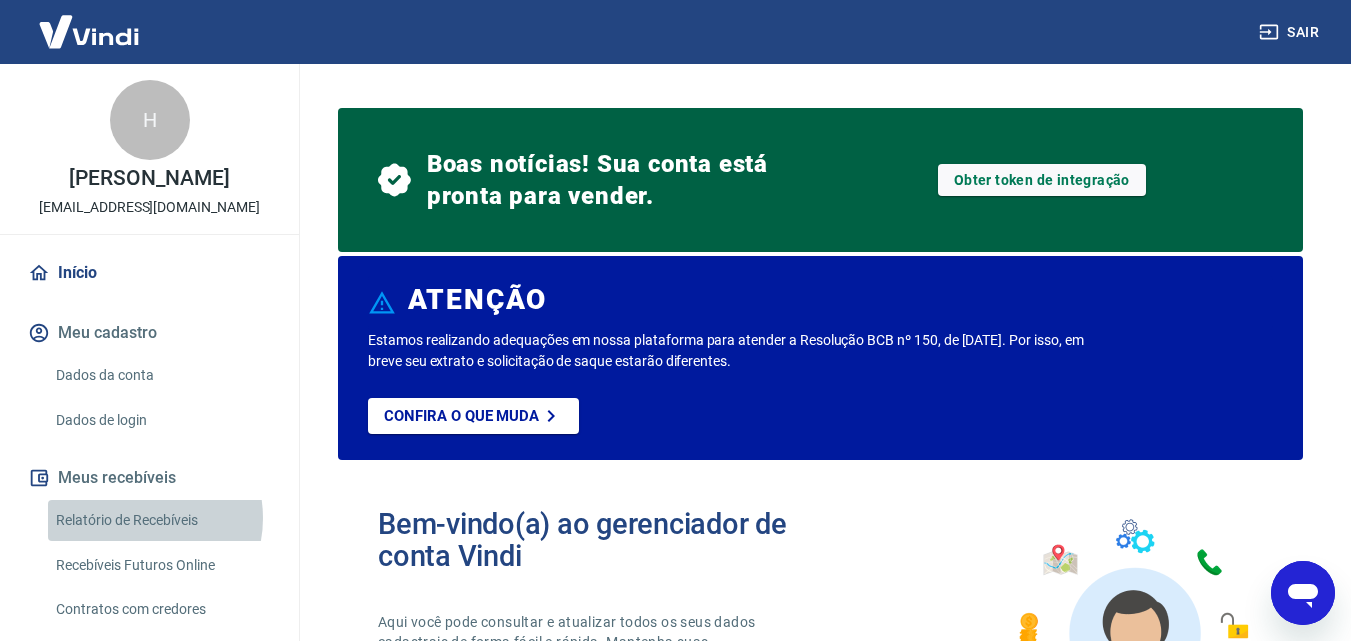 click on "Relatório de Recebíveis" at bounding box center (161, 520) 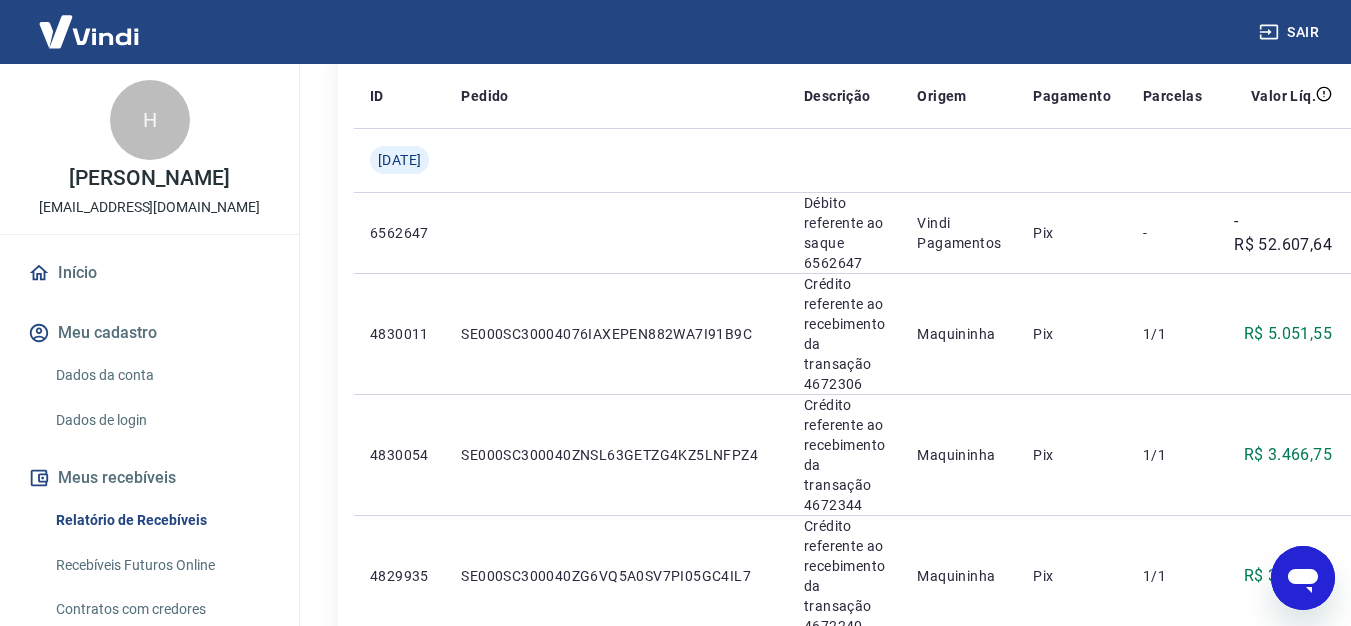 scroll, scrollTop: 0, scrollLeft: 0, axis: both 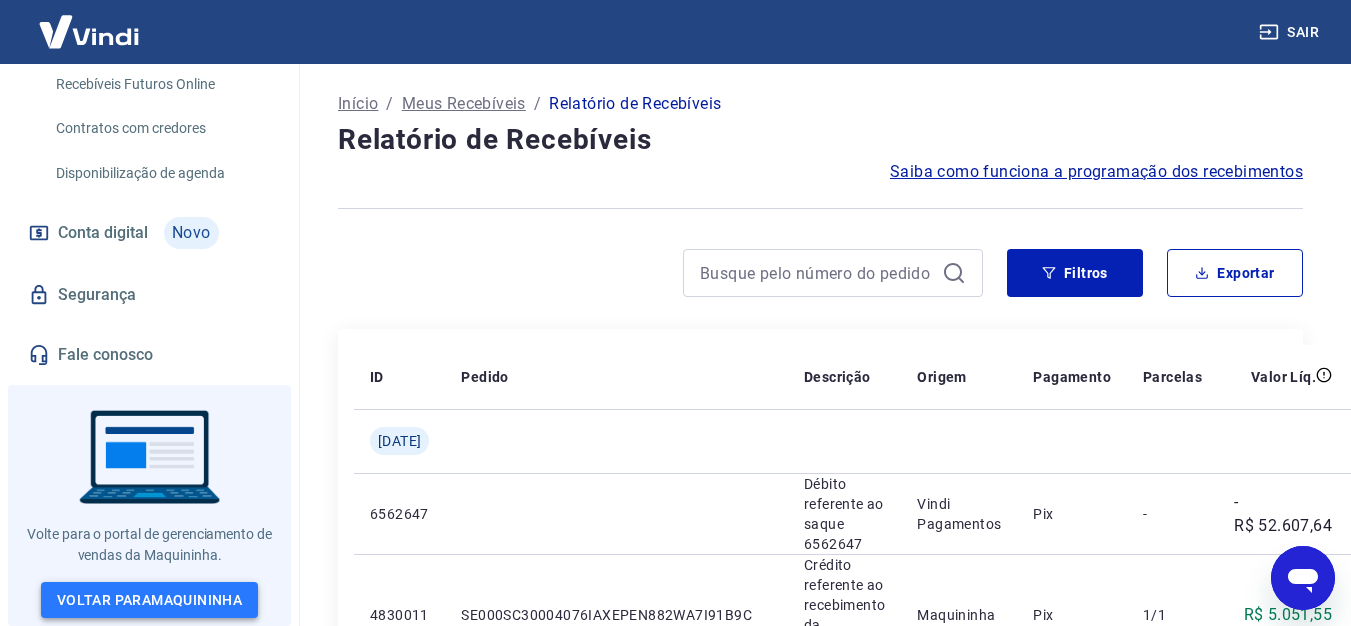 click on "Voltar para  Maquininha" at bounding box center [149, 600] 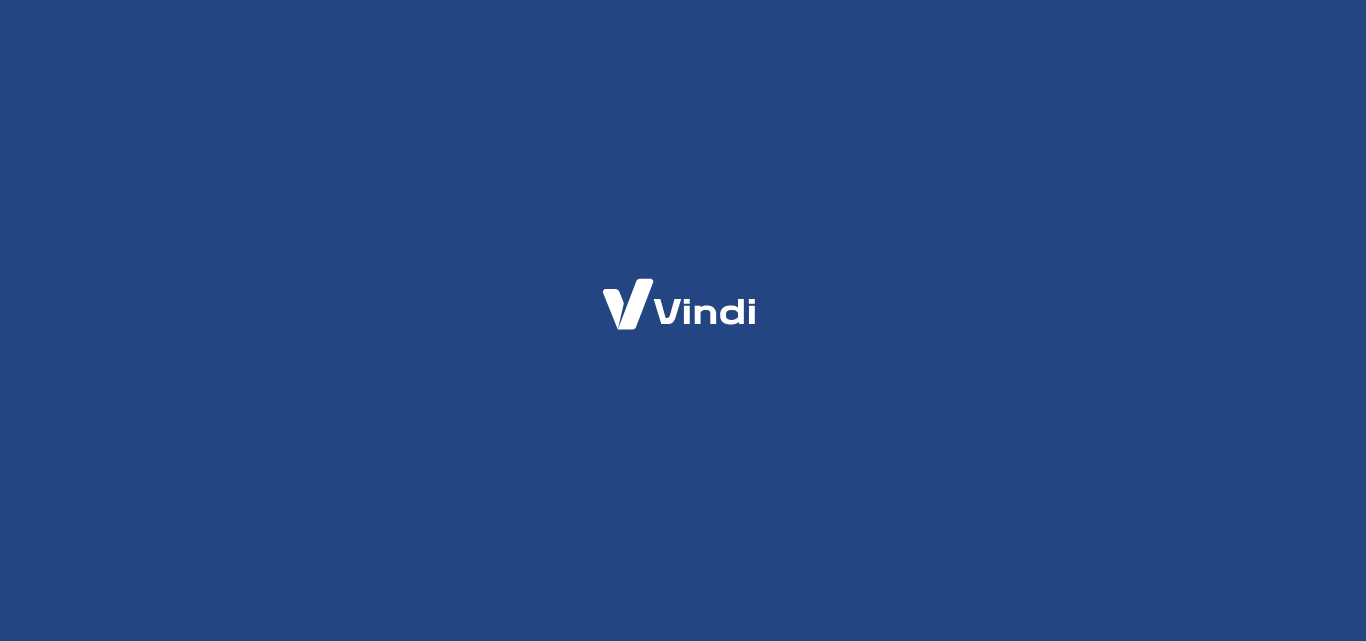 scroll, scrollTop: 0, scrollLeft: 0, axis: both 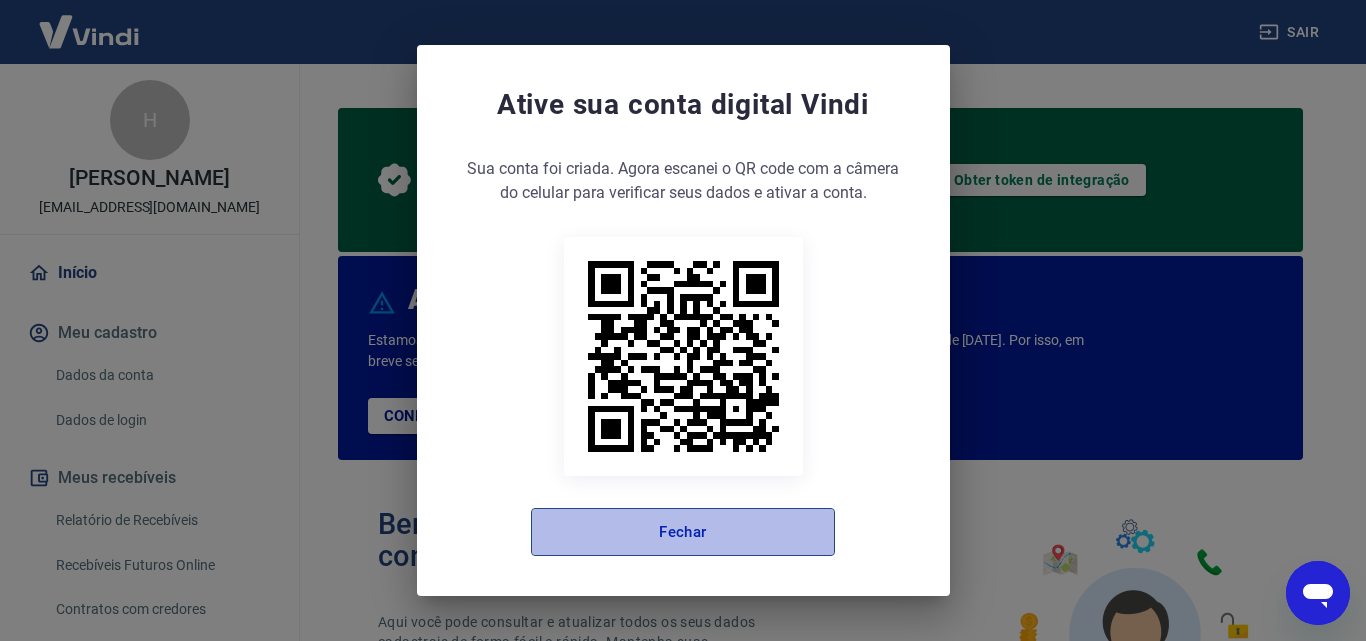 click on "Fechar" at bounding box center [683, 532] 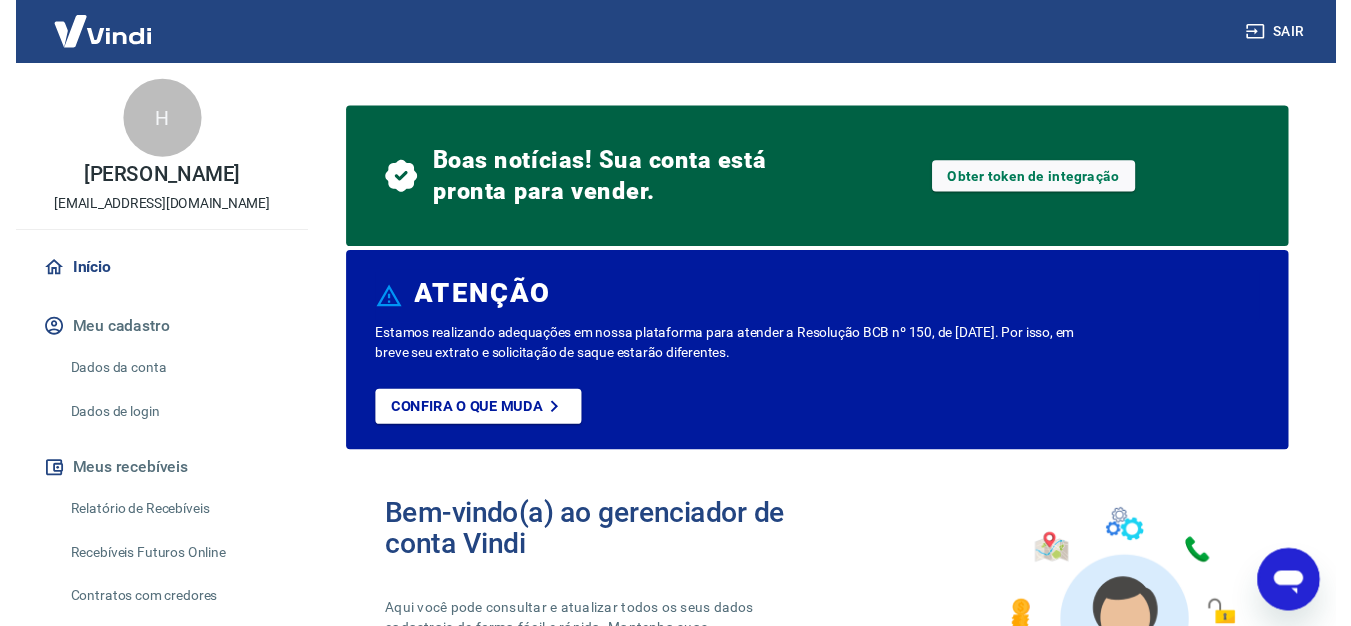 scroll, scrollTop: 0, scrollLeft: 0, axis: both 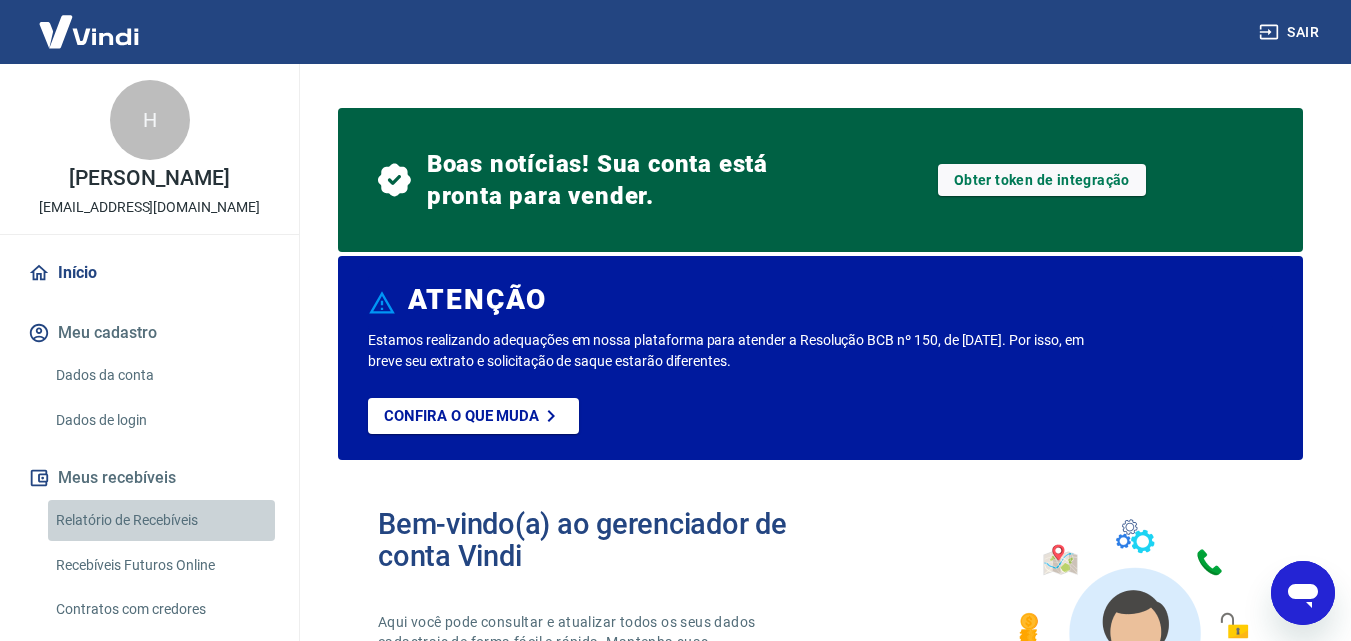 click on "Relatório de Recebíveis" at bounding box center [161, 520] 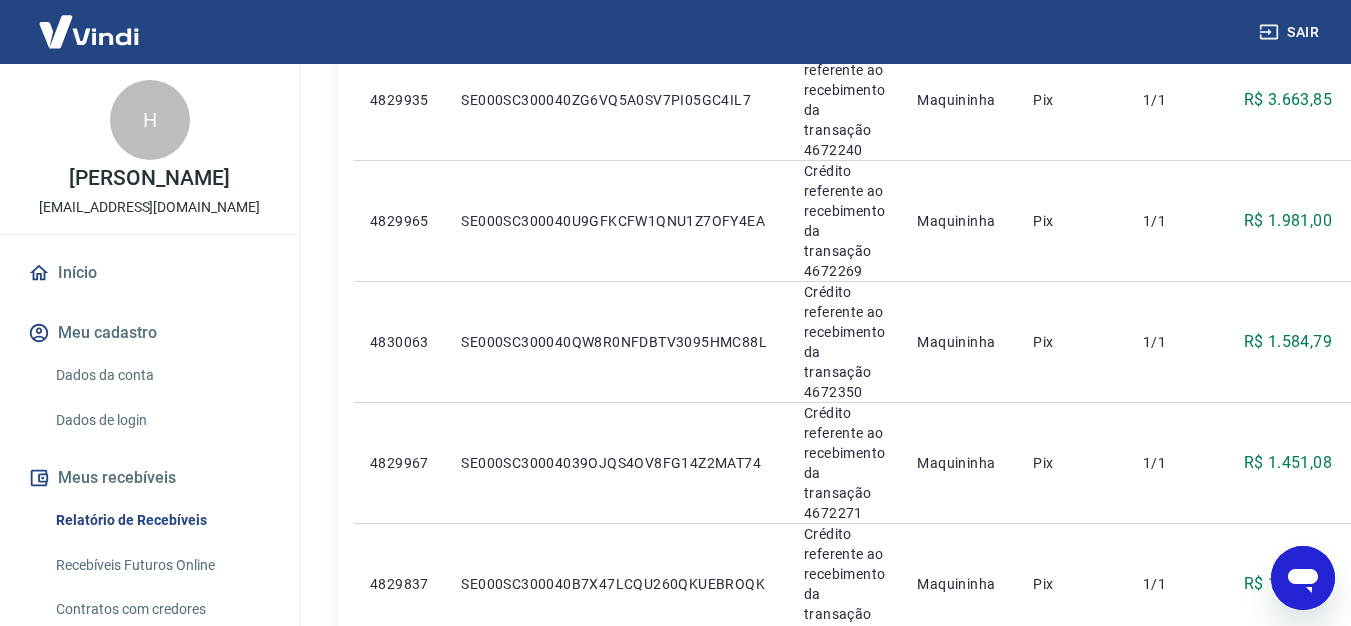 scroll, scrollTop: 0, scrollLeft: 0, axis: both 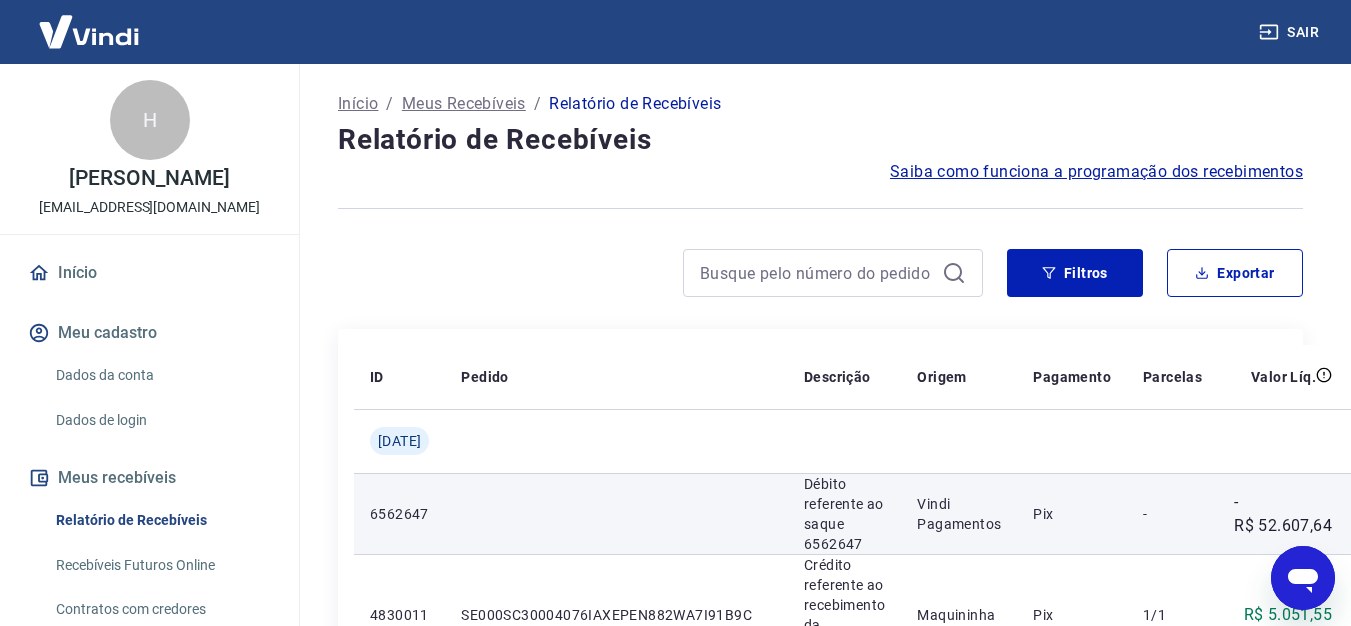 click on "-" at bounding box center [1172, 513] 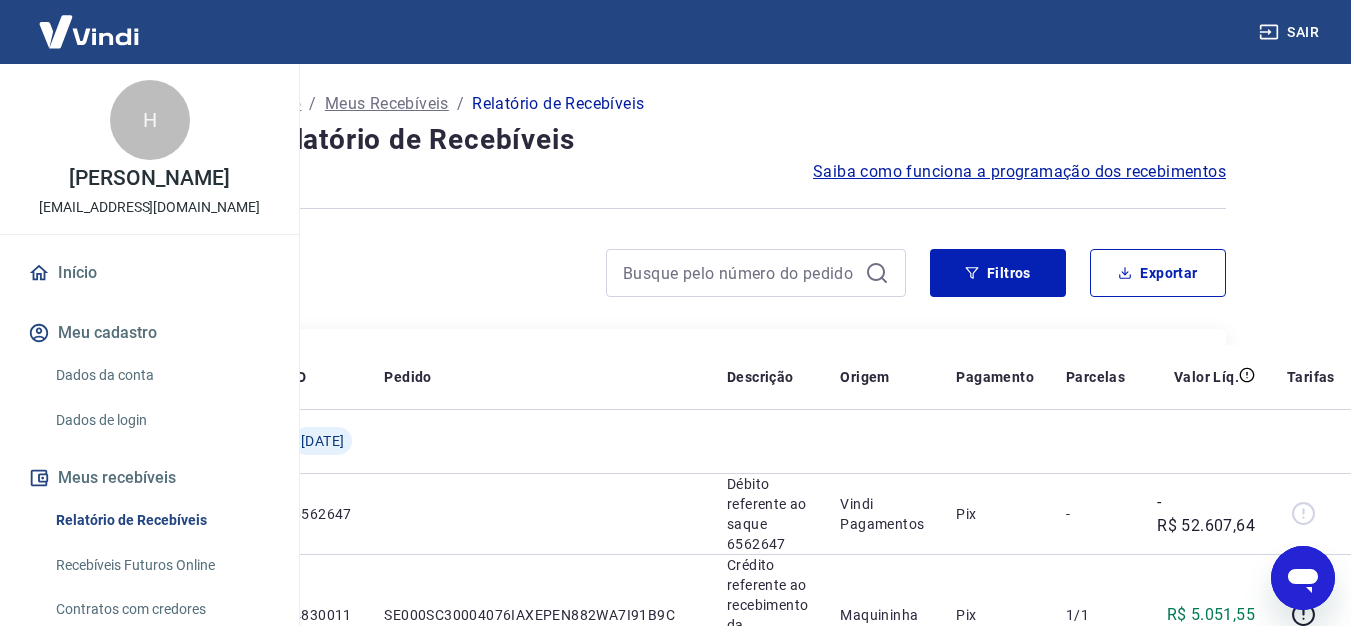 scroll, scrollTop: 0, scrollLeft: 95, axis: horizontal 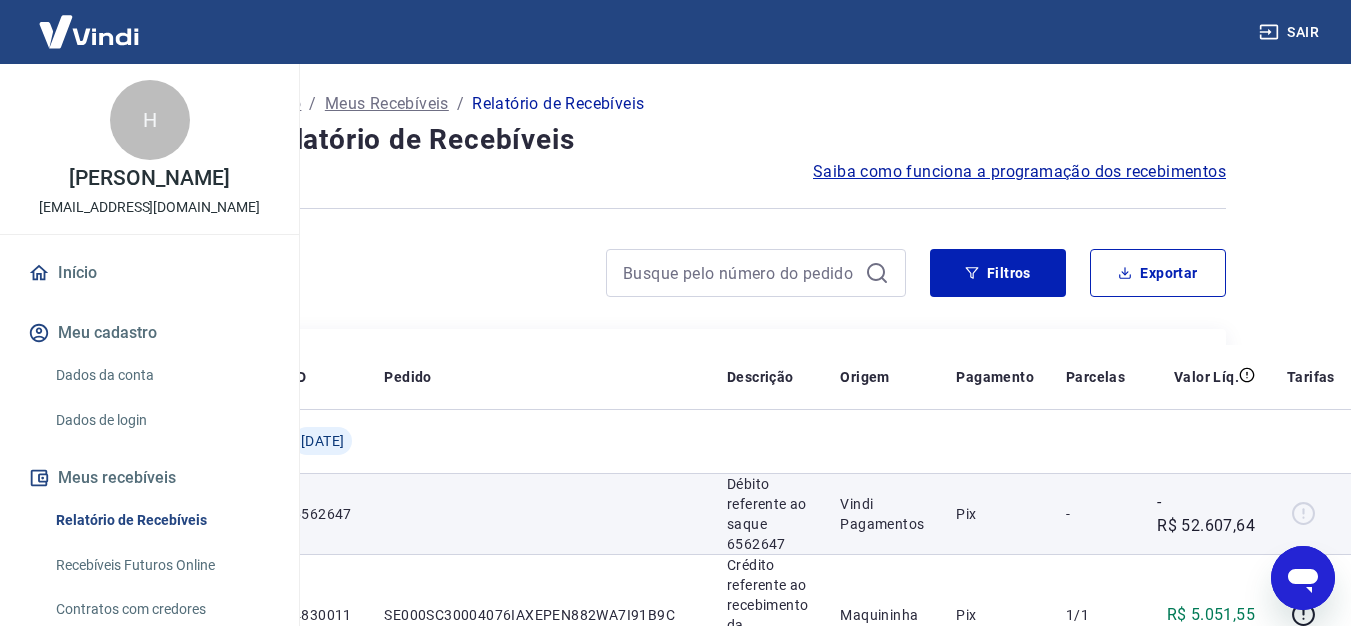 click on "Vindi Pagamentos" at bounding box center [882, 513] 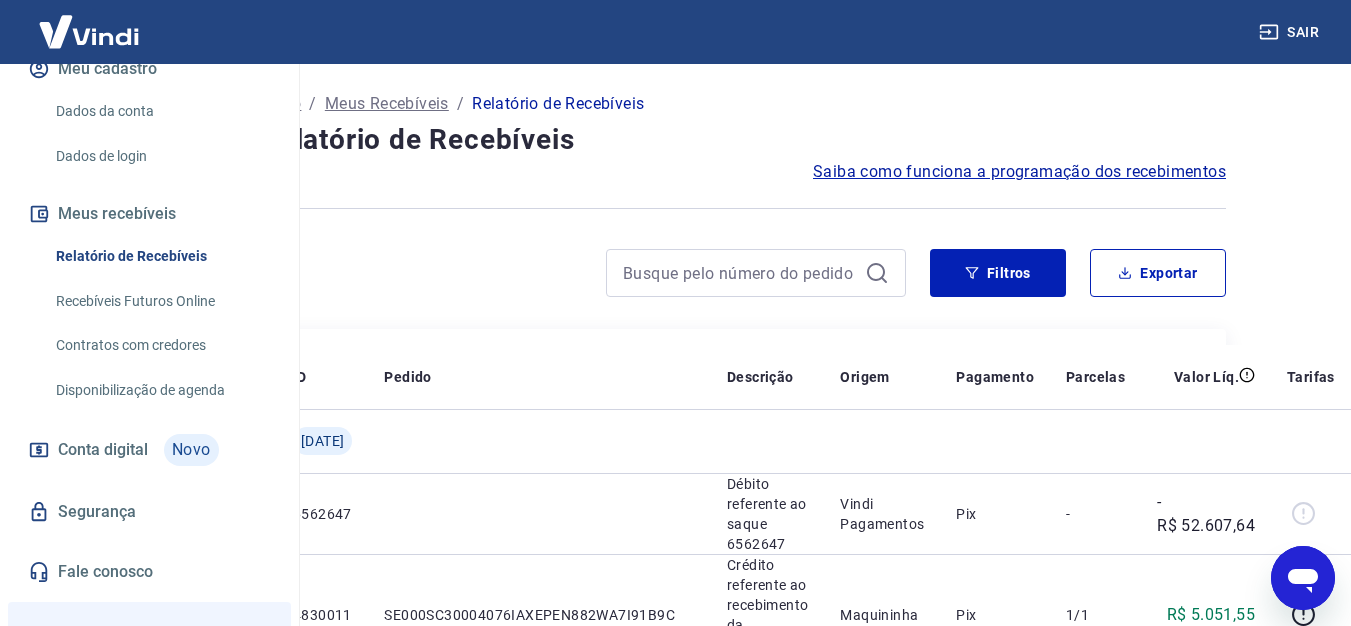 scroll, scrollTop: 495, scrollLeft: 0, axis: vertical 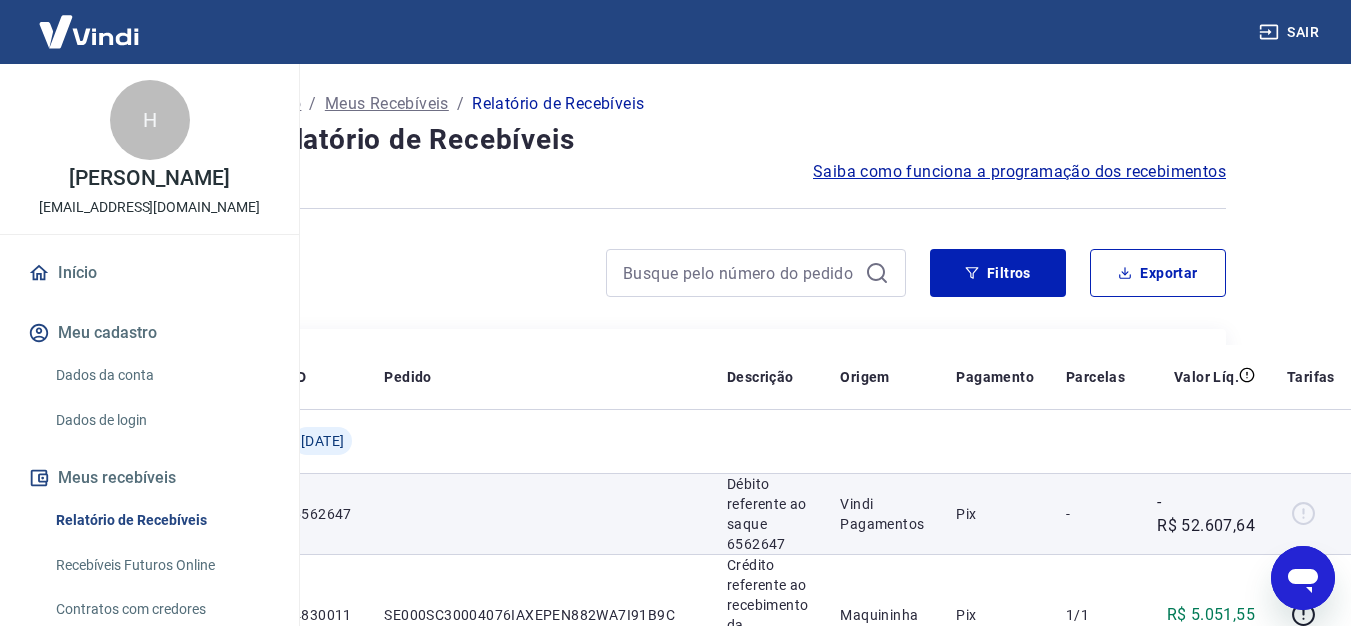 click on "Pix" at bounding box center (995, 513) 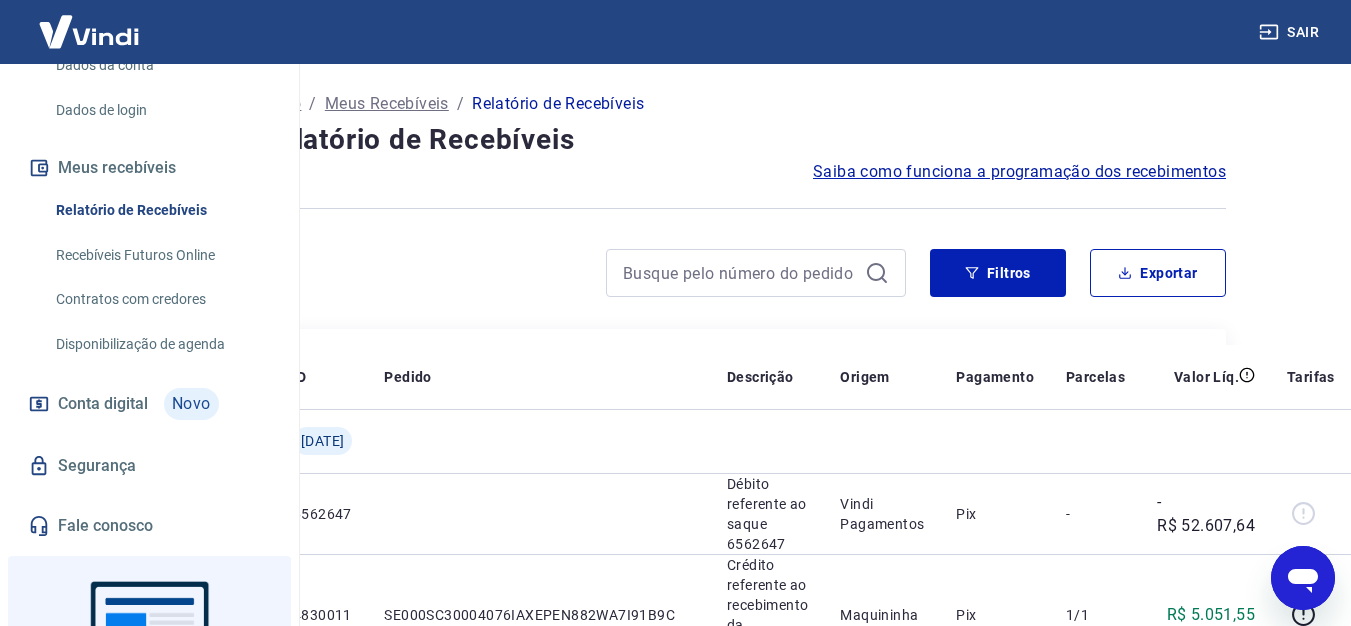 scroll, scrollTop: 350, scrollLeft: 0, axis: vertical 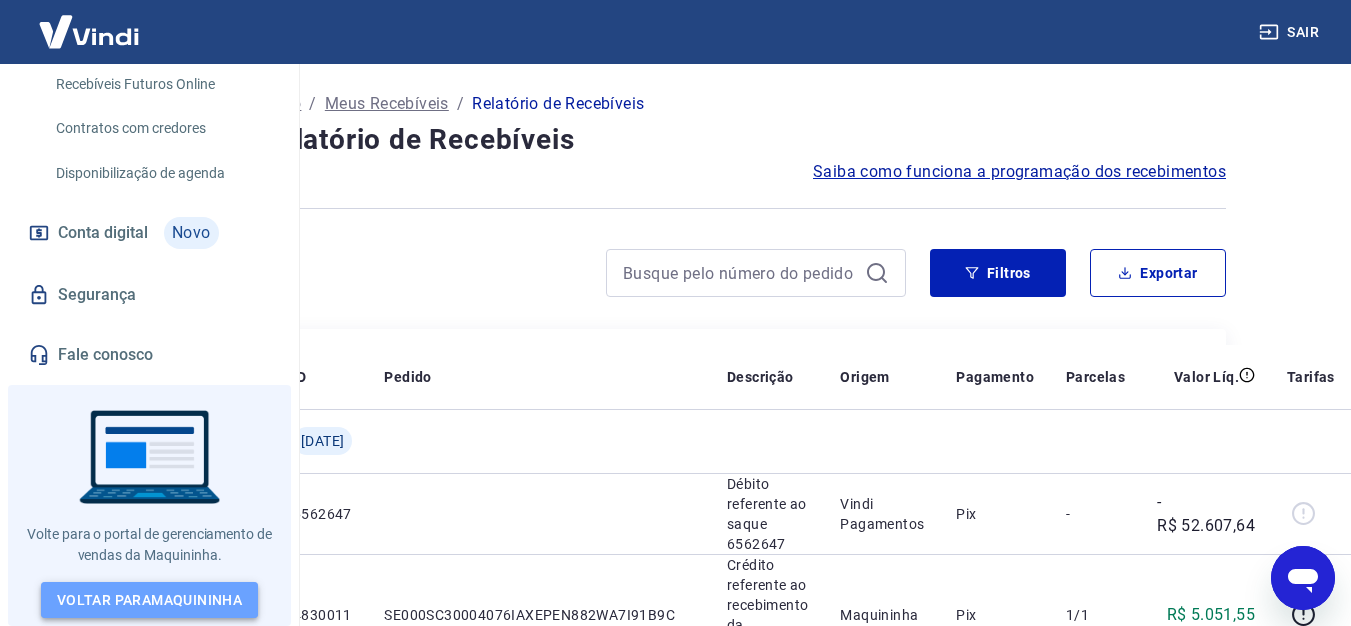 click on "Voltar para  Maquininha" at bounding box center [149, 600] 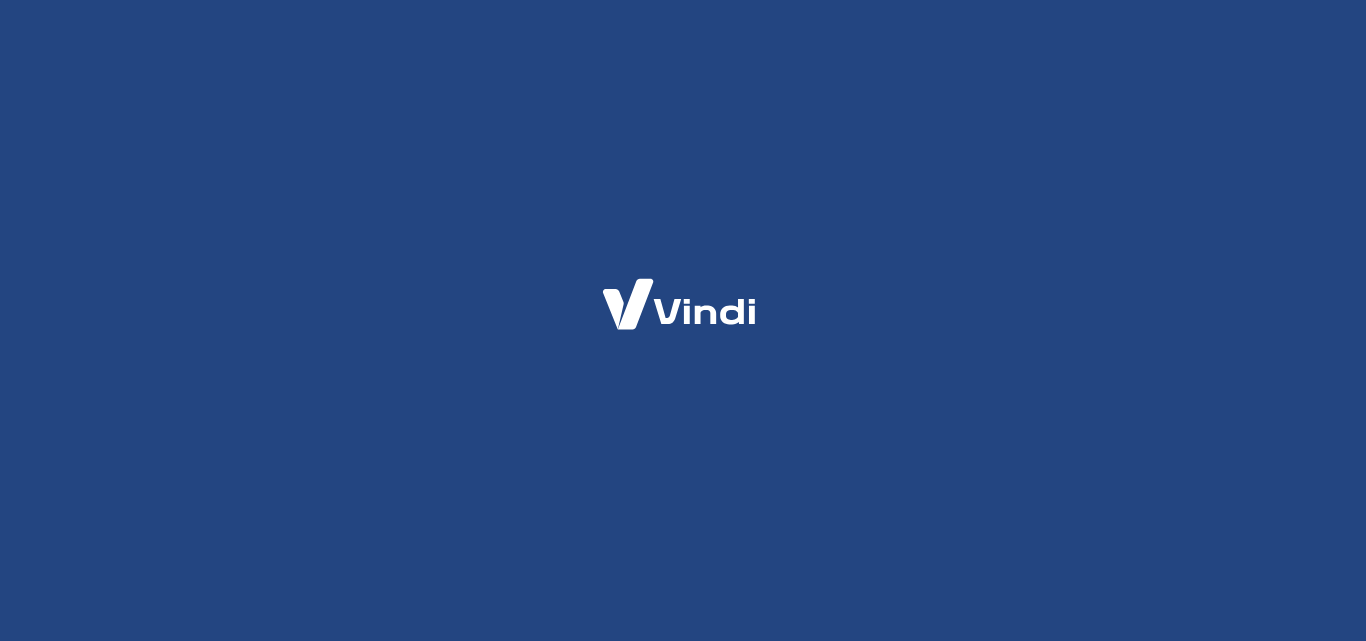 scroll, scrollTop: 0, scrollLeft: 0, axis: both 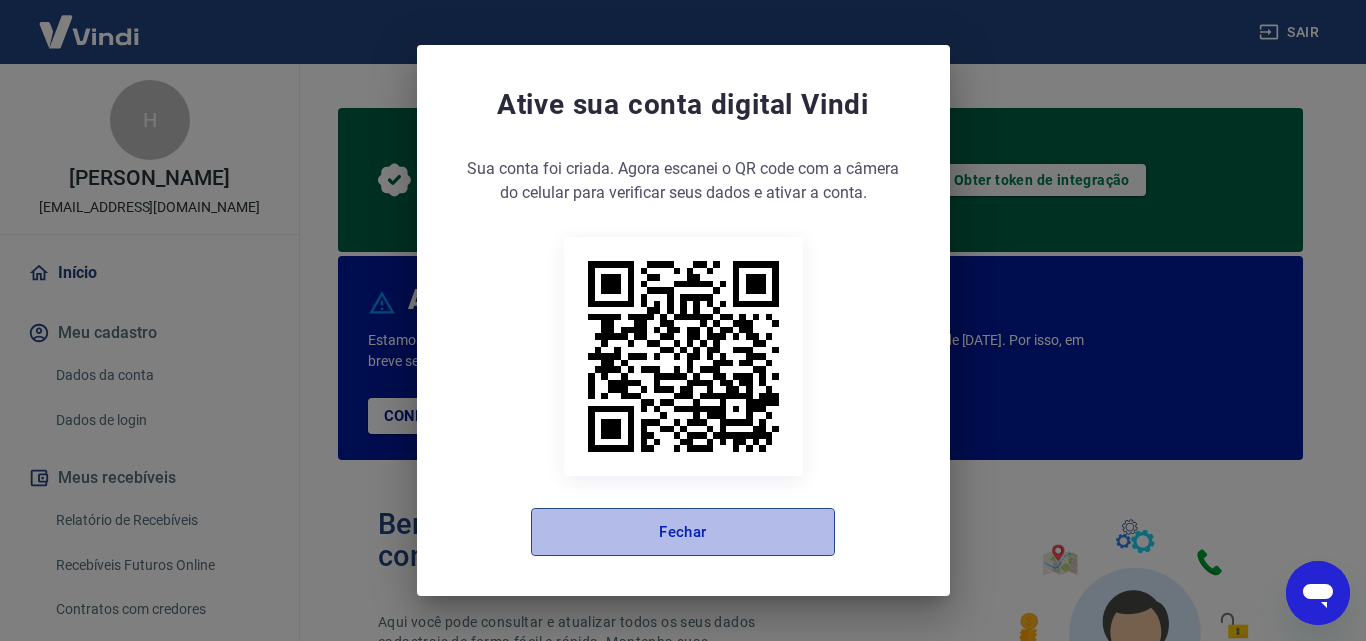 click on "Fechar" at bounding box center (683, 532) 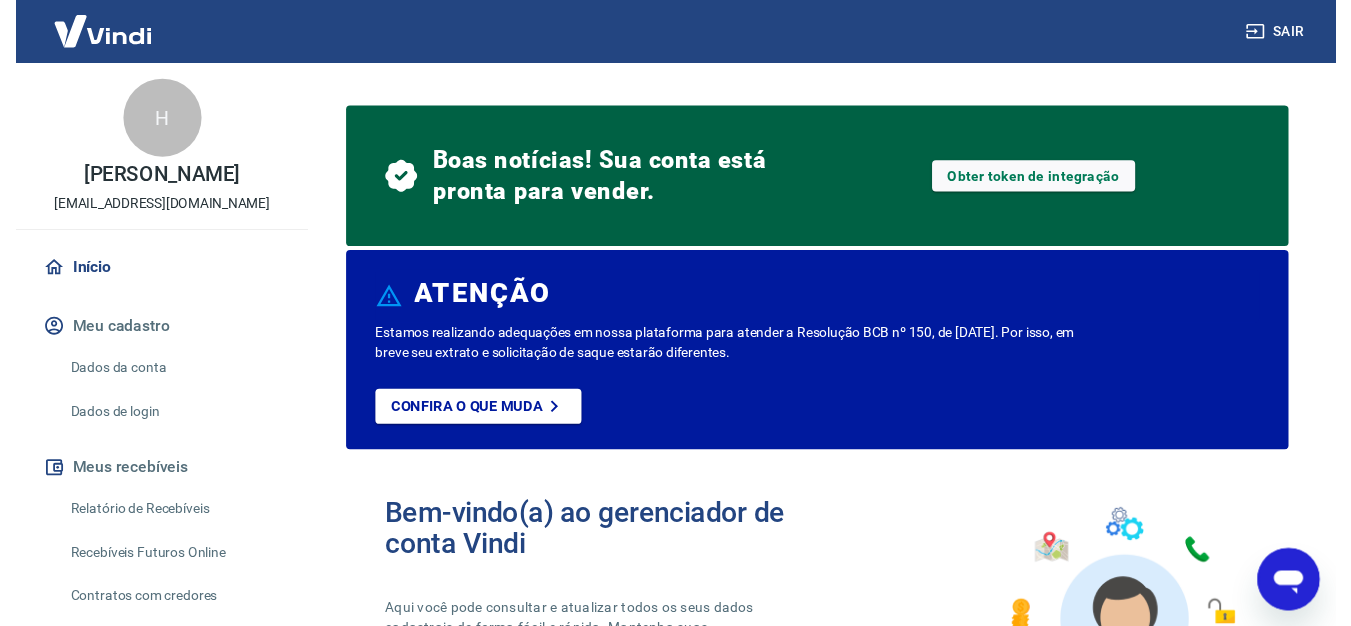 scroll, scrollTop: 0, scrollLeft: 0, axis: both 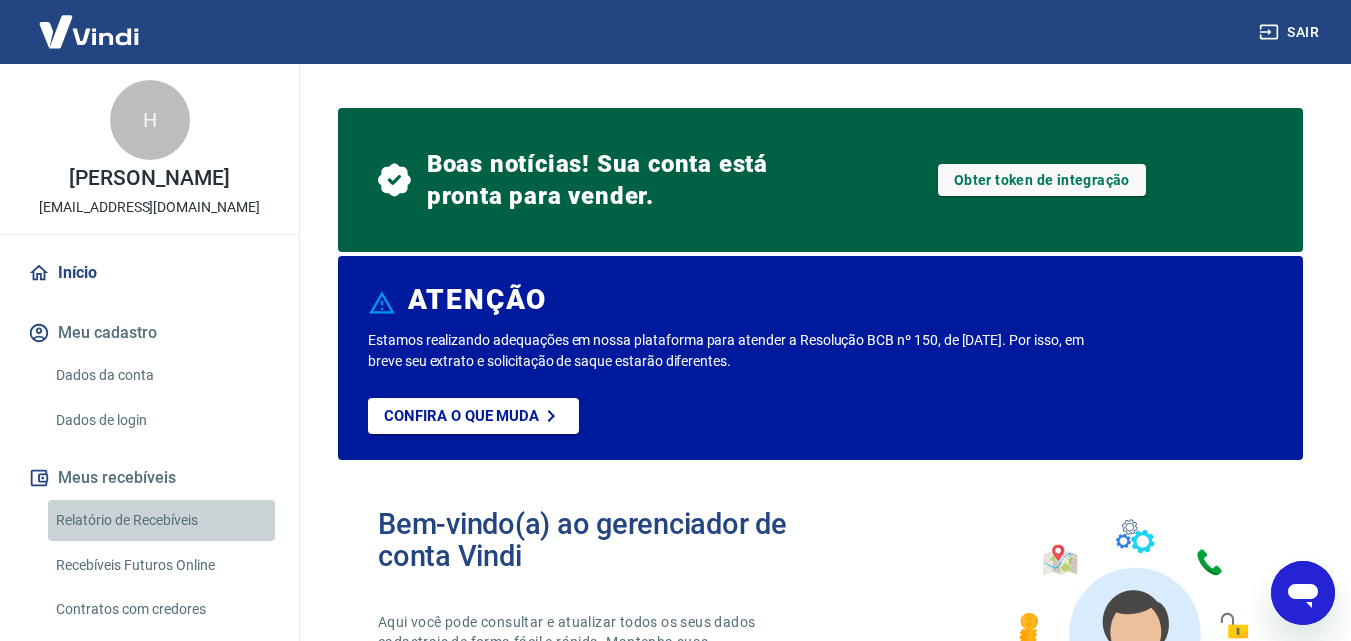 click on "Relatório de Recebíveis" at bounding box center (161, 520) 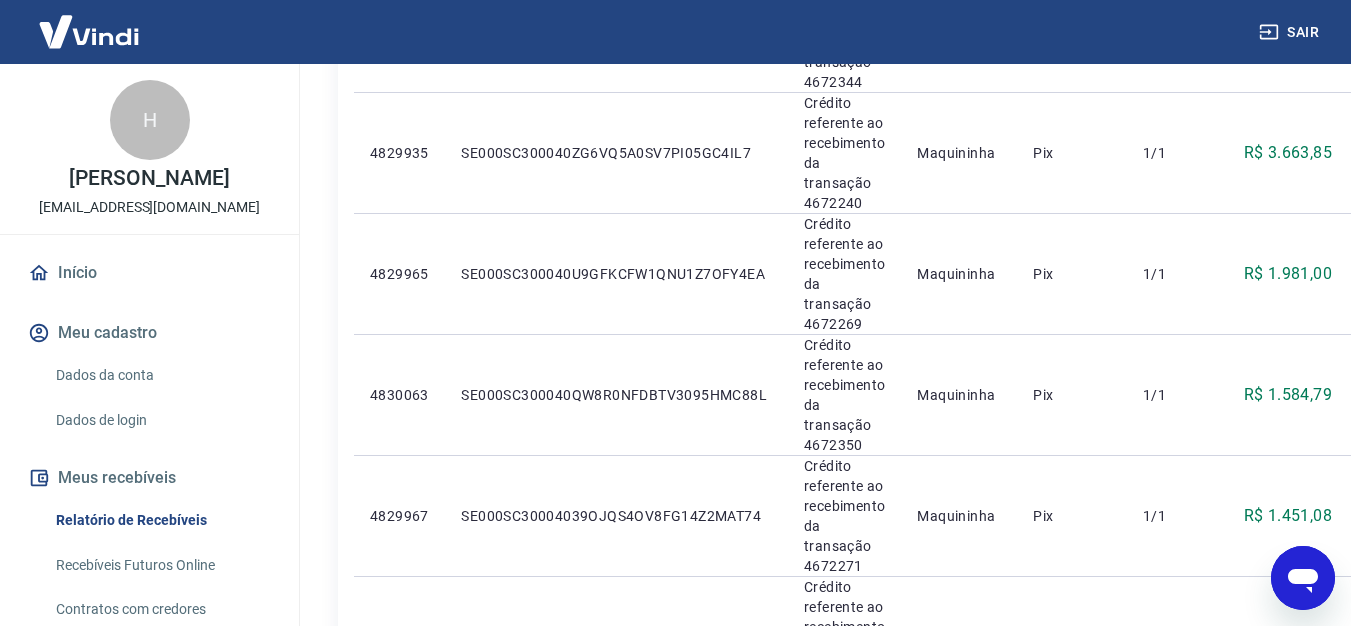 scroll, scrollTop: 0, scrollLeft: 0, axis: both 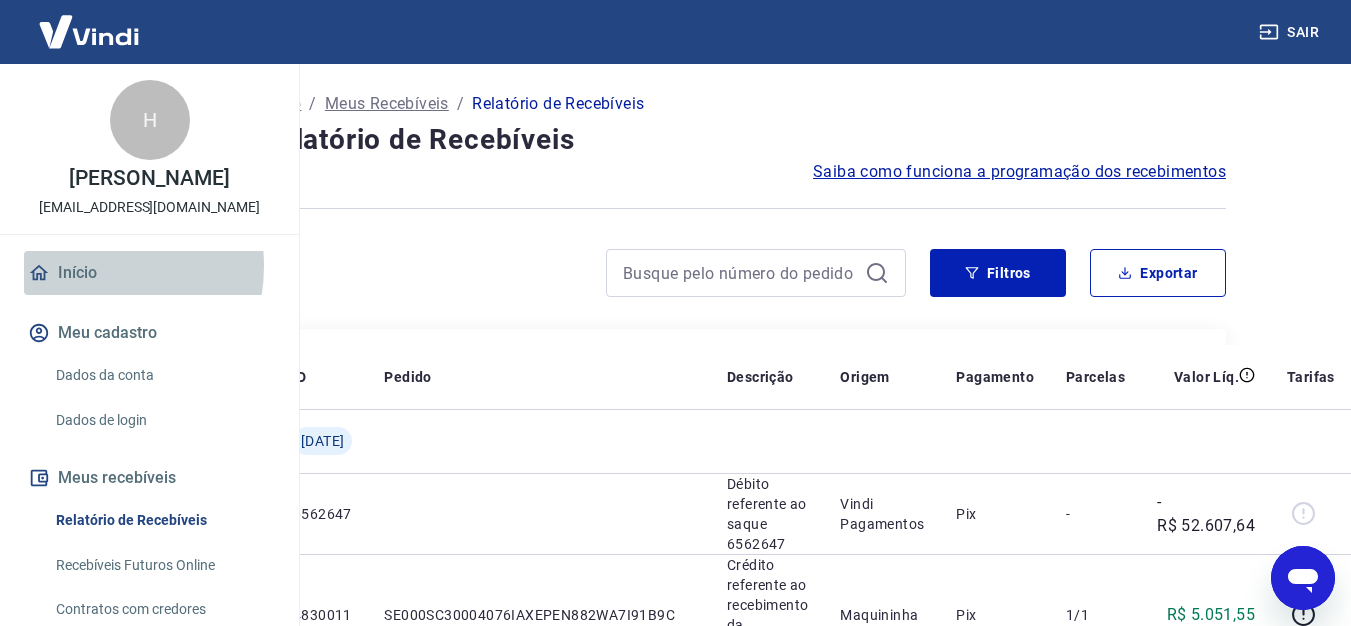 click on "Início" at bounding box center (149, 273) 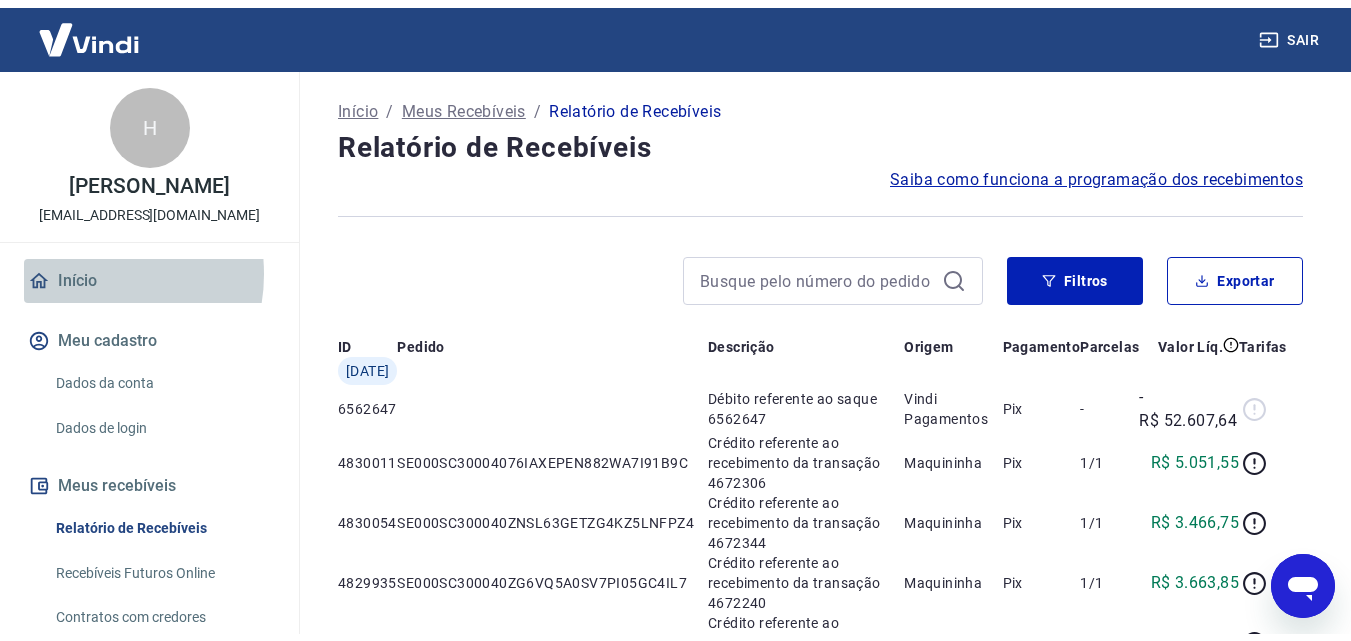 scroll, scrollTop: 0, scrollLeft: 0, axis: both 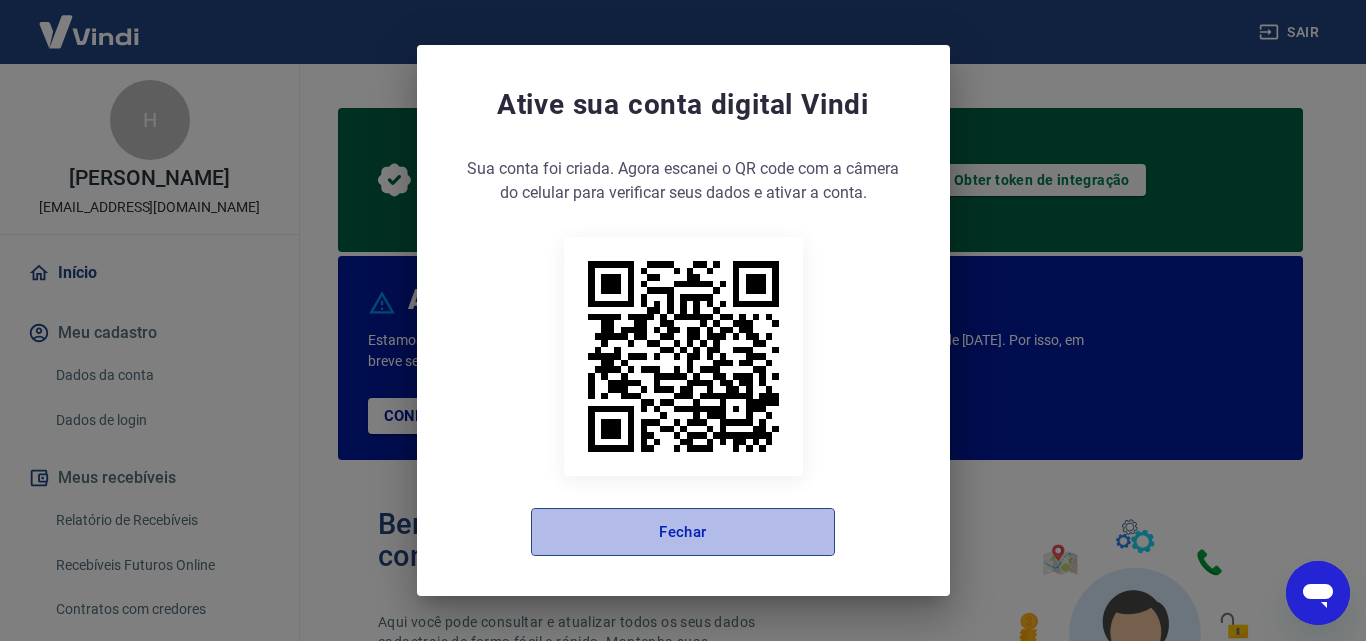 click on "Fechar" at bounding box center (683, 532) 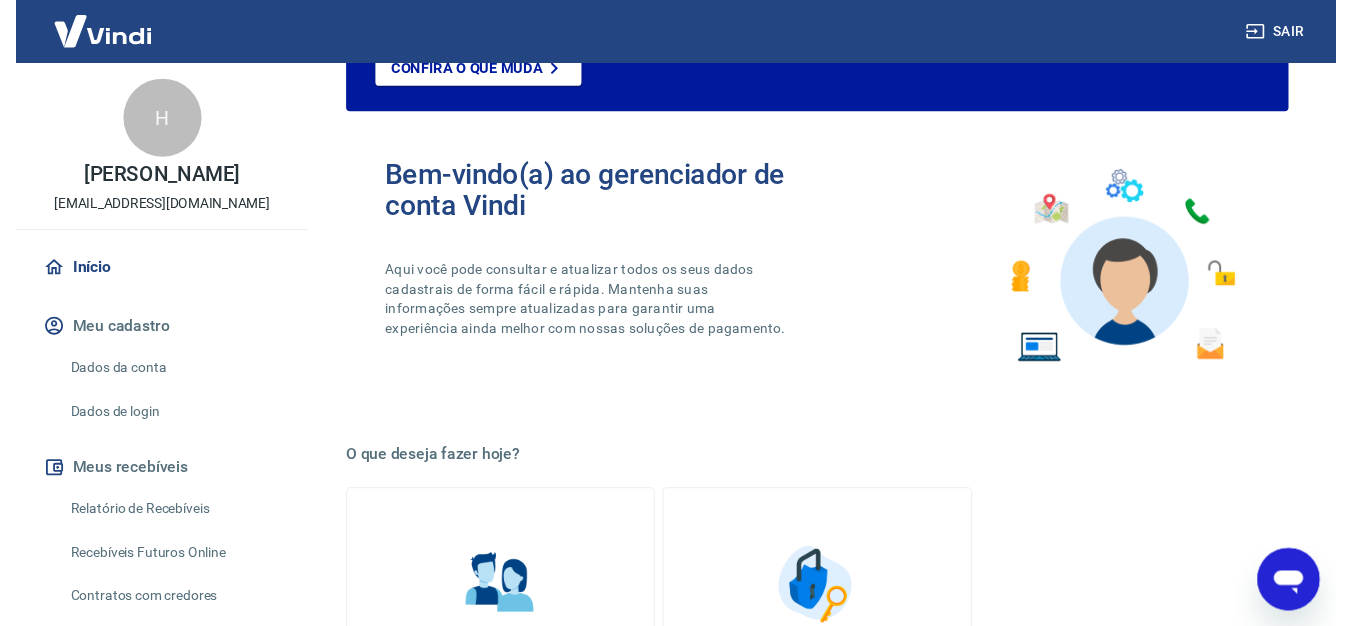 scroll, scrollTop: 0, scrollLeft: 0, axis: both 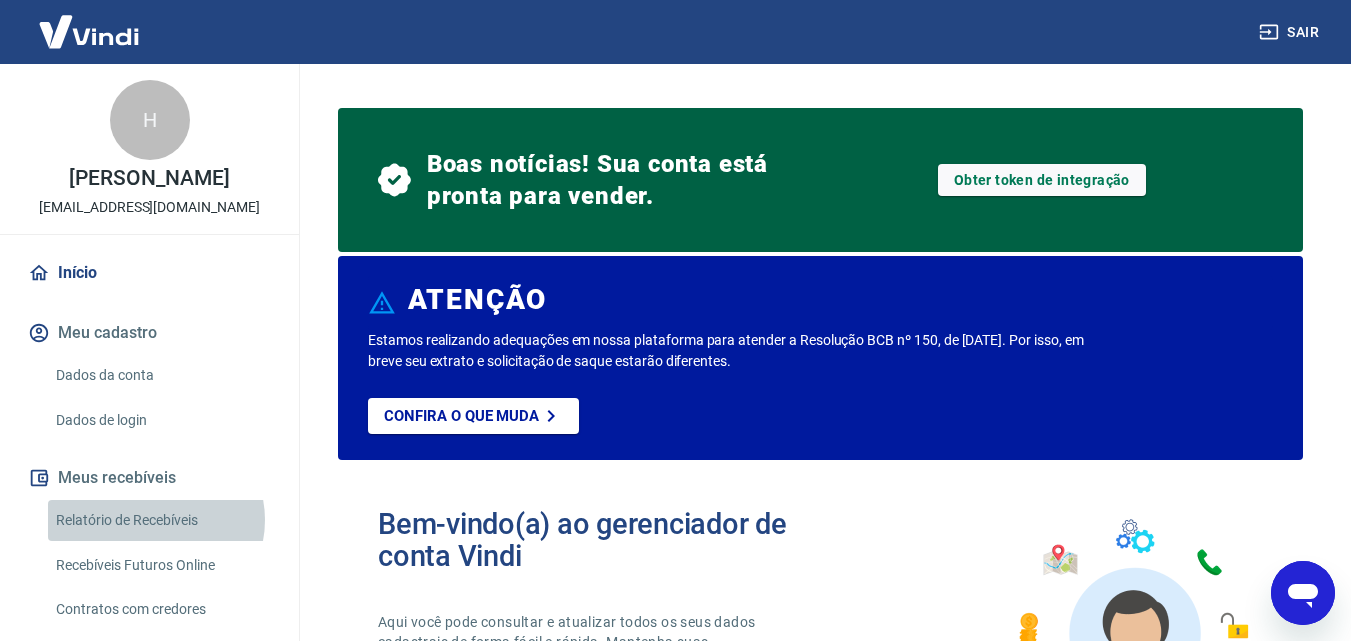 click on "Relatório de Recebíveis" at bounding box center (161, 520) 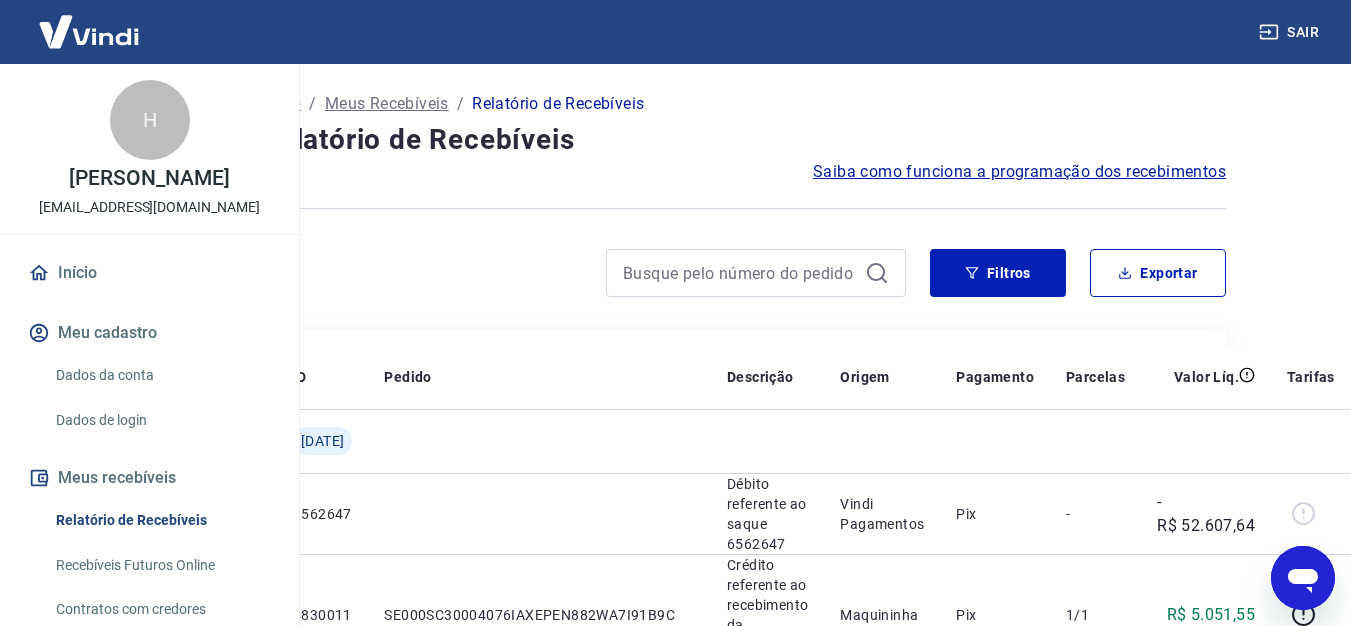 scroll, scrollTop: 0, scrollLeft: 95, axis: horizontal 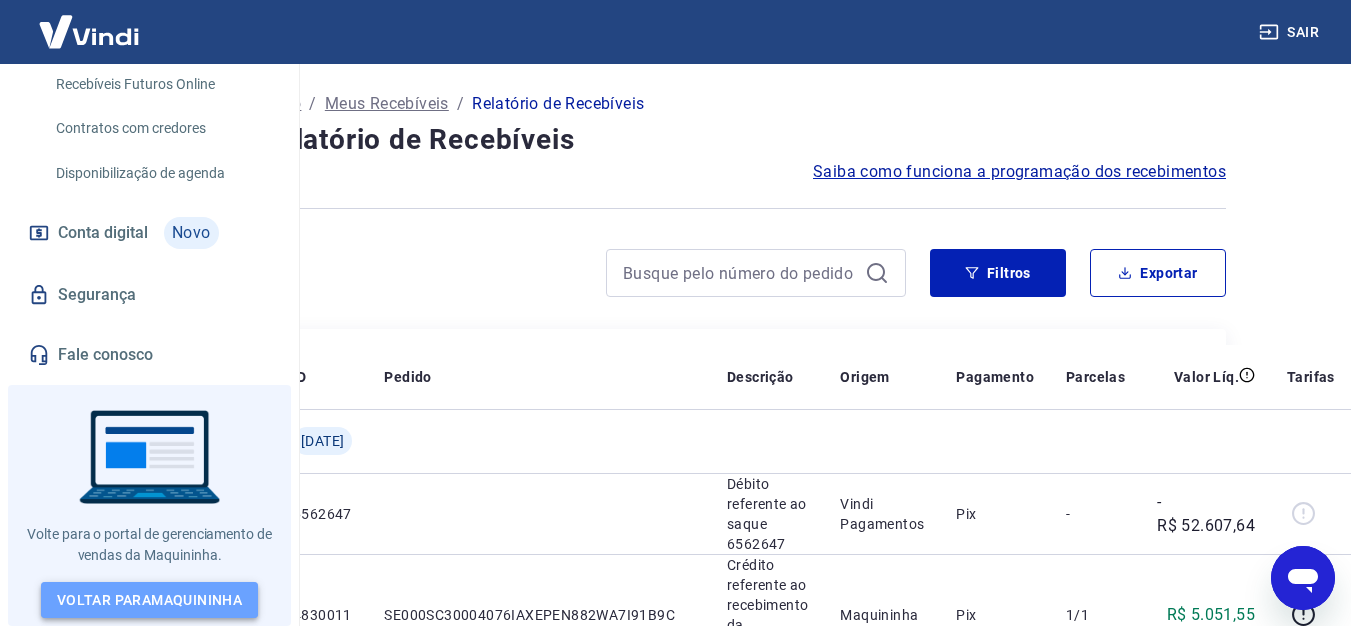 click on "Voltar para  Maquininha" at bounding box center [149, 600] 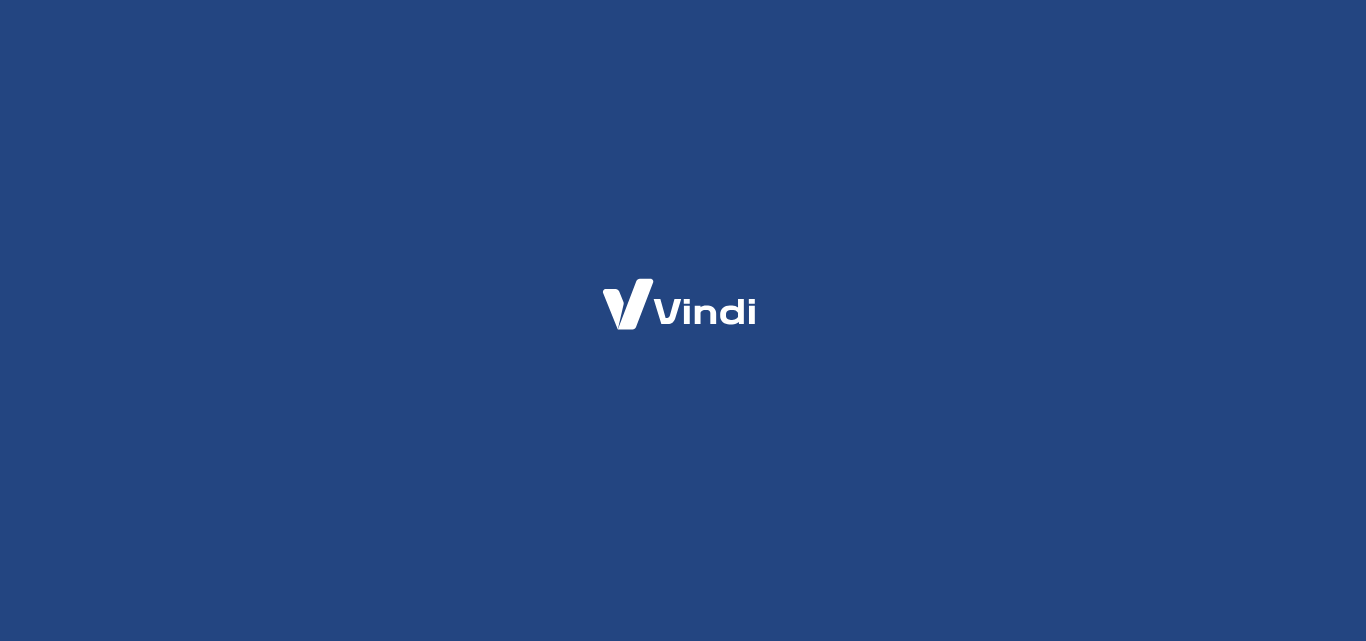 scroll, scrollTop: 0, scrollLeft: 0, axis: both 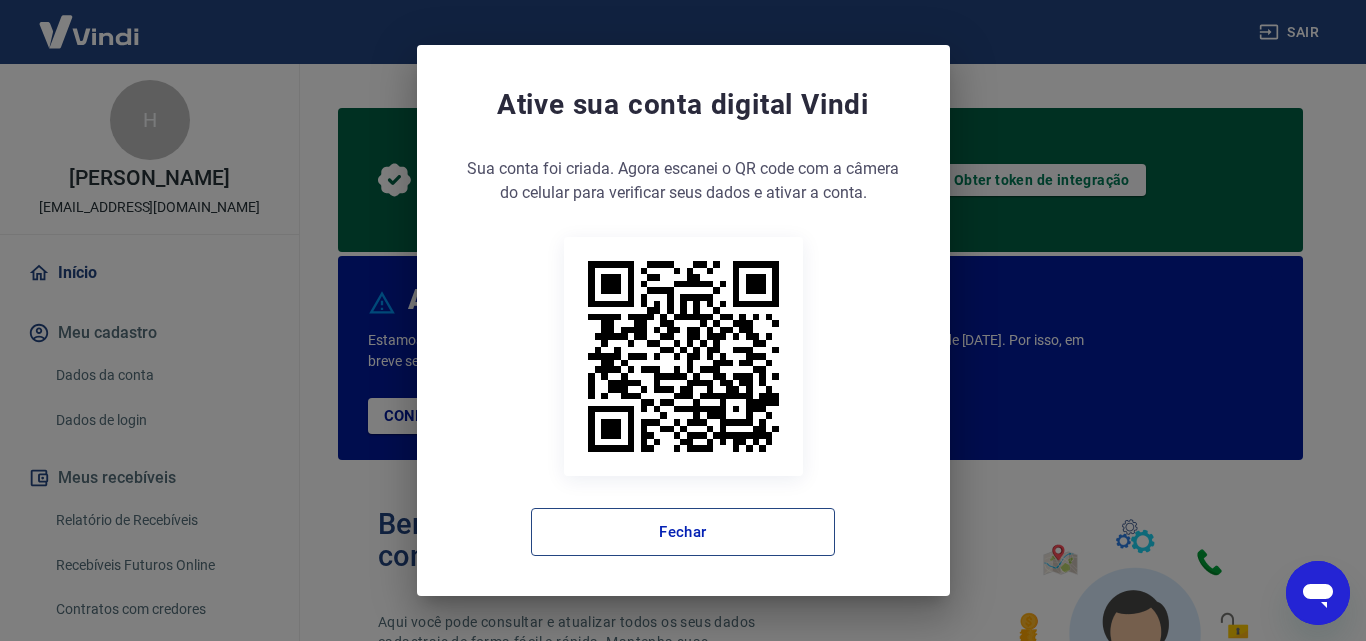 click on "Fechar" at bounding box center [683, 532] 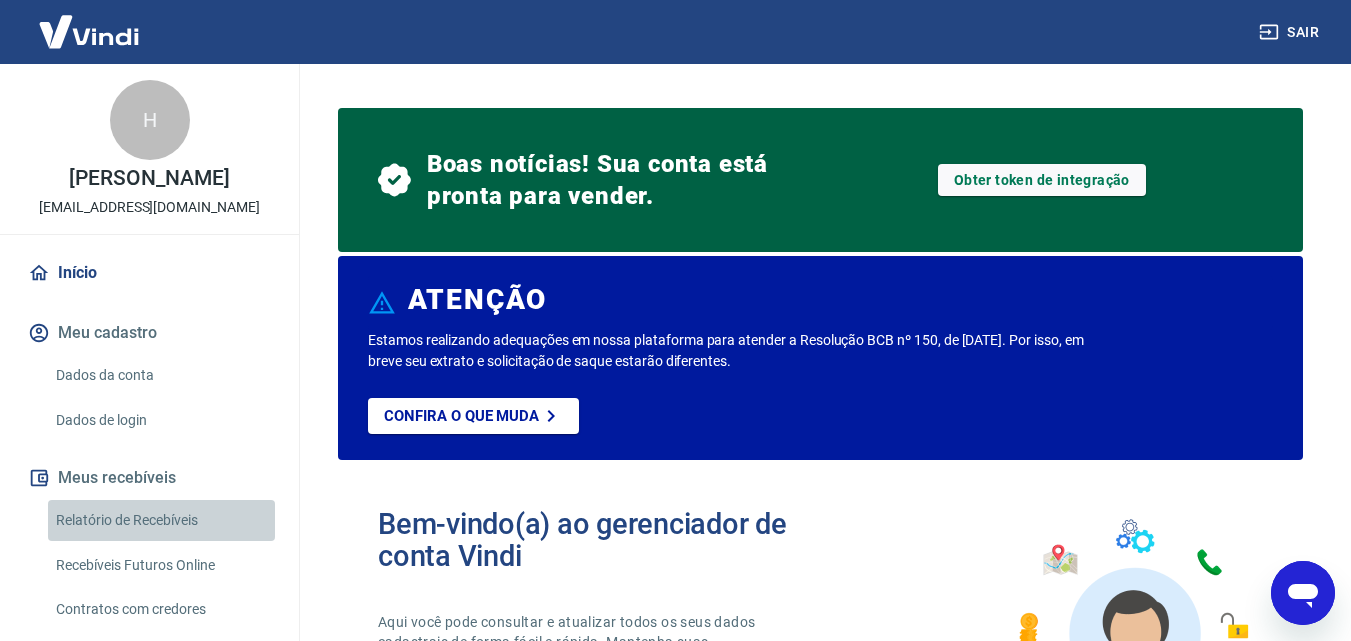 click on "Relatório de Recebíveis" at bounding box center (161, 520) 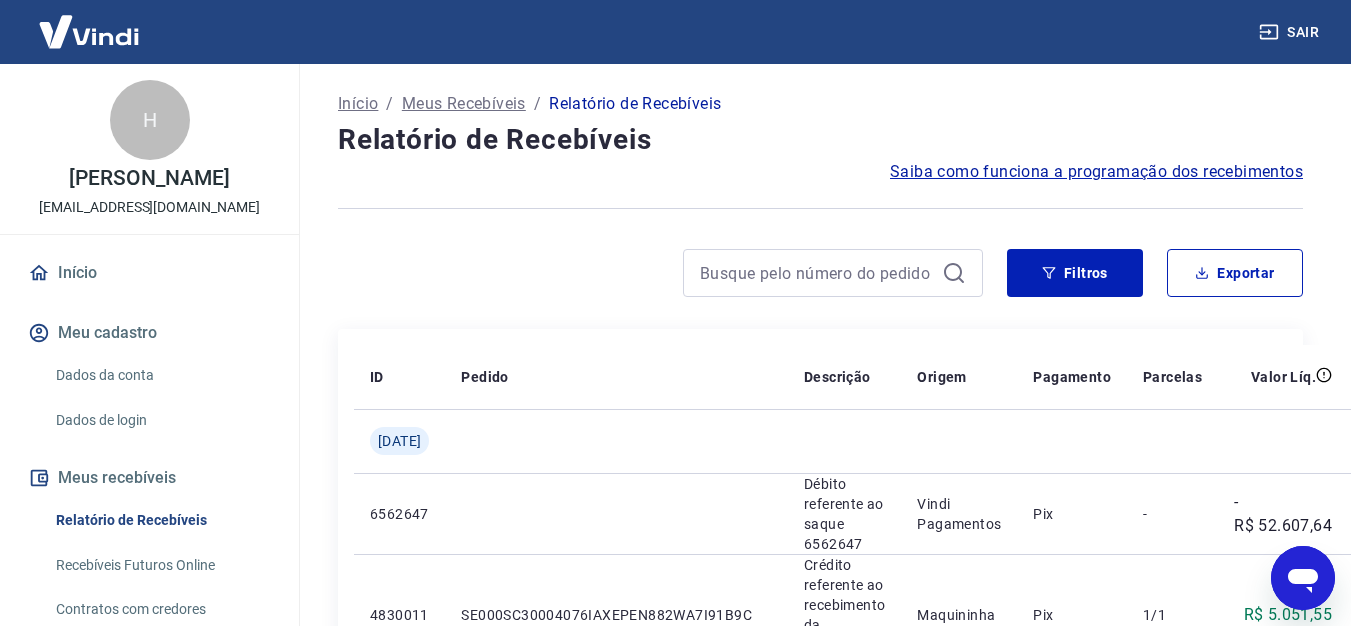scroll, scrollTop: 0, scrollLeft: 95, axis: horizontal 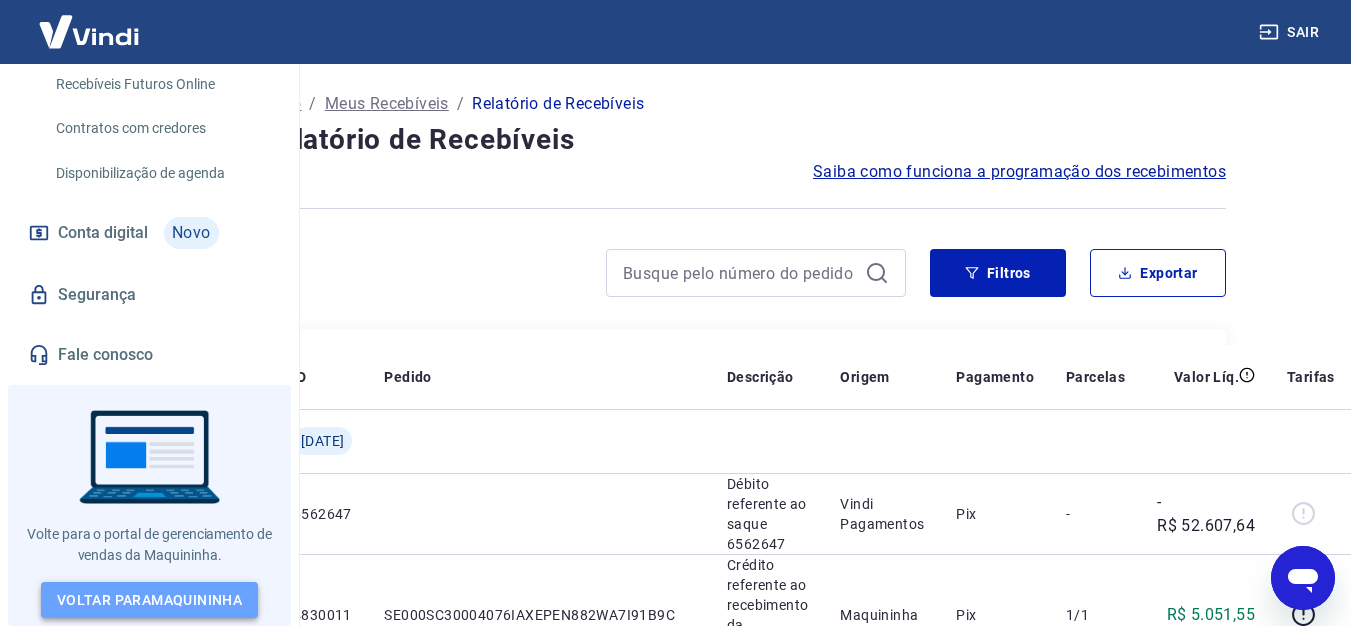 click on "Voltar para  Maquininha" at bounding box center (149, 600) 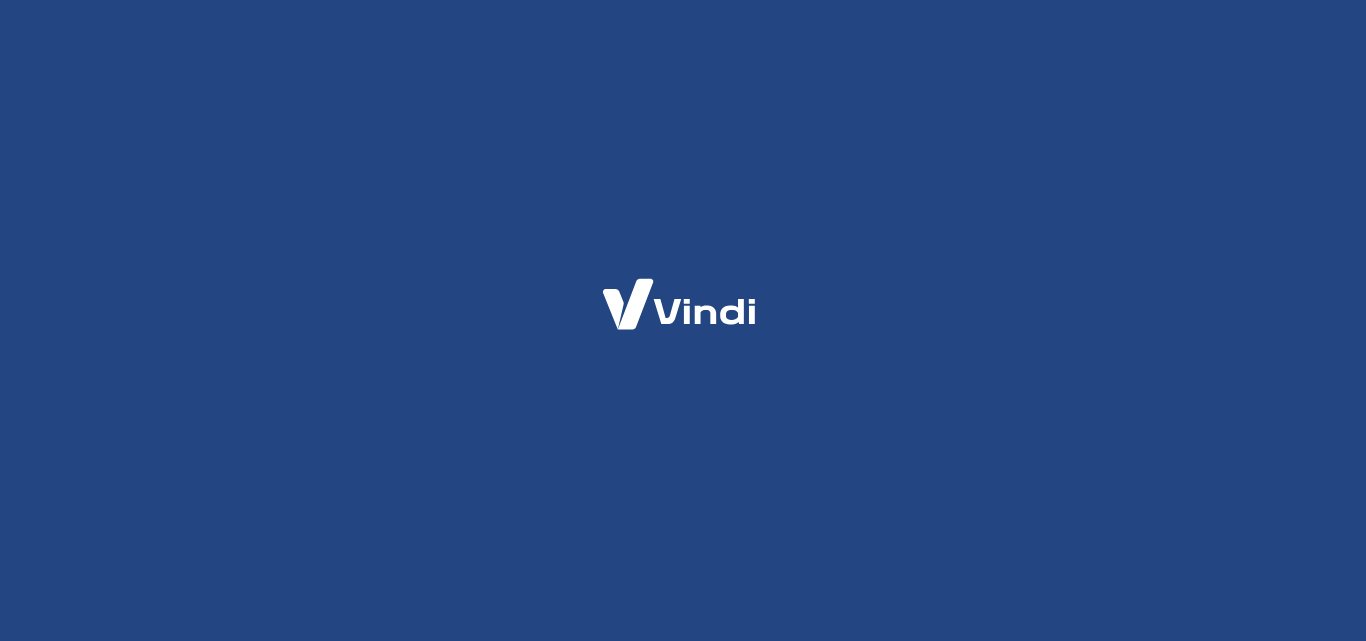 scroll, scrollTop: 0, scrollLeft: 0, axis: both 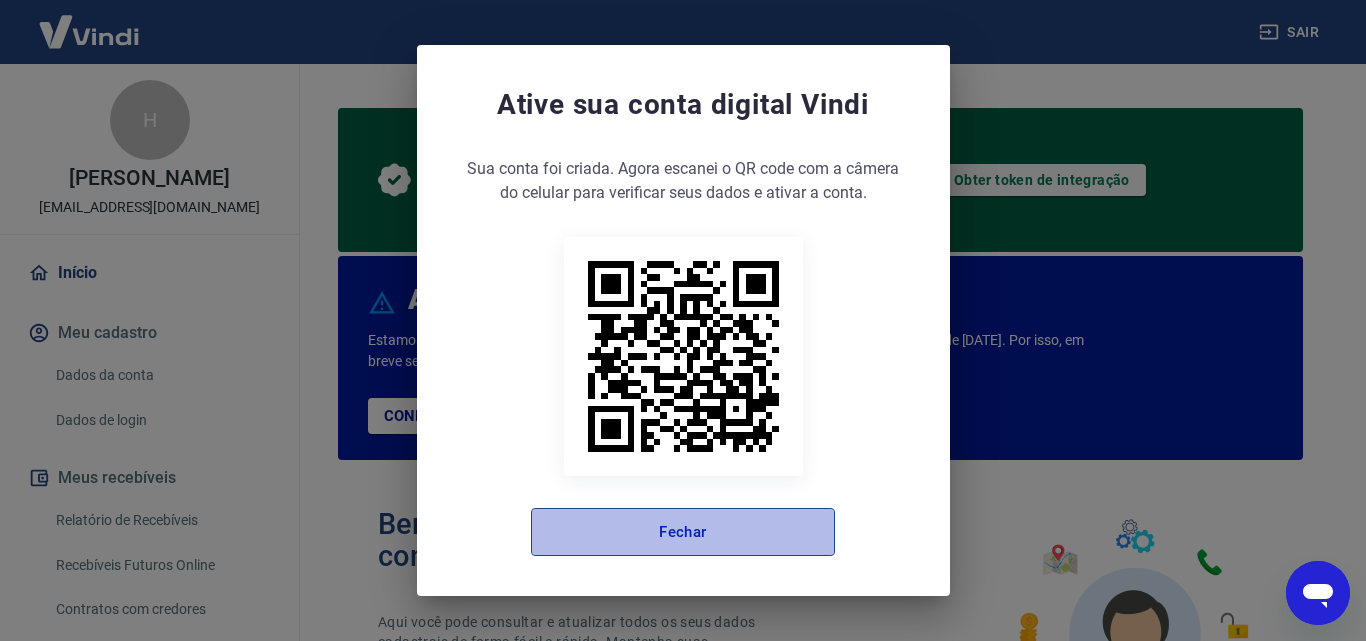 click on "Fechar" at bounding box center (683, 532) 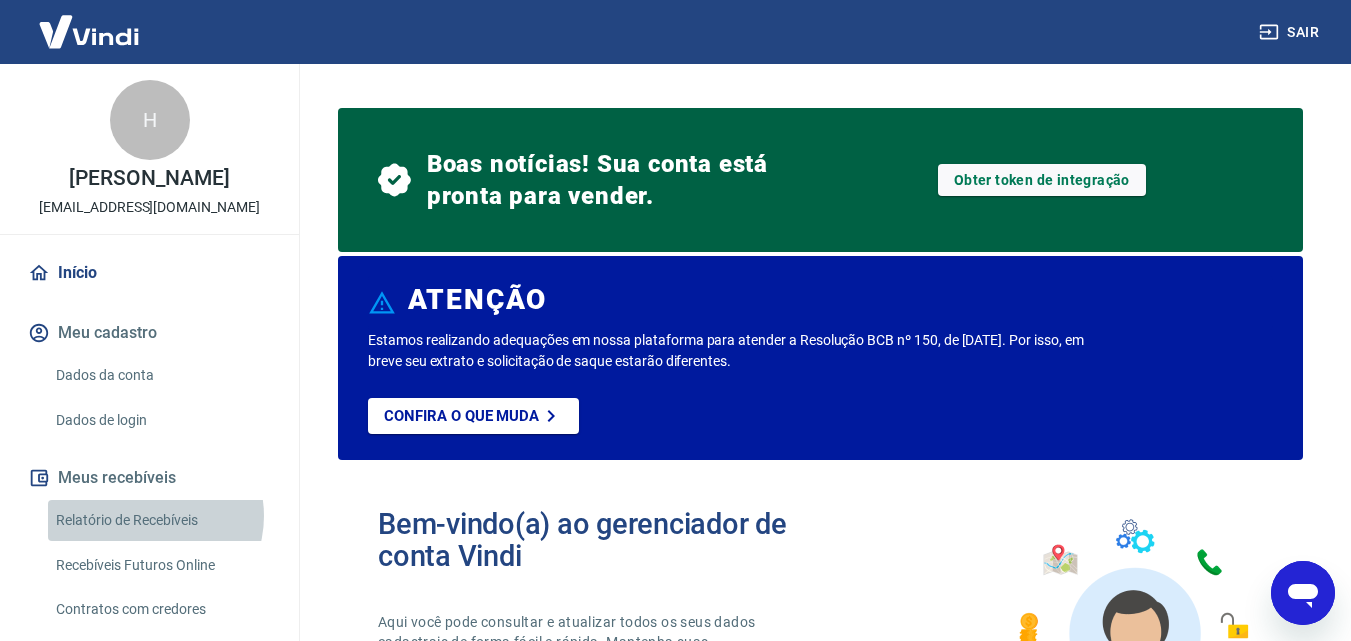 click on "Relatório de Recebíveis" at bounding box center [161, 520] 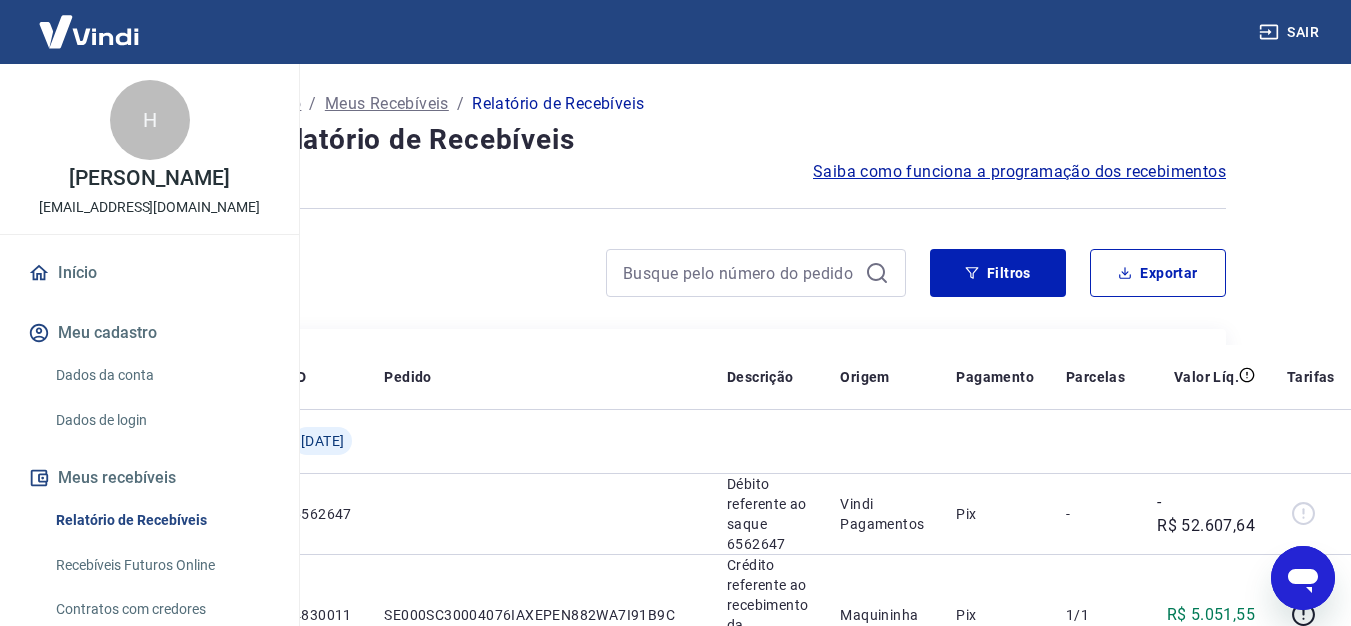 scroll, scrollTop: 0, scrollLeft: 95, axis: horizontal 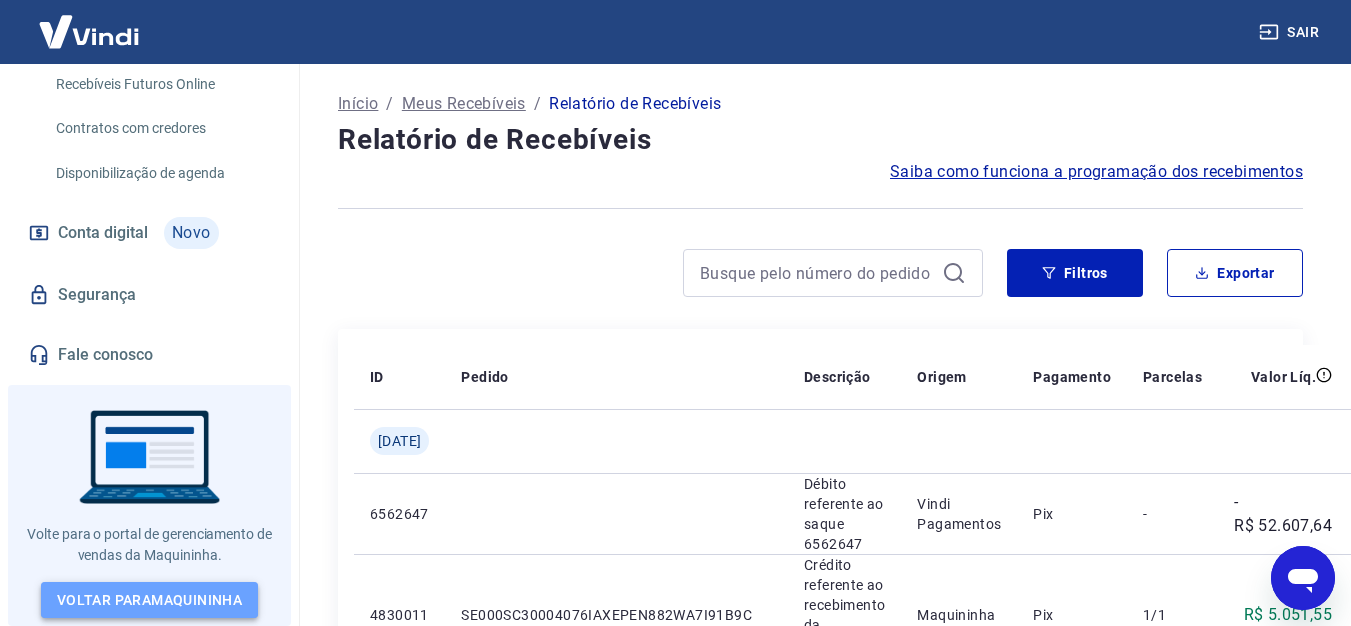 click on "Voltar para  Maquininha" at bounding box center (149, 600) 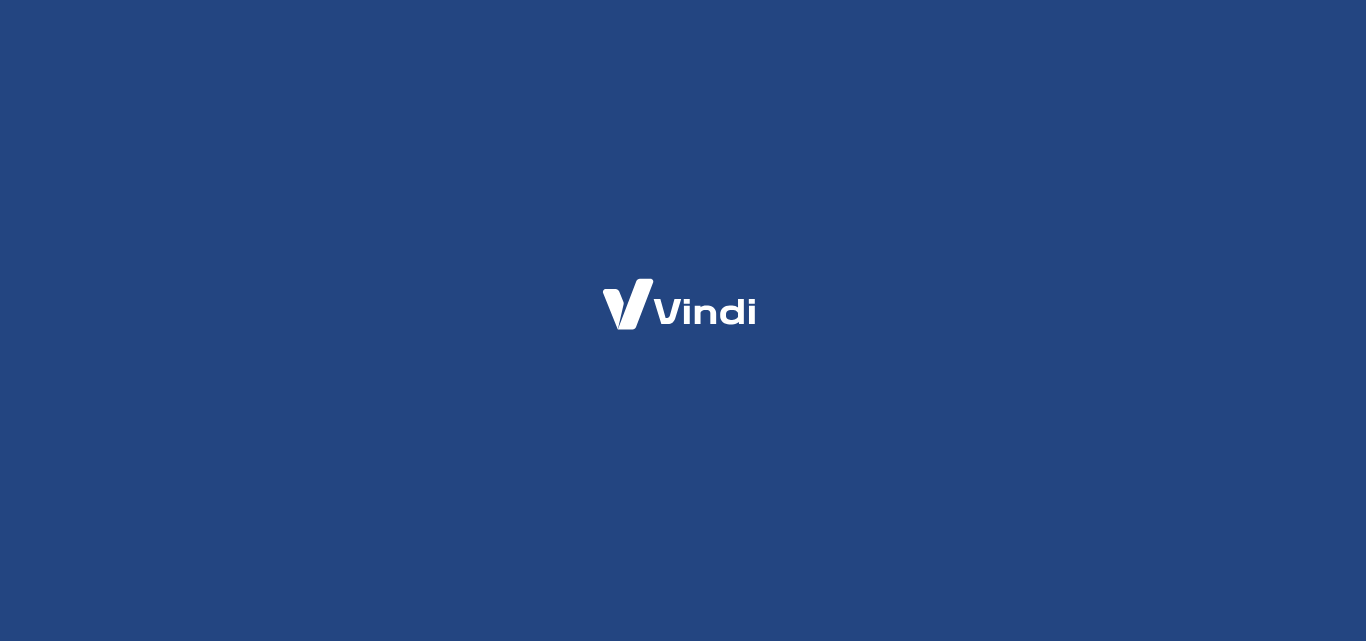 scroll, scrollTop: 0, scrollLeft: 0, axis: both 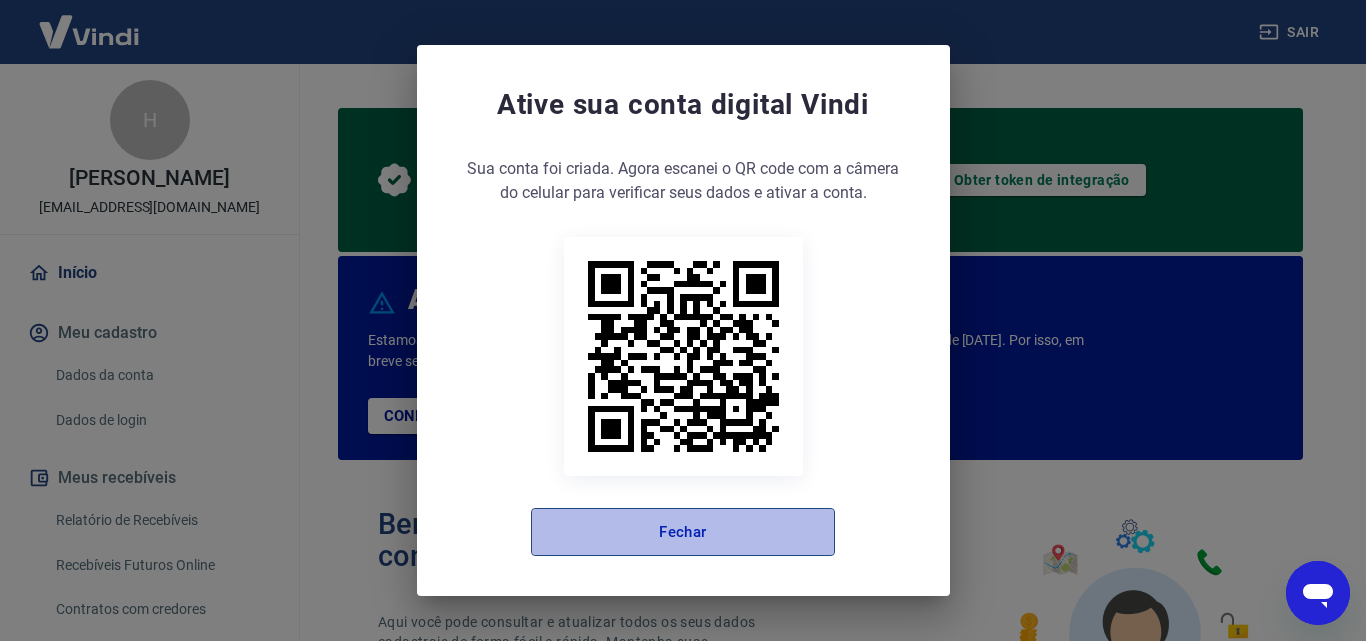 click on "Fechar" at bounding box center [683, 532] 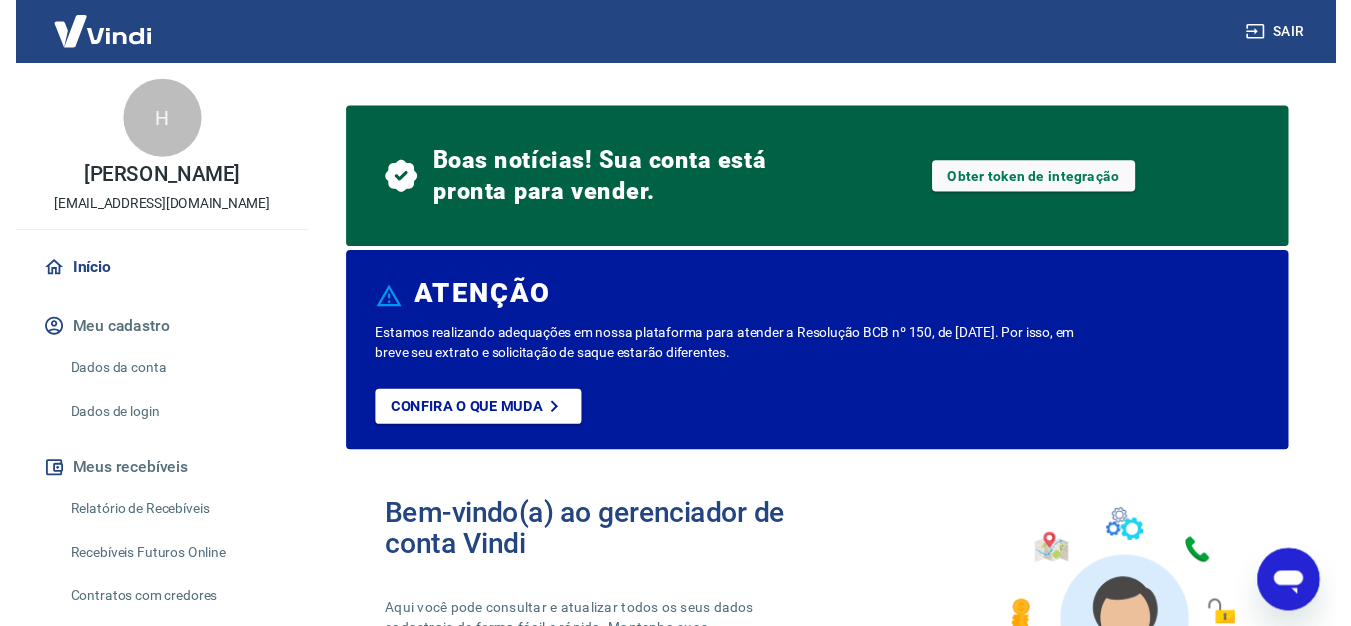 scroll, scrollTop: 0, scrollLeft: 0, axis: both 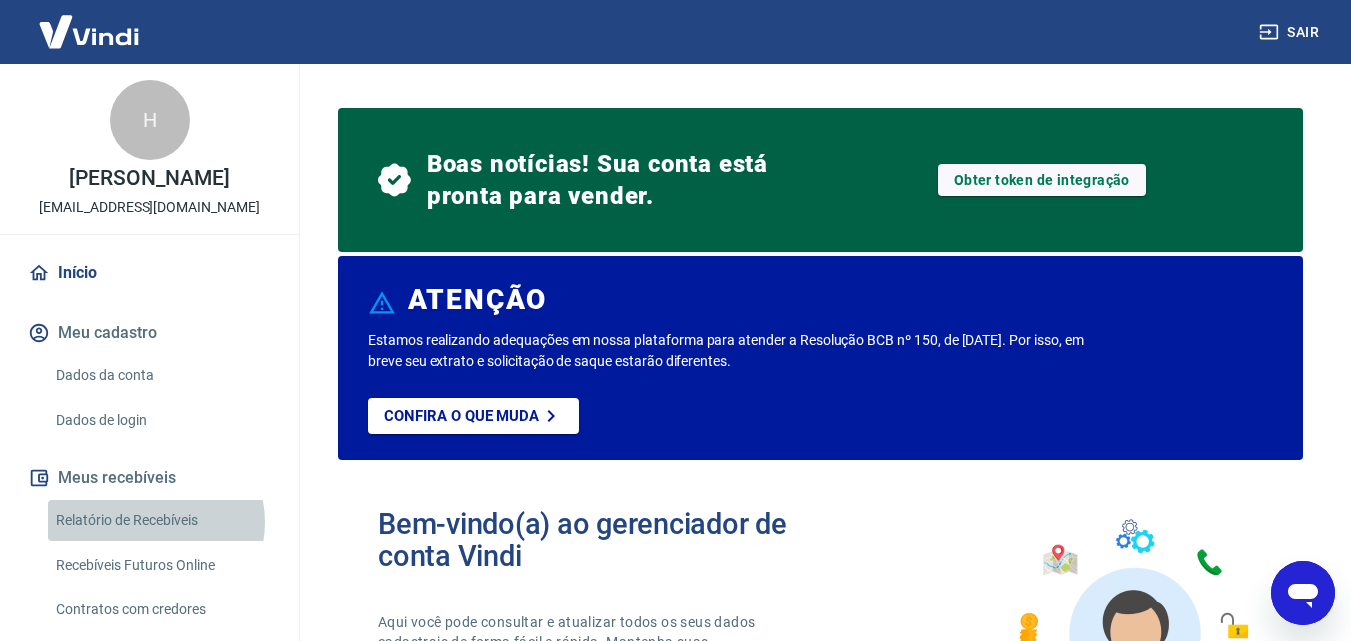 click on "Relatório de Recebíveis" at bounding box center (161, 520) 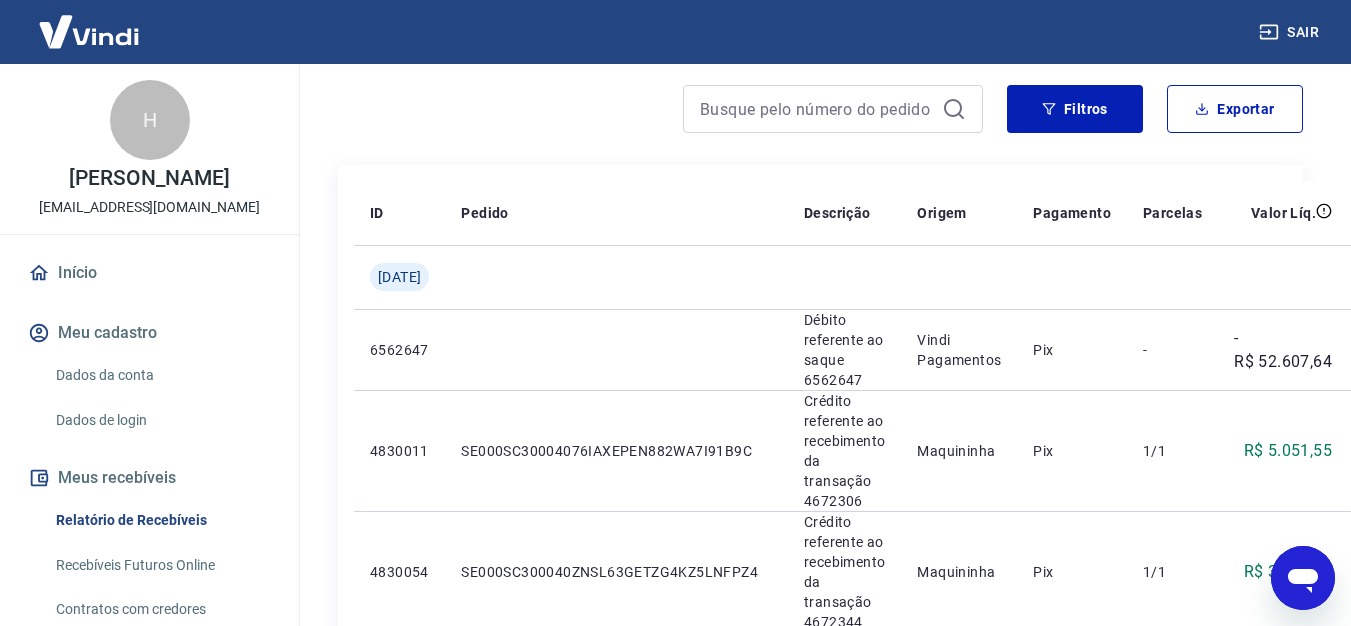scroll, scrollTop: 0, scrollLeft: 0, axis: both 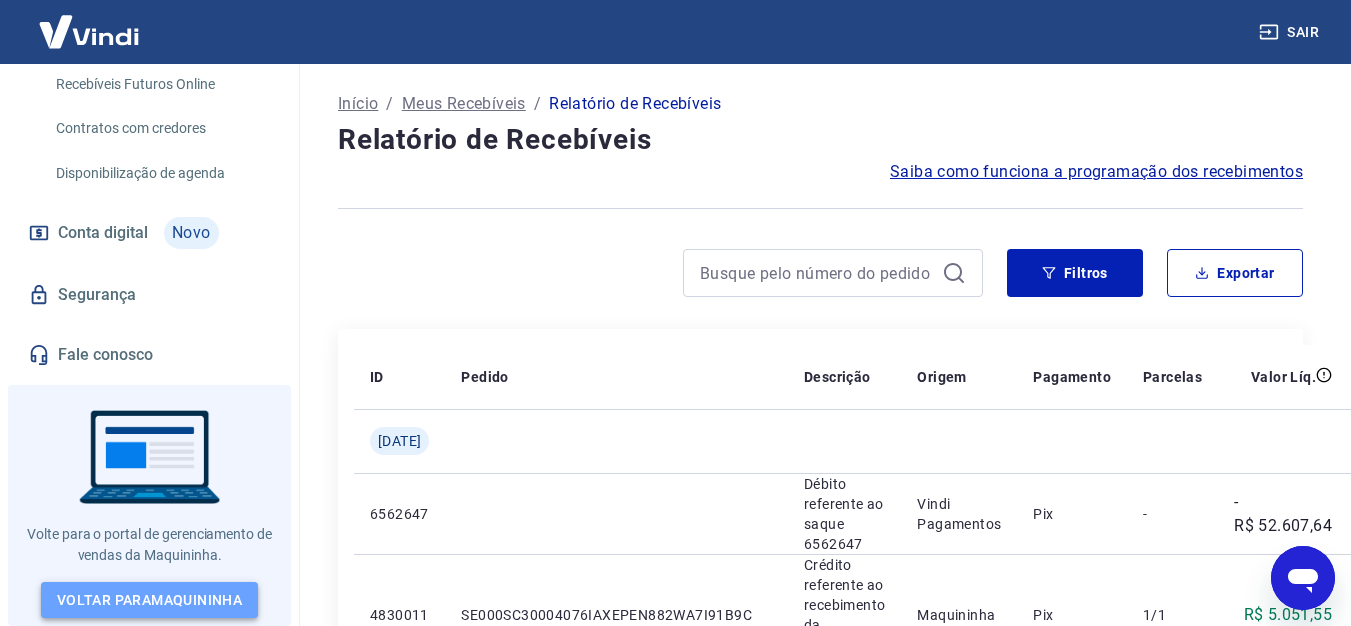 click on "Voltar para  Maquininha" at bounding box center [149, 600] 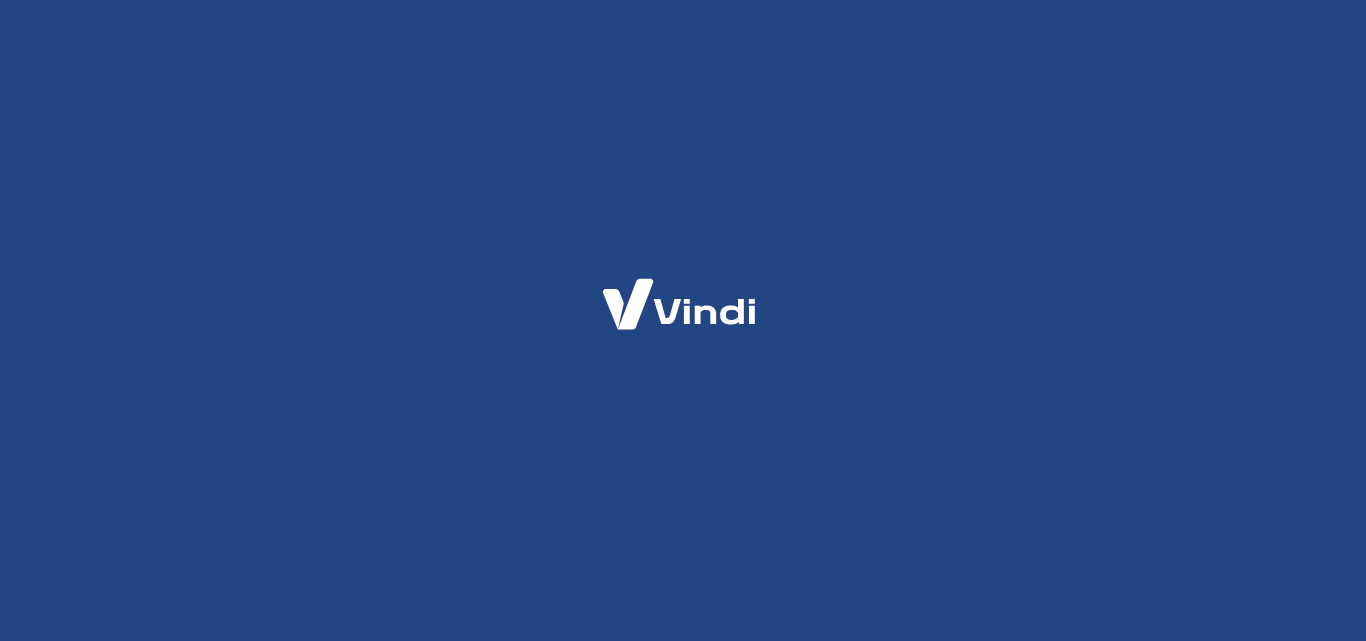 scroll, scrollTop: 0, scrollLeft: 0, axis: both 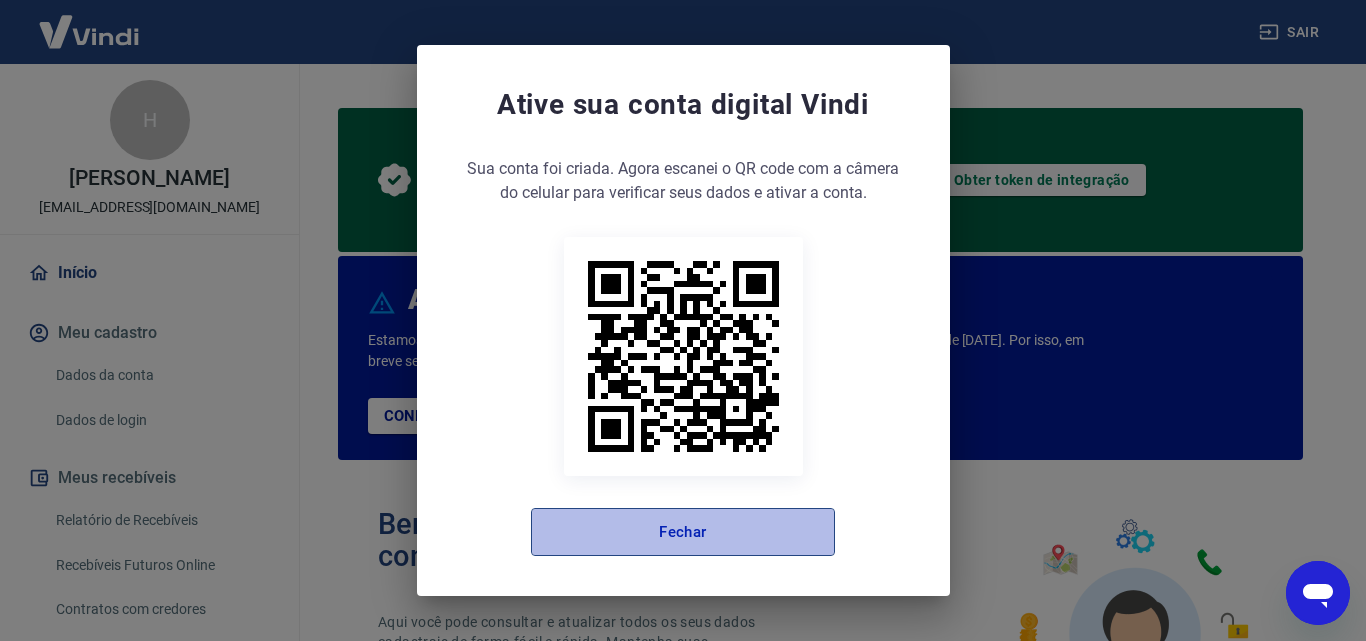 click on "Fechar" at bounding box center [683, 532] 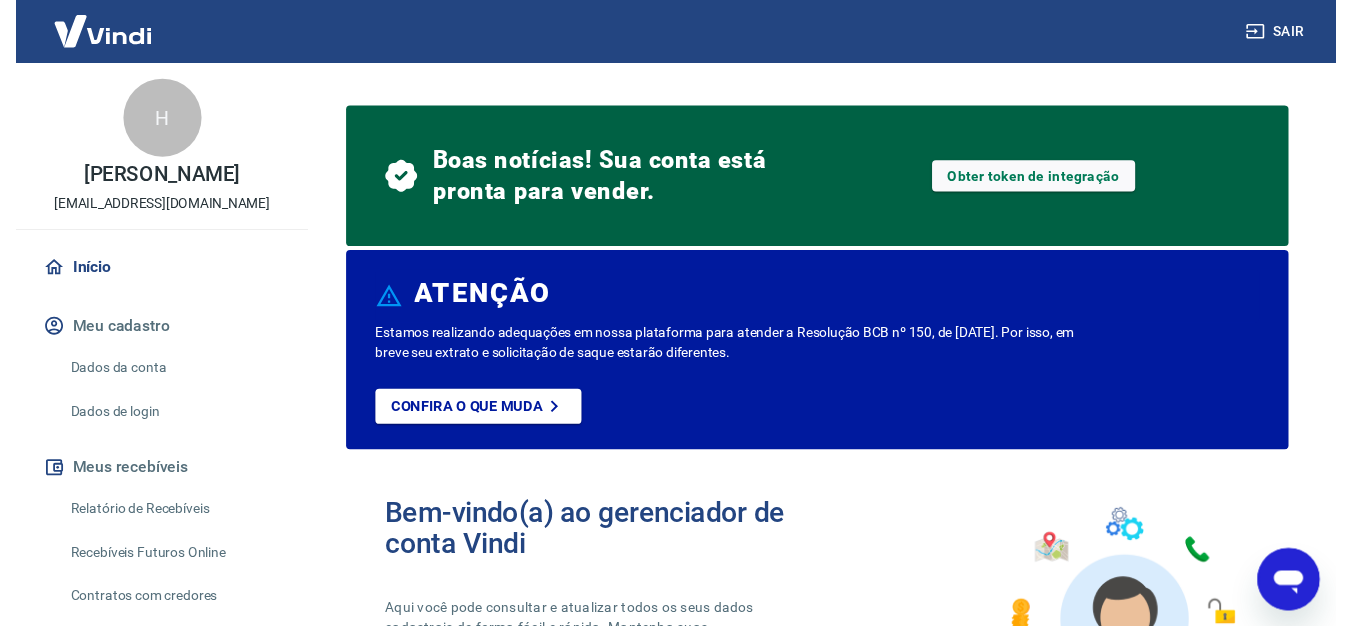 scroll, scrollTop: 0, scrollLeft: 0, axis: both 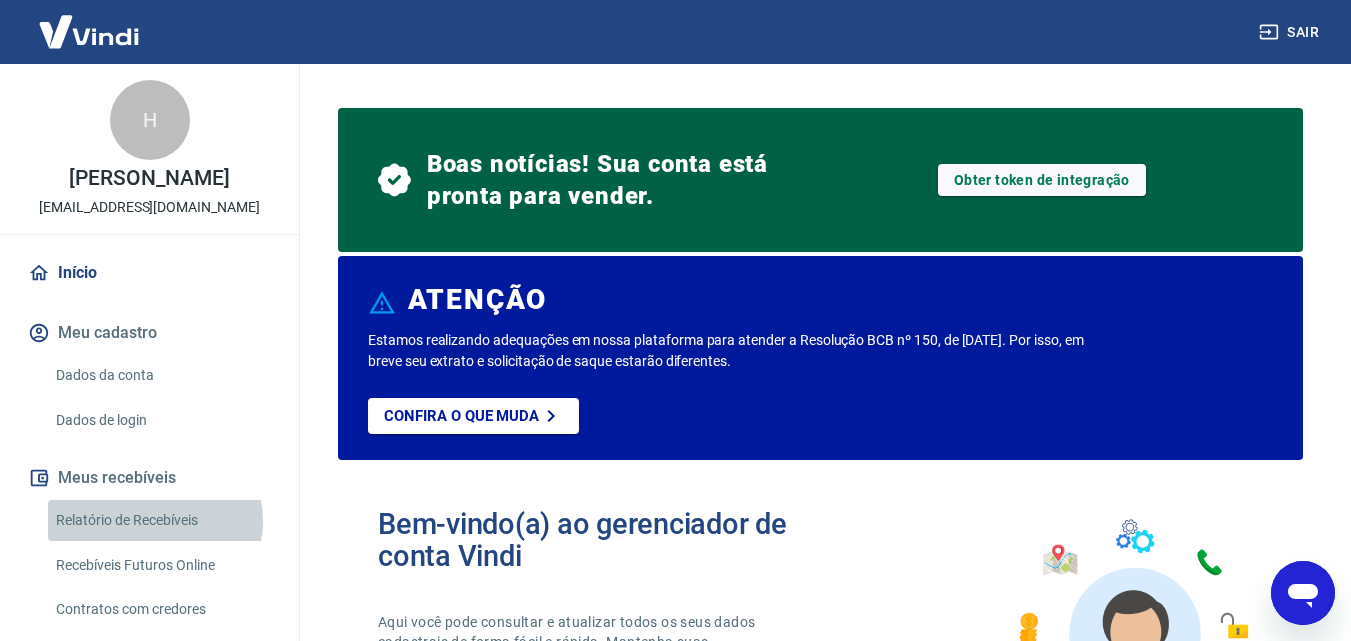 click on "Relatório de Recebíveis" at bounding box center [161, 520] 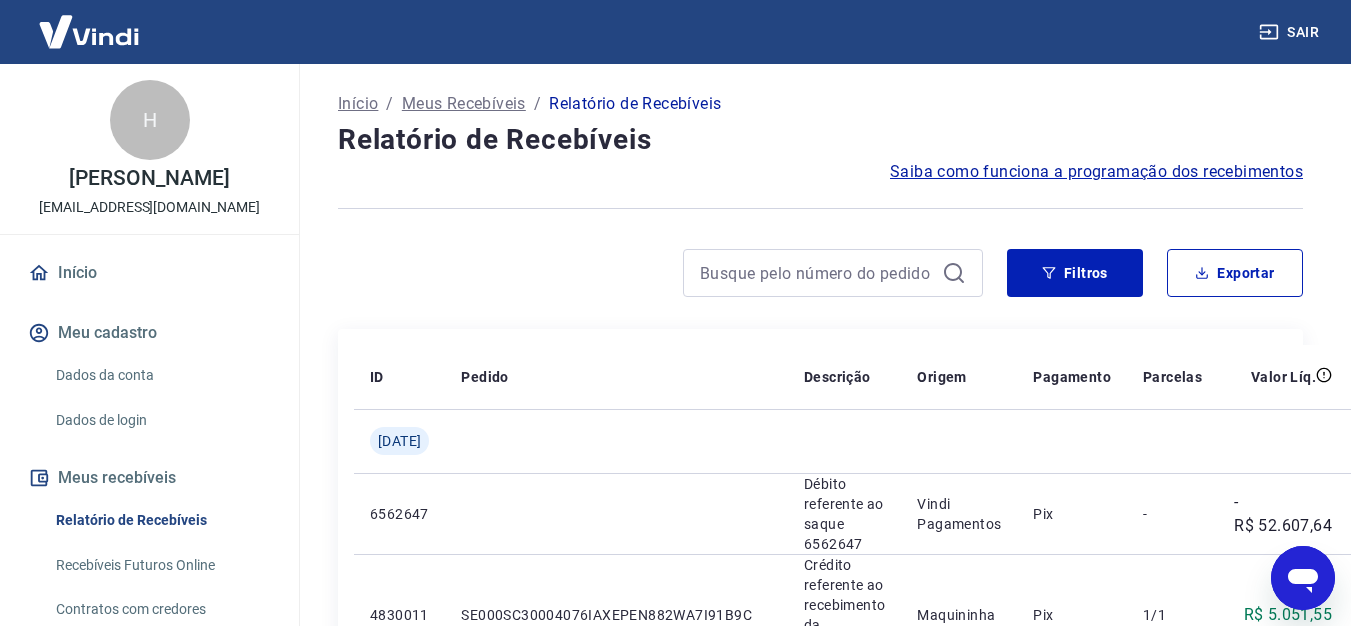 scroll, scrollTop: 0, scrollLeft: 95, axis: horizontal 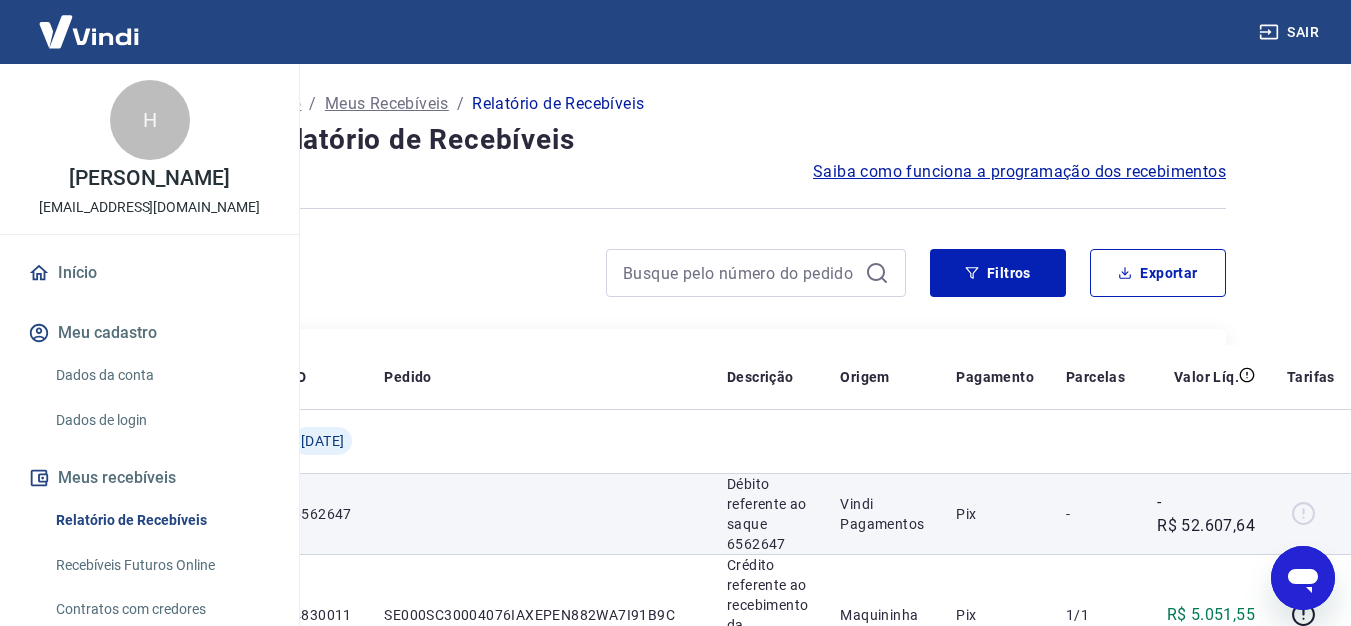 click on "-" at bounding box center [1095, 514] 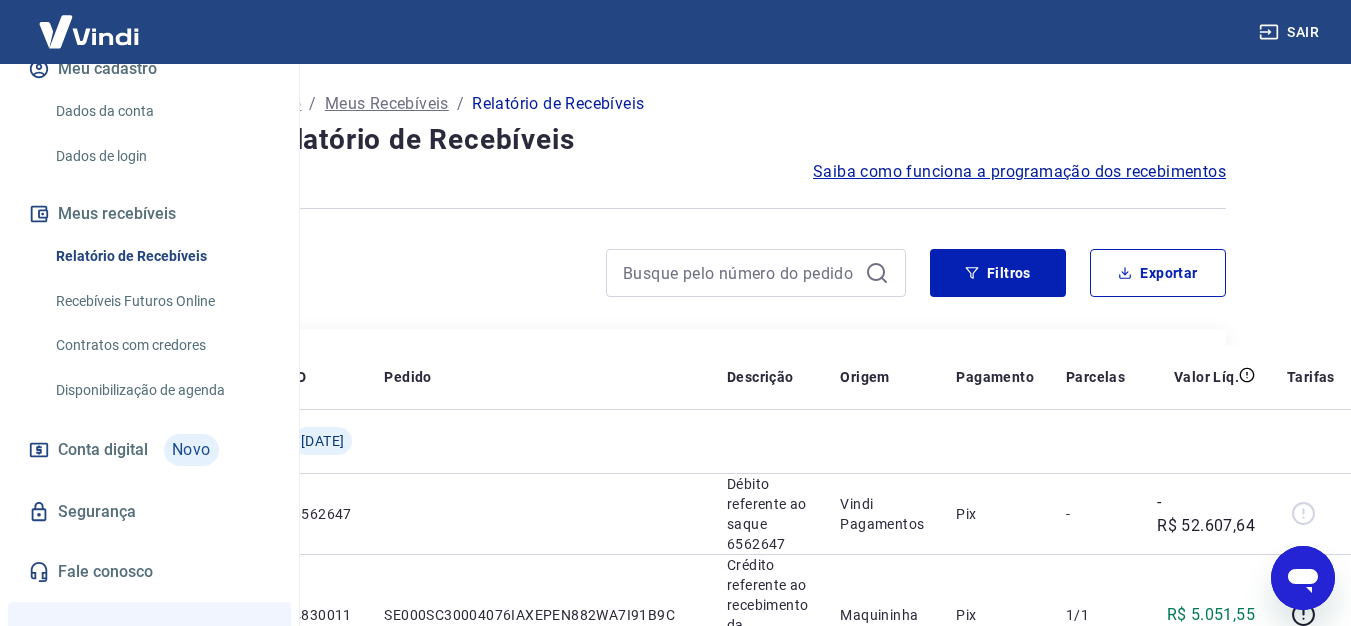 scroll, scrollTop: 288, scrollLeft: 0, axis: vertical 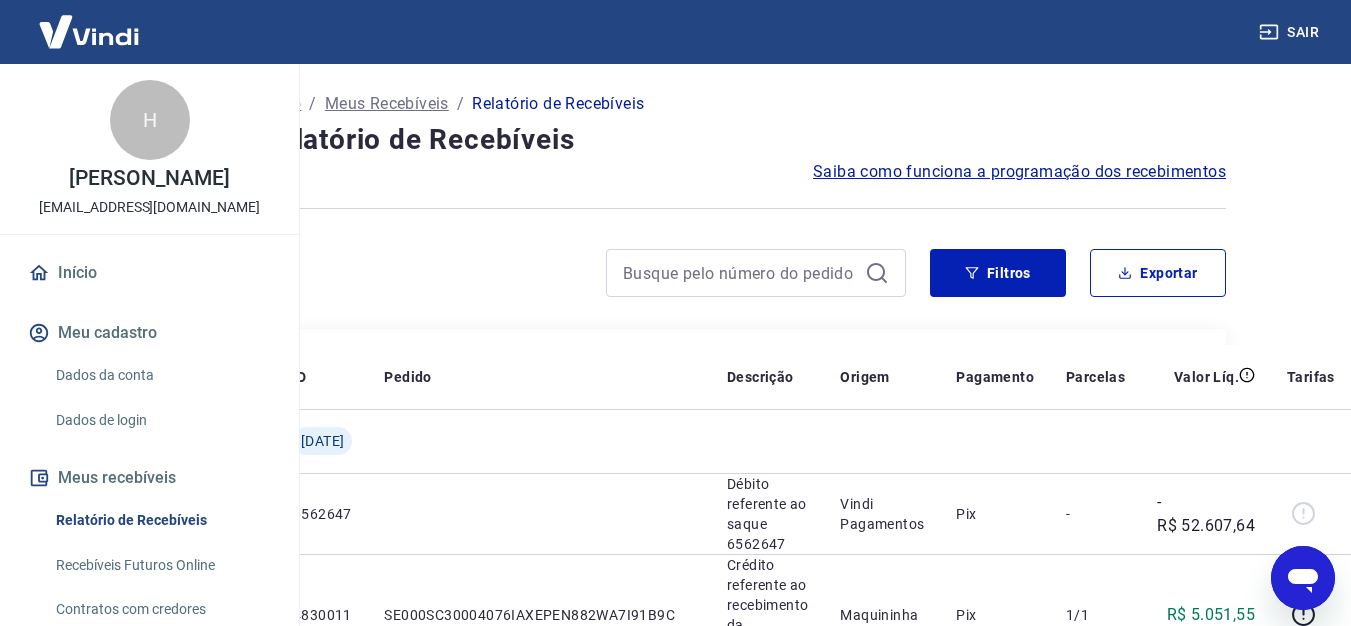 click on "Meus Recebíveis" at bounding box center [387, 104] 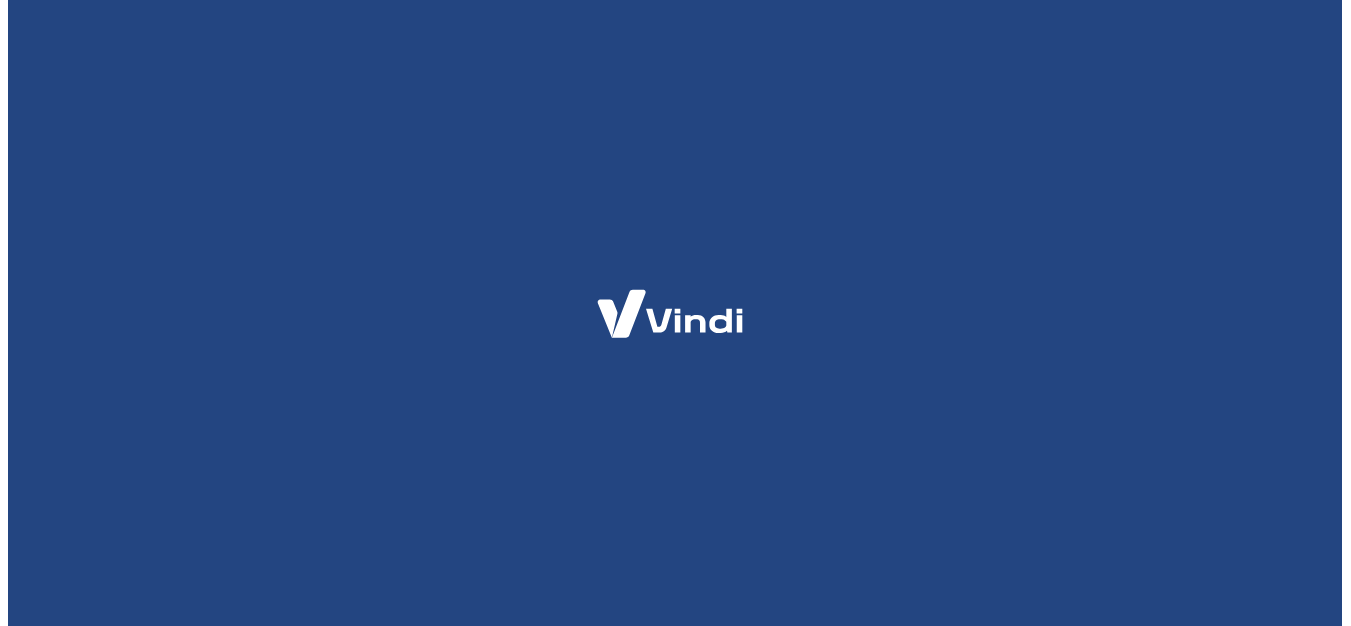scroll, scrollTop: 0, scrollLeft: 0, axis: both 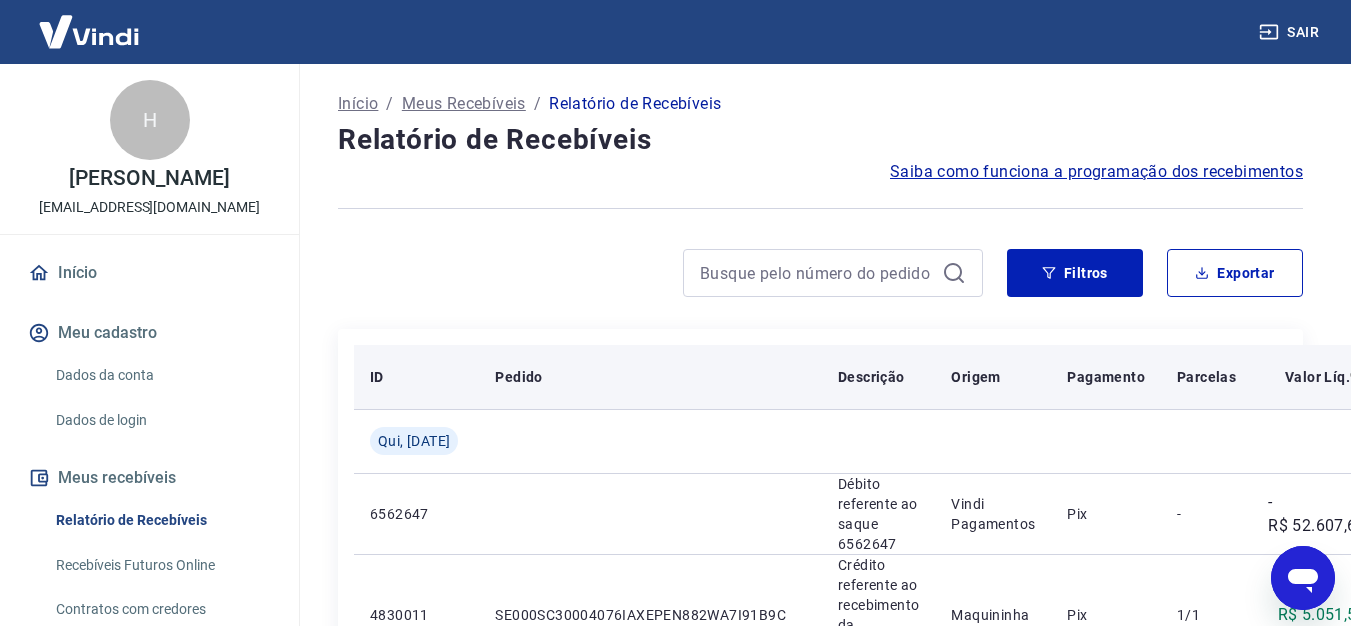 click on "Pagamento" at bounding box center (1106, 377) 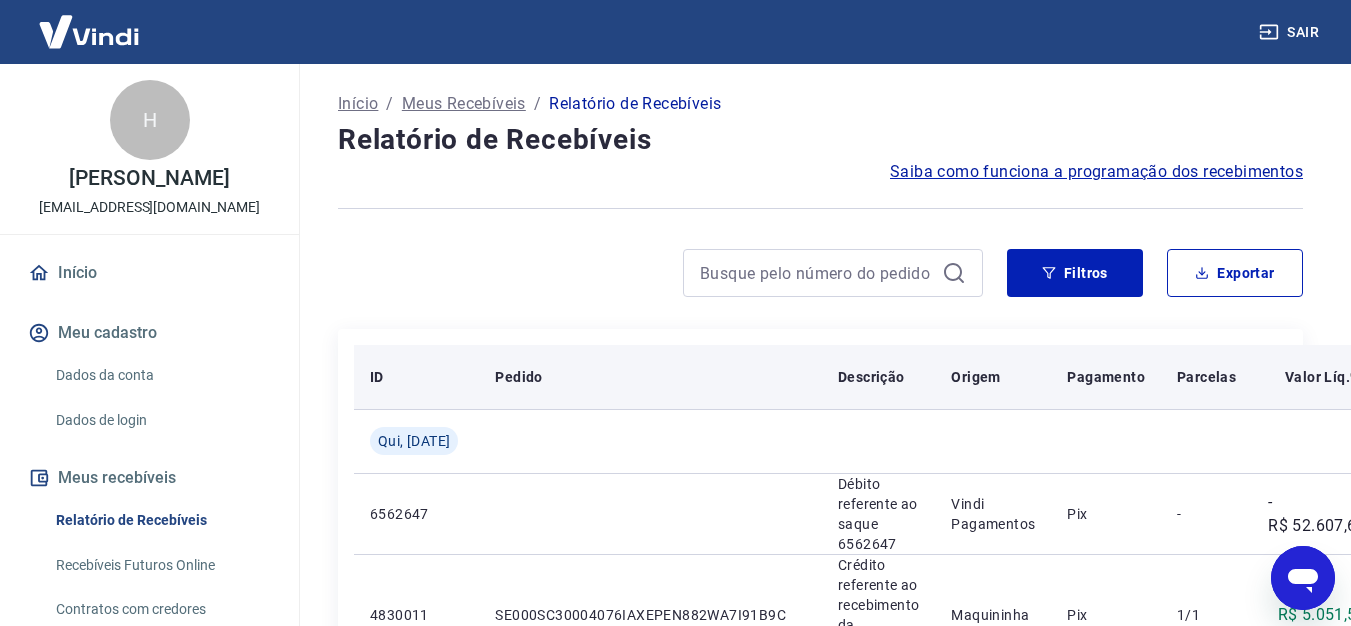 click on "Pagamento" at bounding box center [1106, 377] 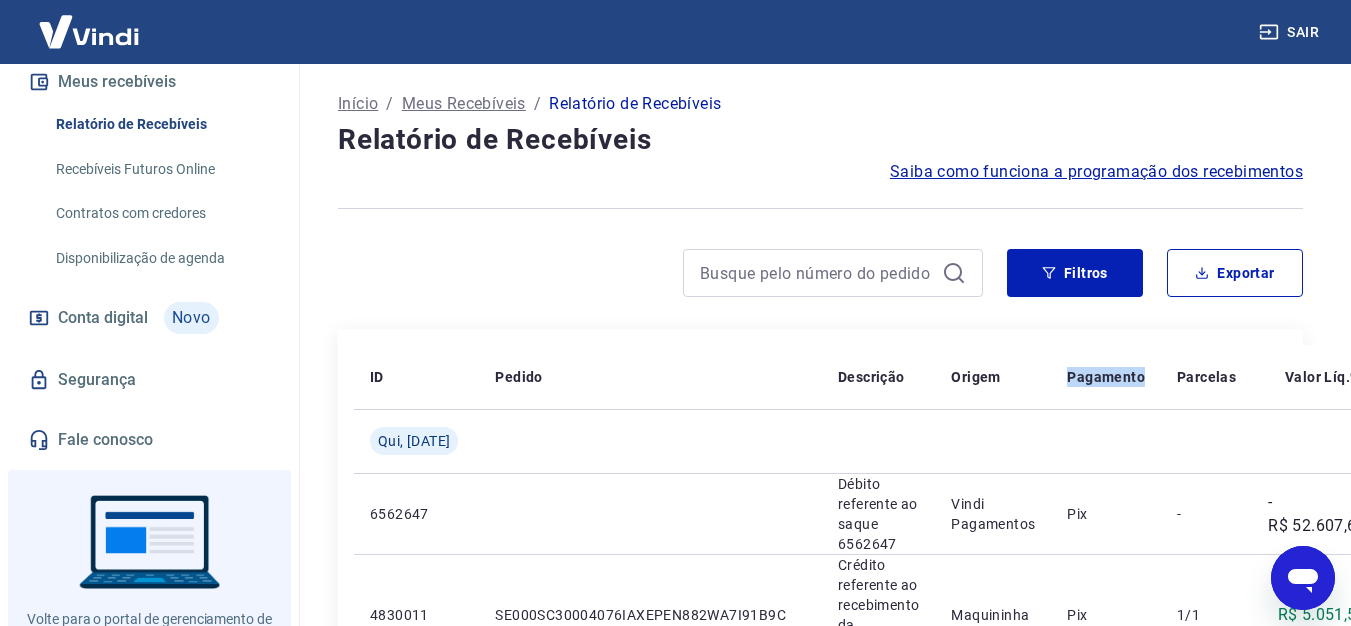 scroll, scrollTop: 439, scrollLeft: 0, axis: vertical 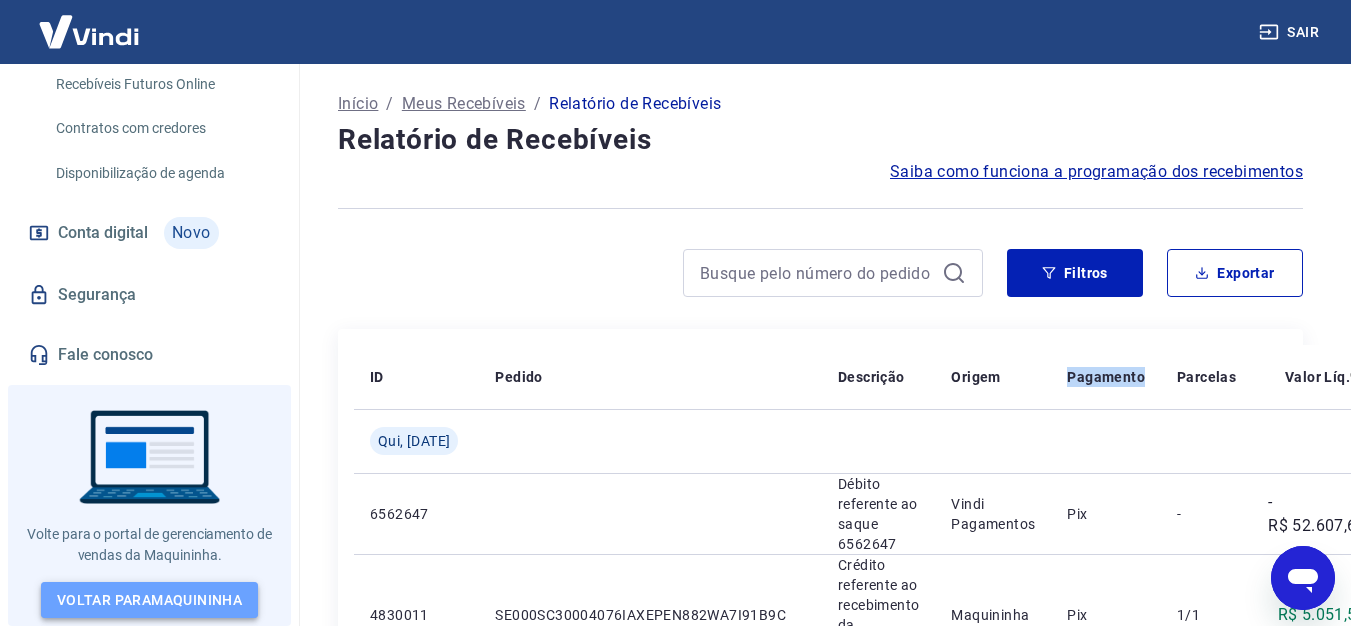 click on "Voltar para  Maquininha" at bounding box center (149, 600) 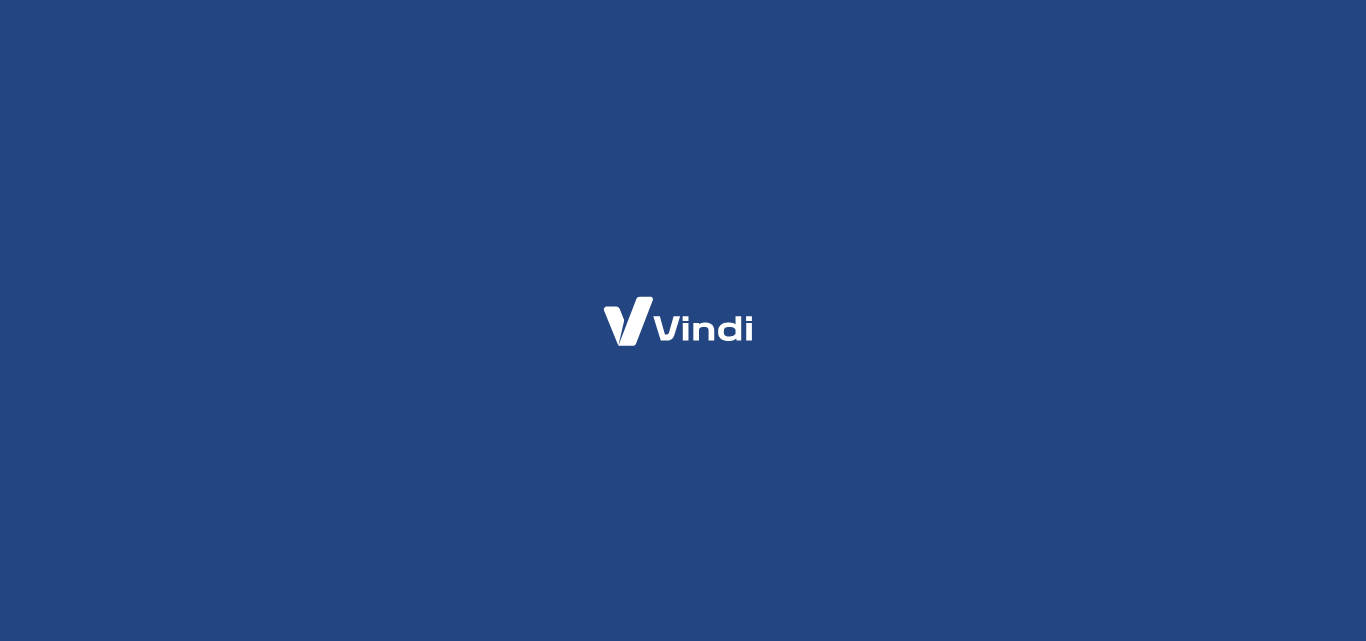scroll, scrollTop: 0, scrollLeft: 0, axis: both 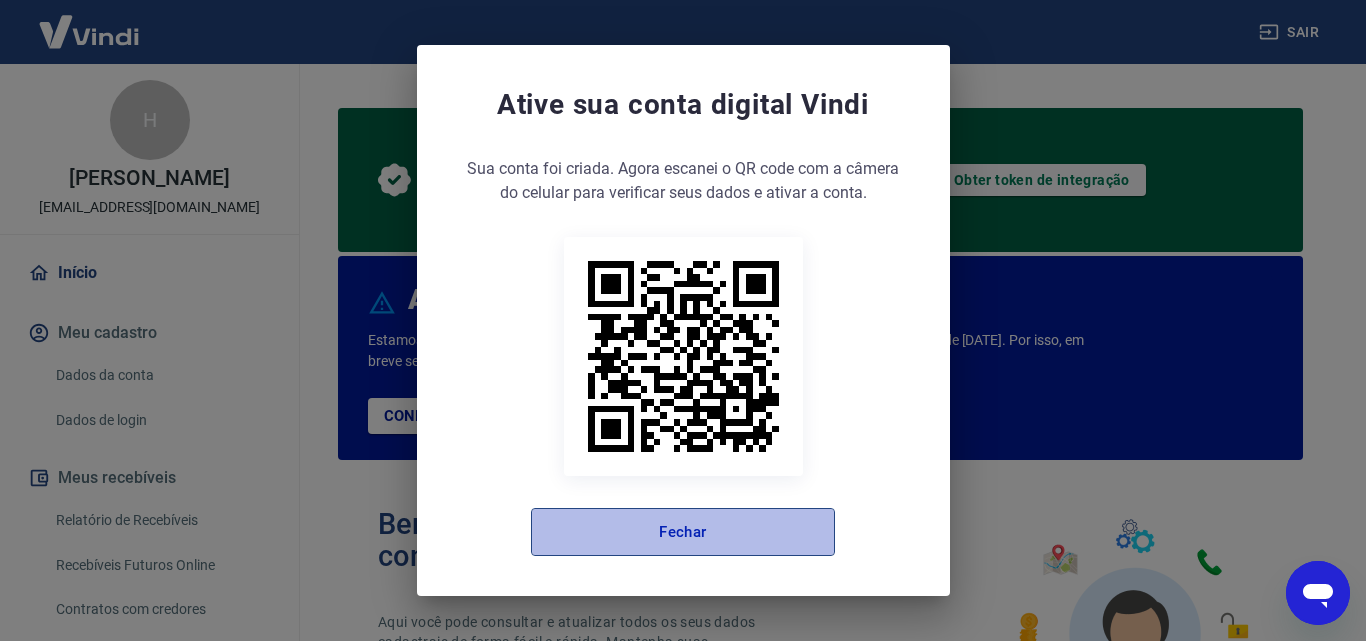 click on "Fechar" at bounding box center [683, 532] 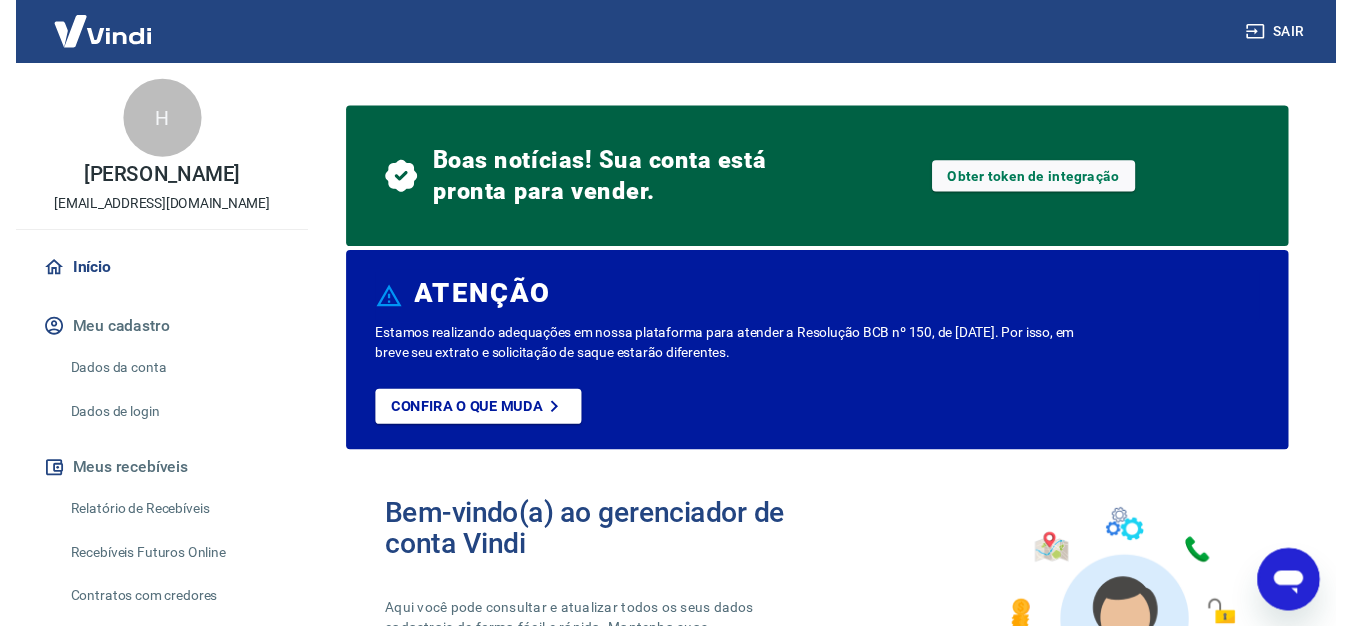 scroll, scrollTop: 0, scrollLeft: 0, axis: both 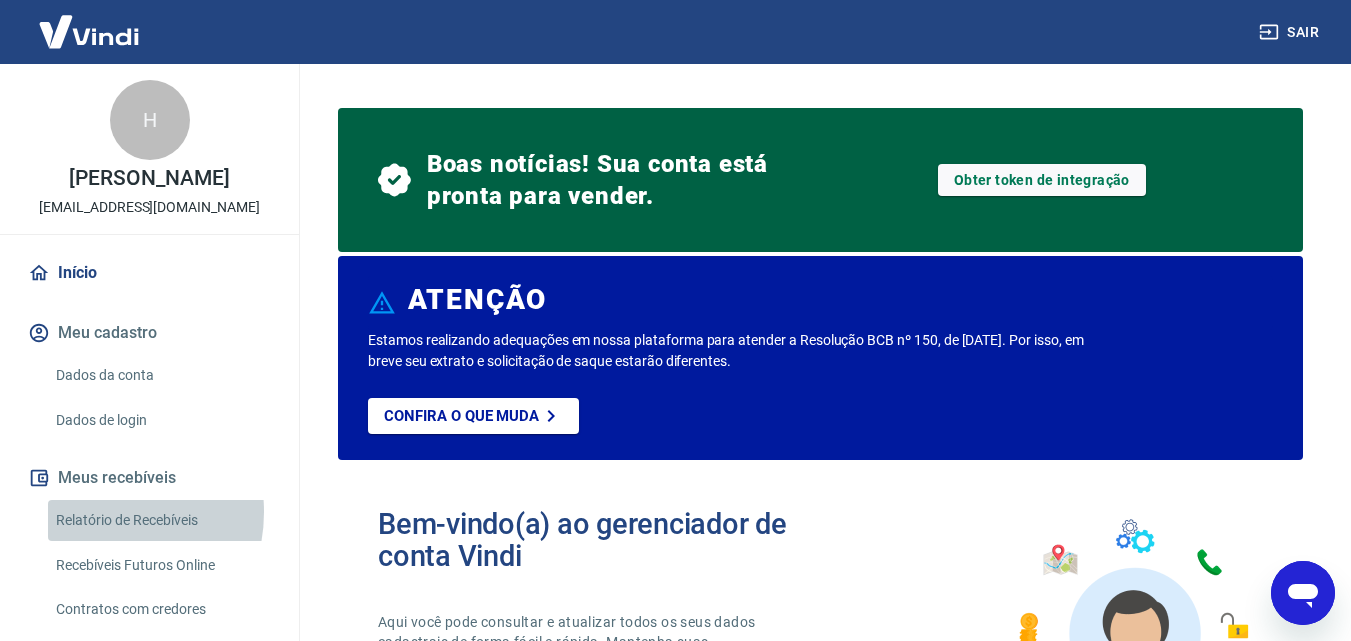 click on "Relatório de Recebíveis" at bounding box center [161, 520] 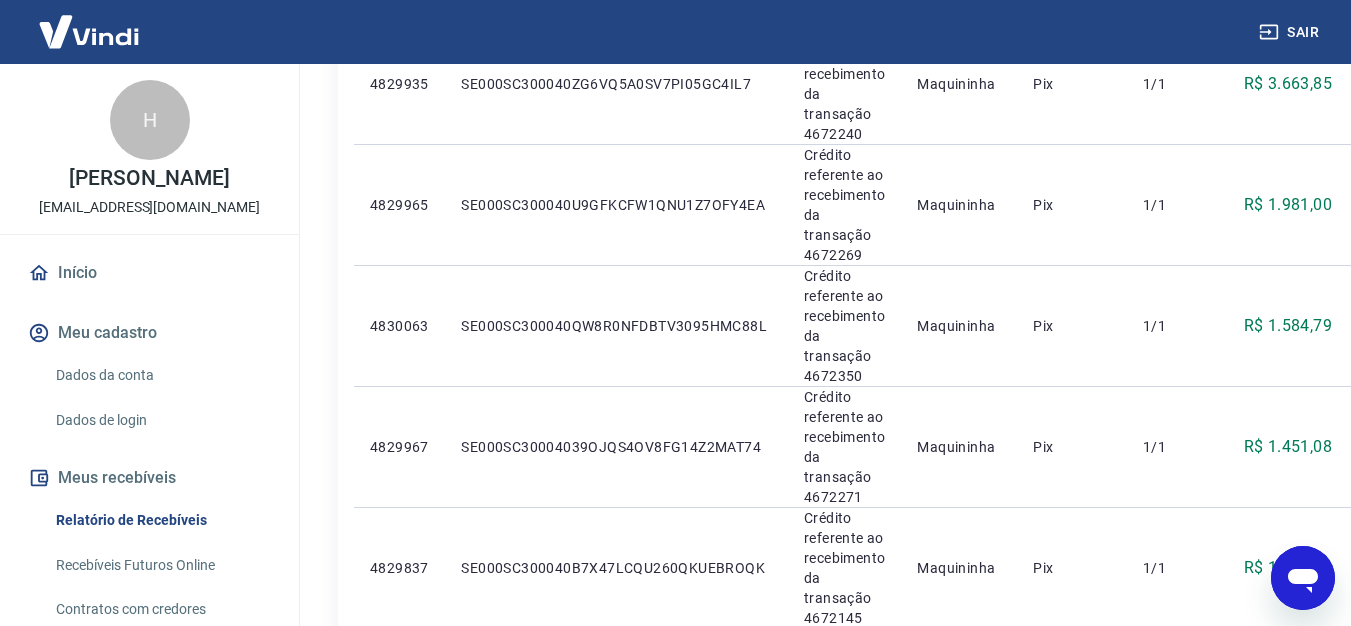 scroll, scrollTop: 0, scrollLeft: 0, axis: both 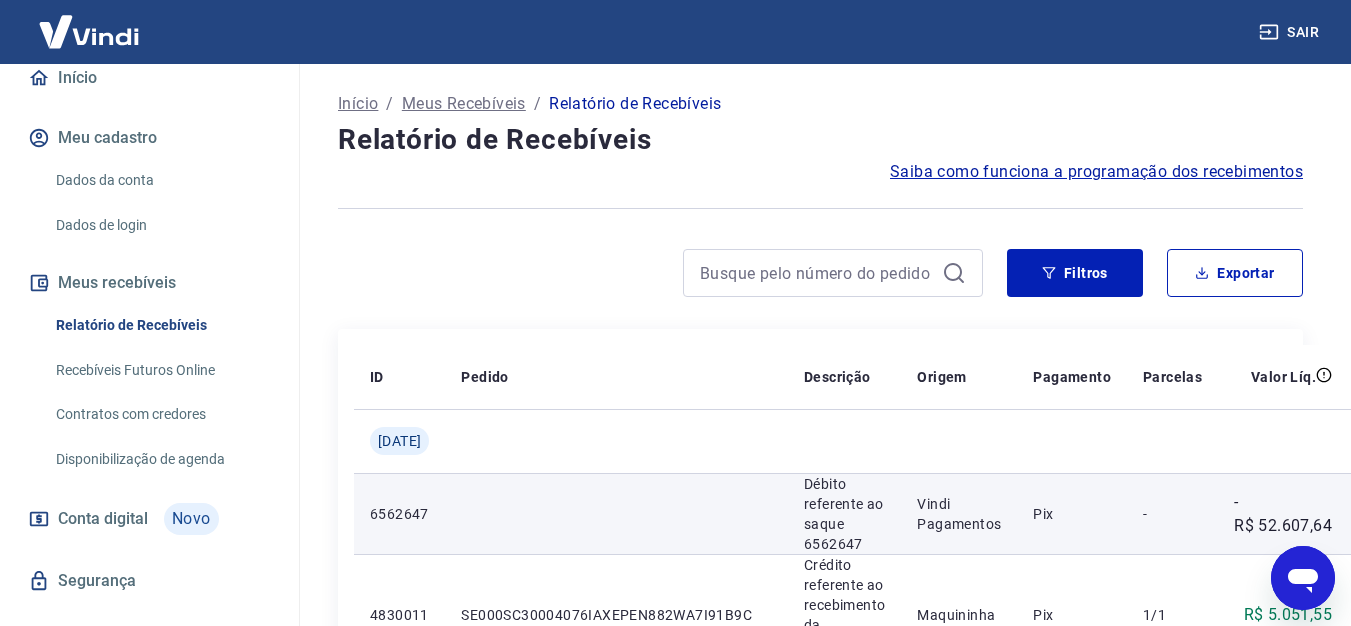 click on "Pix" at bounding box center [1072, 513] 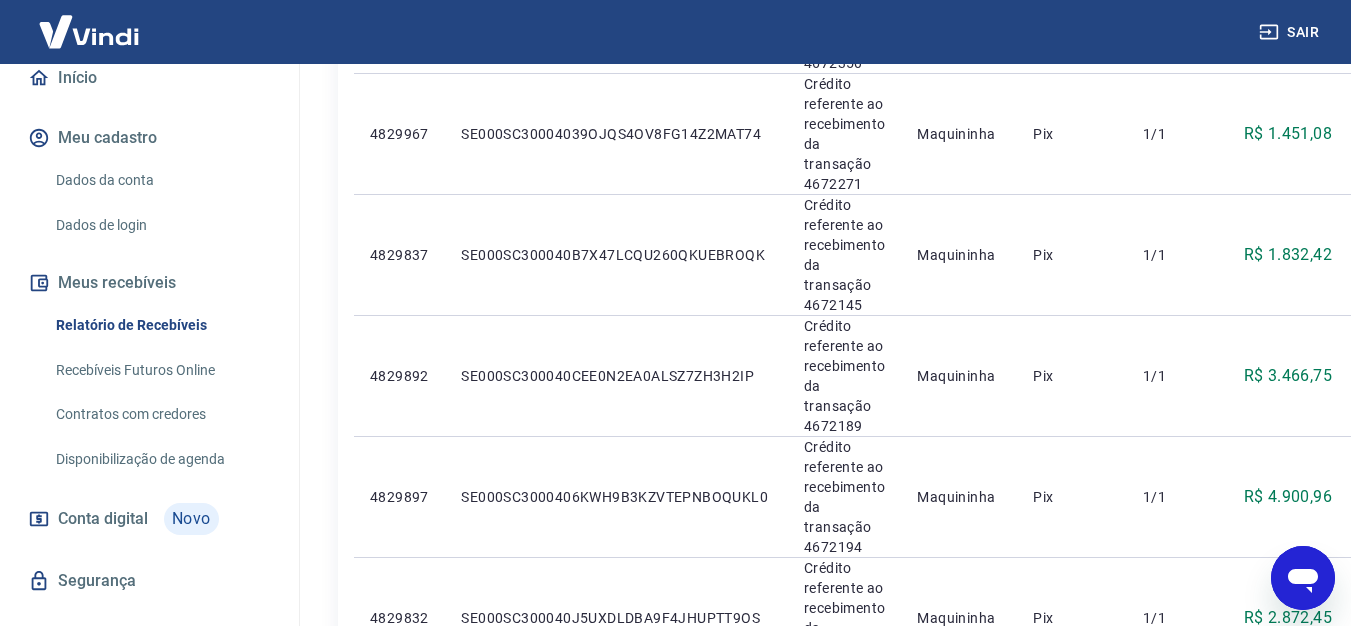 scroll, scrollTop: 0, scrollLeft: 0, axis: both 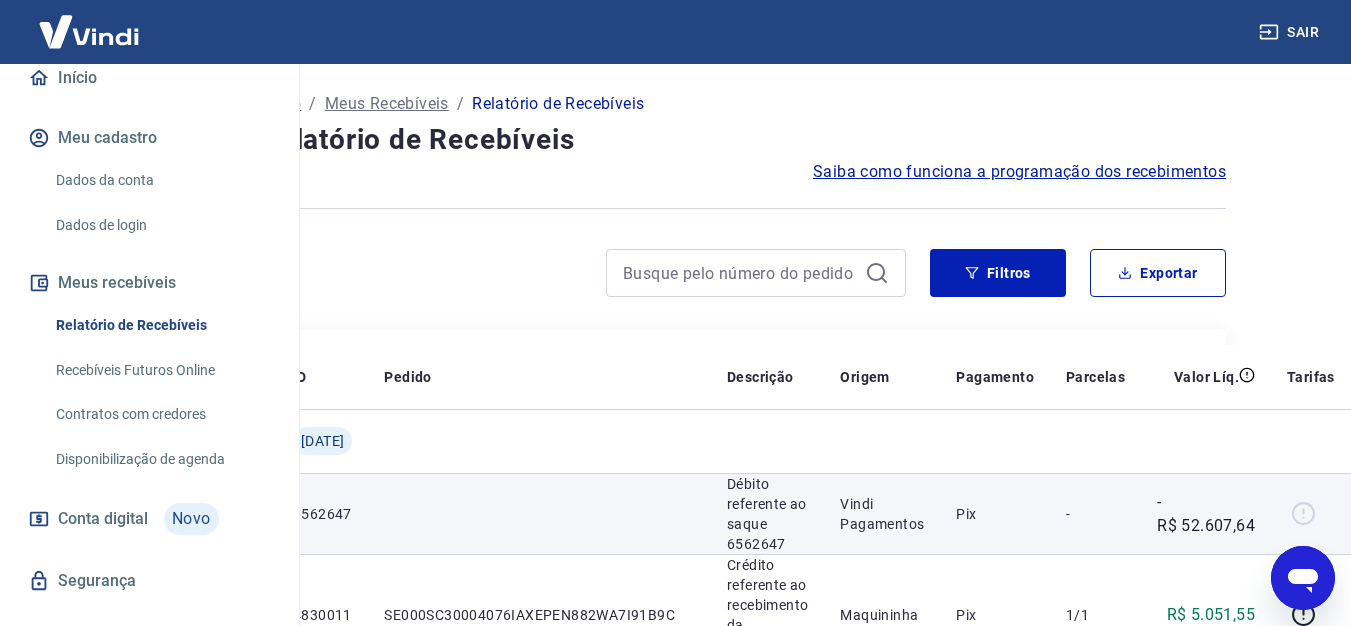 click at bounding box center (1311, 514) 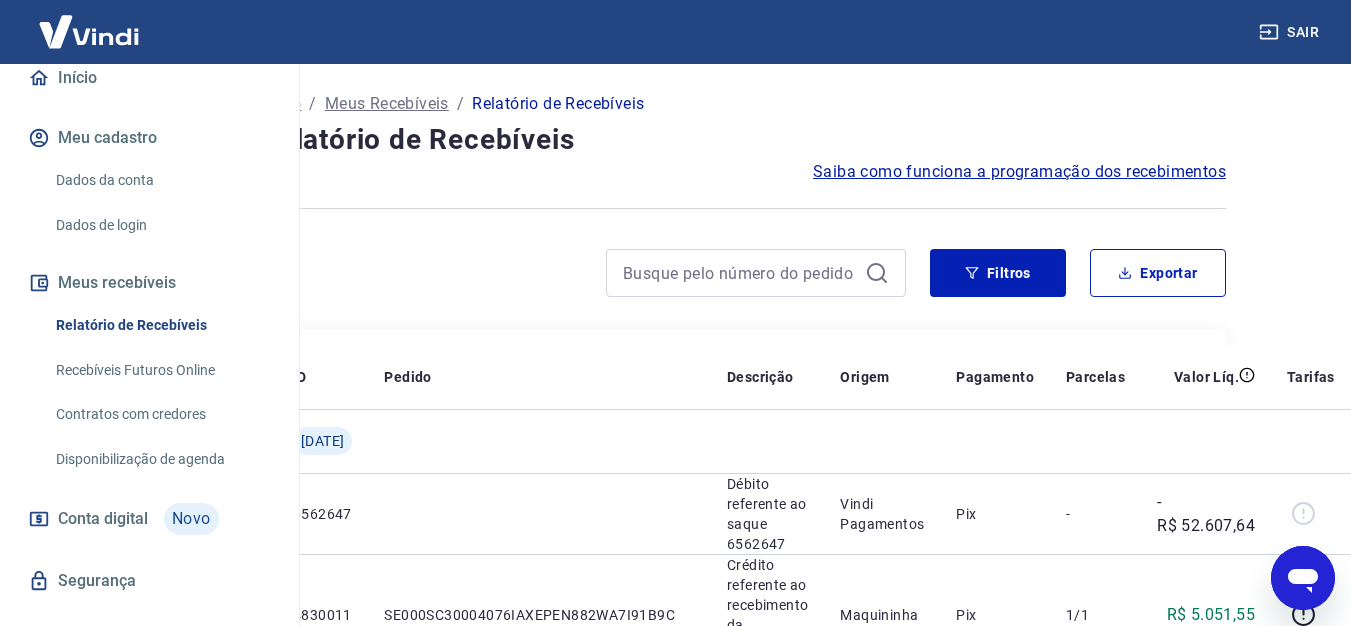 scroll, scrollTop: 0, scrollLeft: 0, axis: both 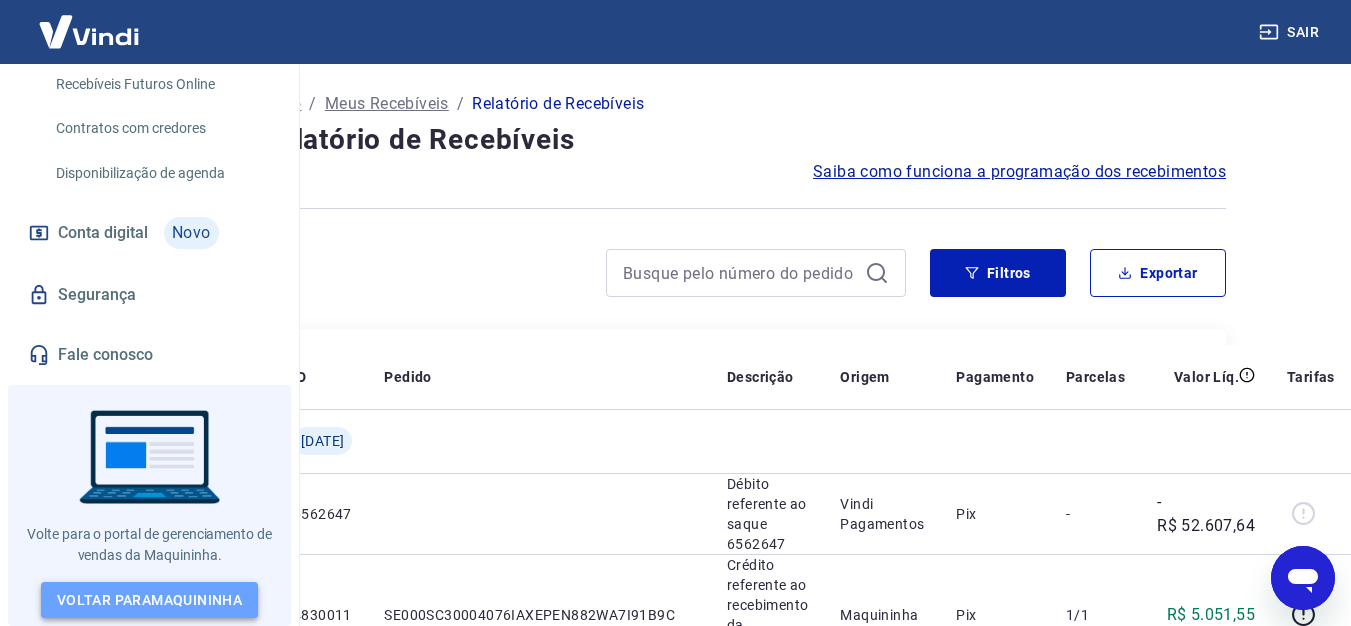 click on "Voltar para  Maquininha" at bounding box center (149, 600) 